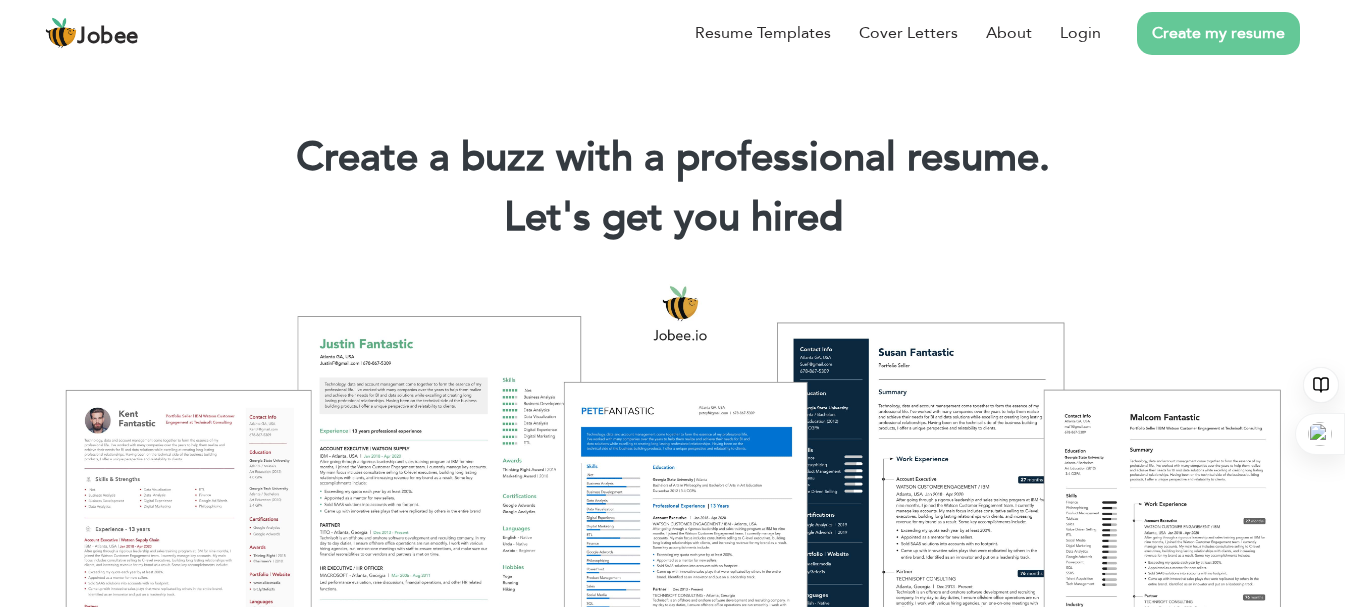 scroll, scrollTop: 0, scrollLeft: 0, axis: both 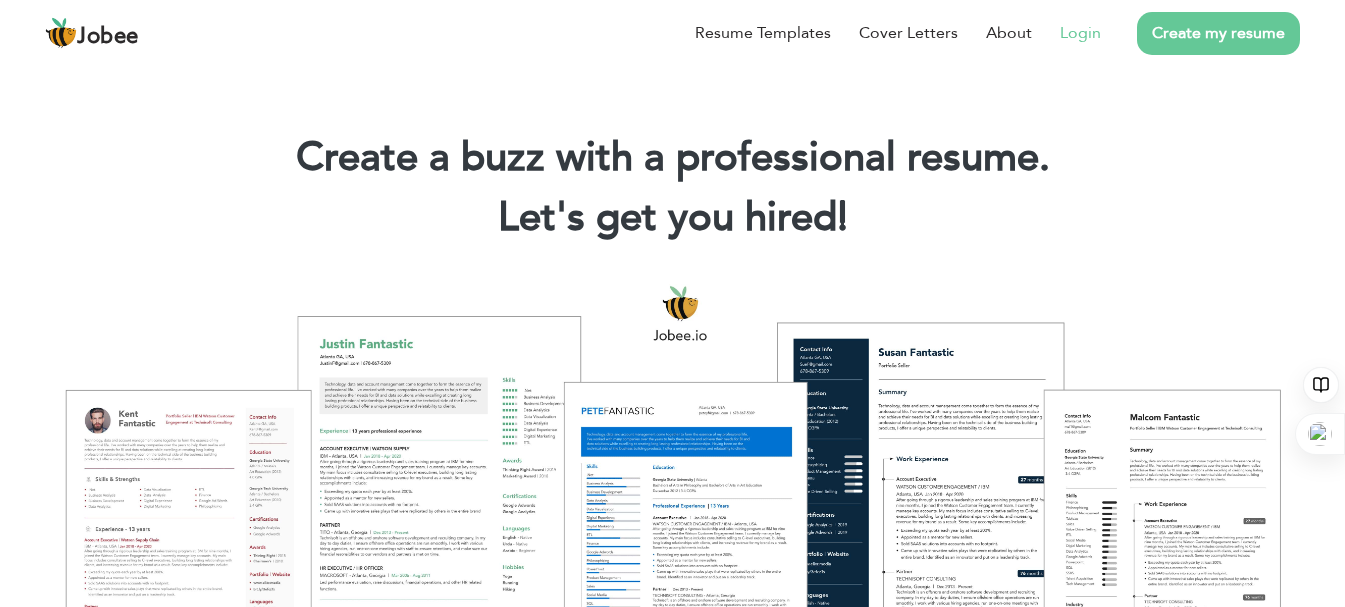 click on "Login" at bounding box center (1080, 33) 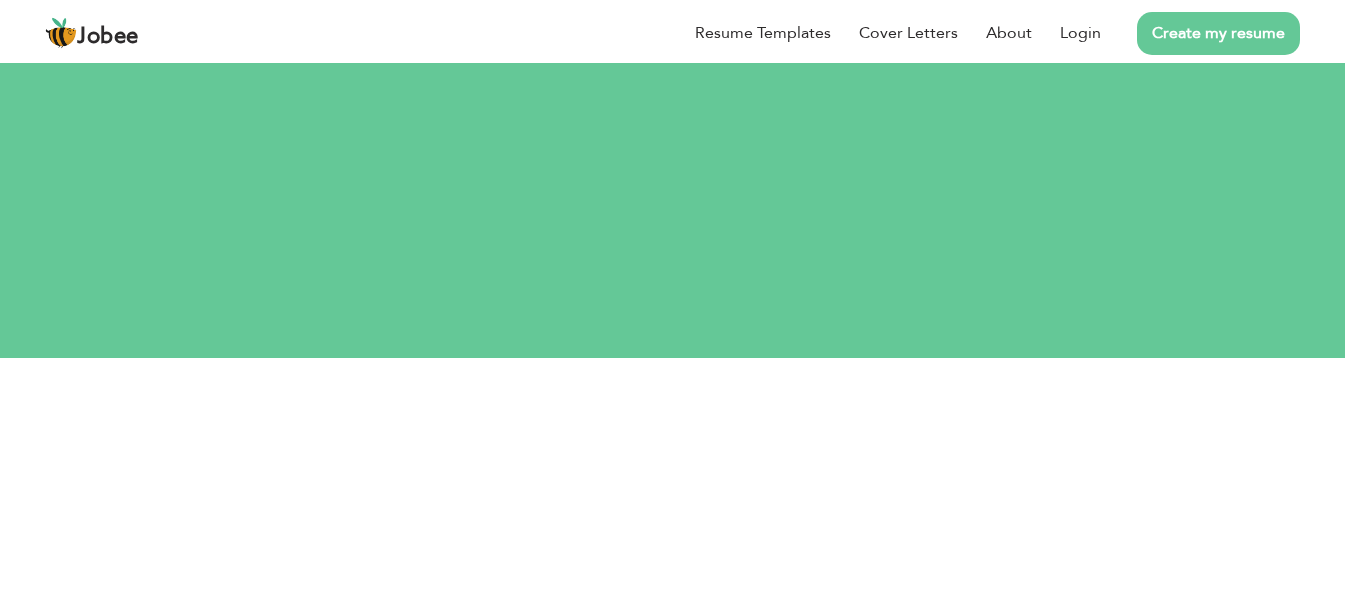 scroll, scrollTop: 0, scrollLeft: 0, axis: both 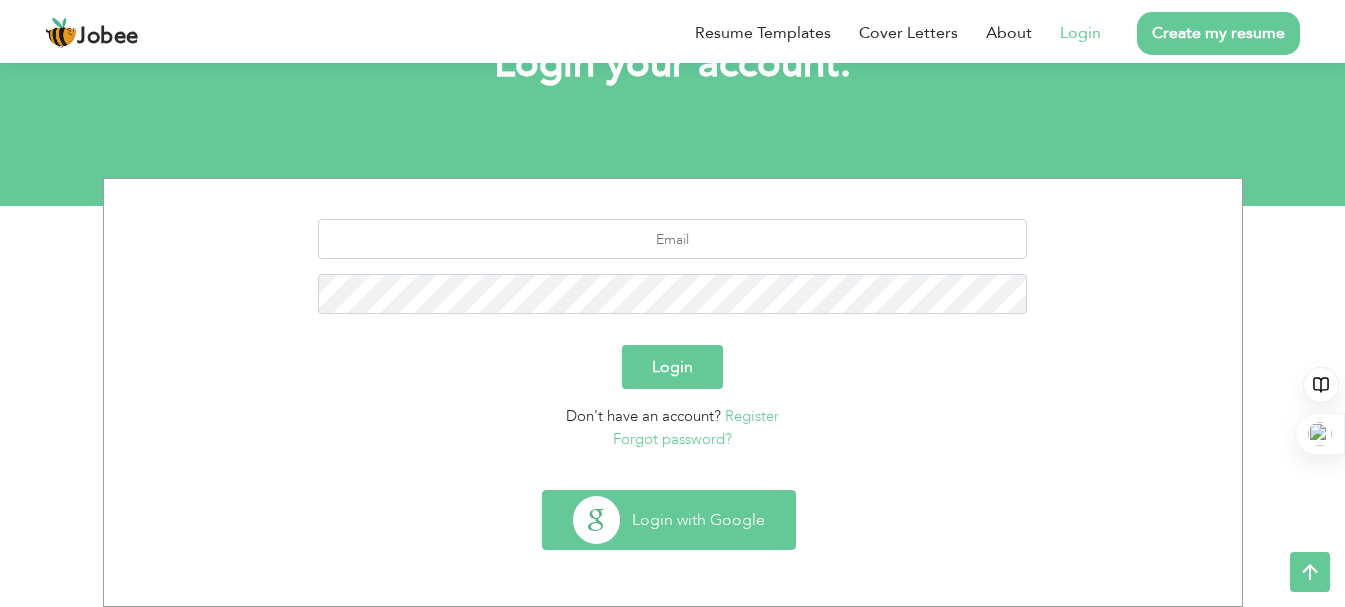 click on "Login with Google" at bounding box center [669, 520] 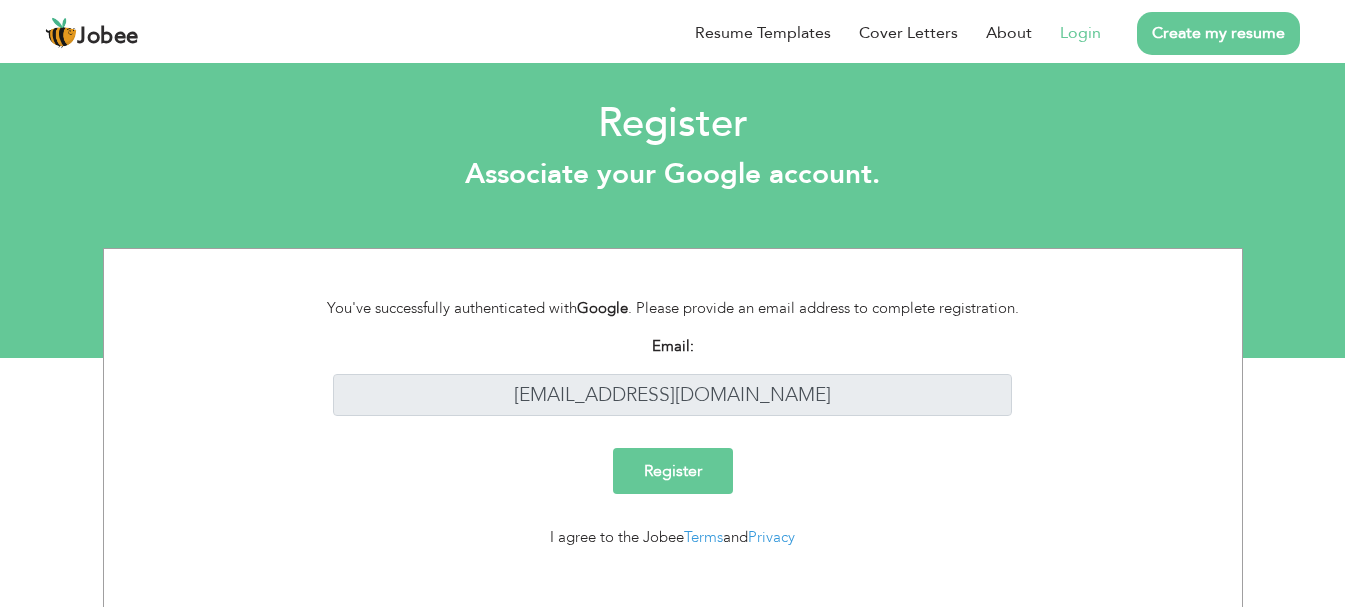 scroll, scrollTop: 0, scrollLeft: 0, axis: both 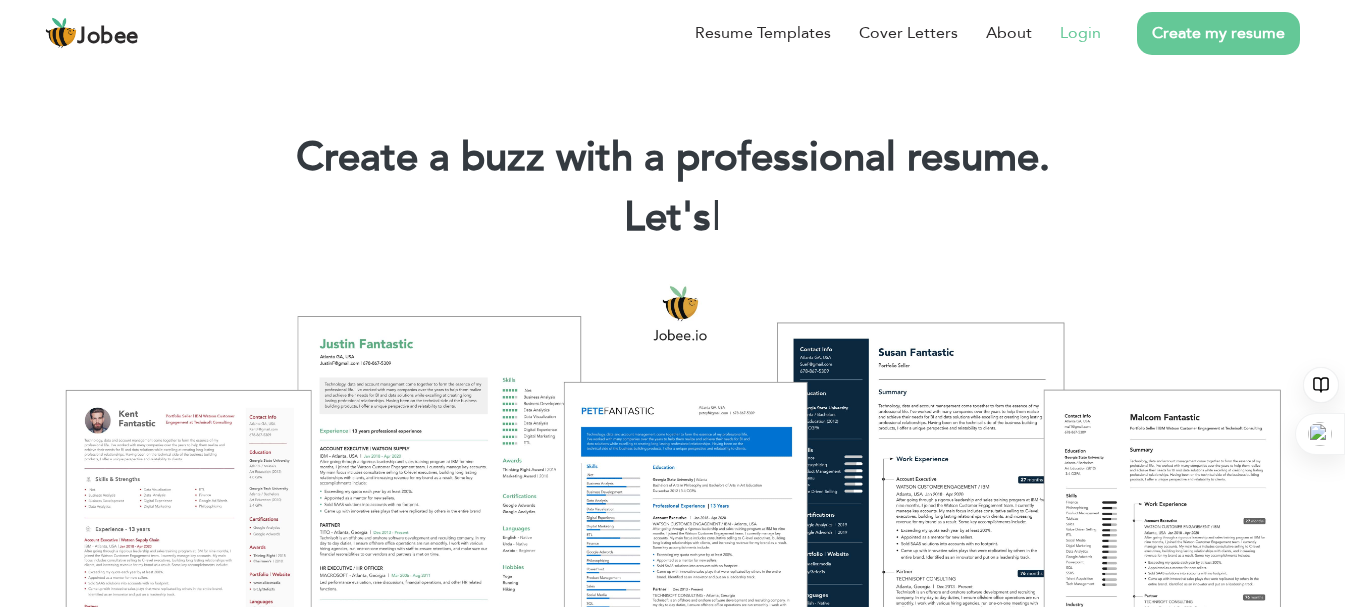 click on "Login" at bounding box center [1080, 33] 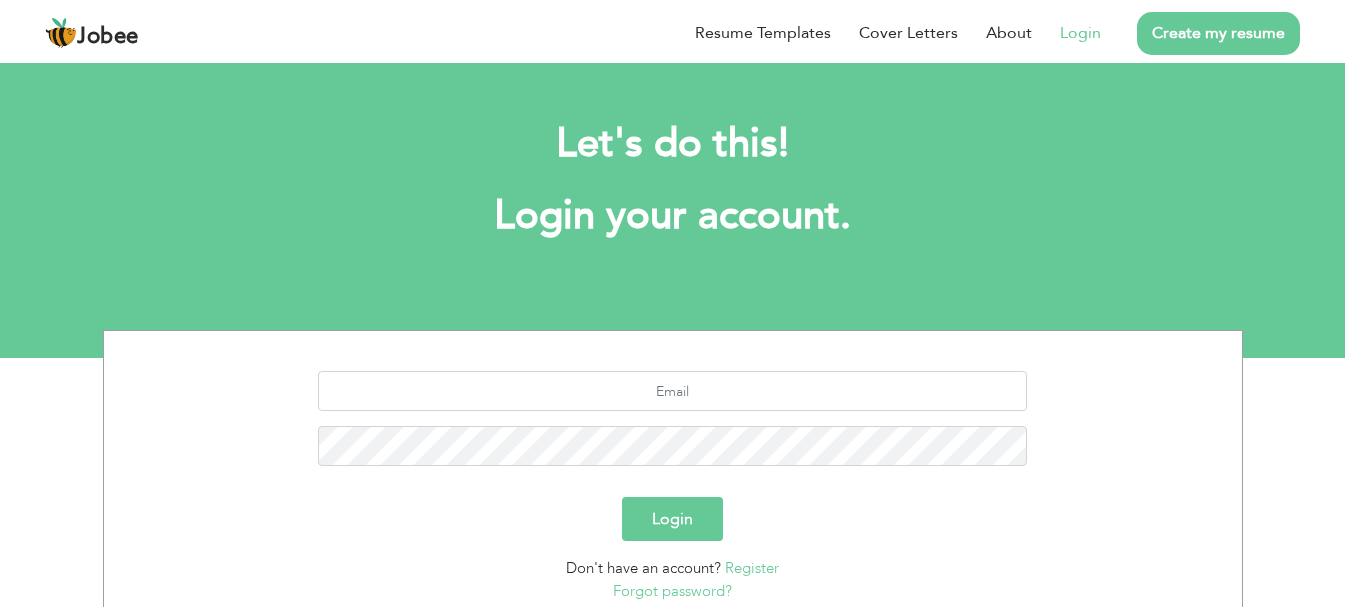 scroll, scrollTop: 0, scrollLeft: 0, axis: both 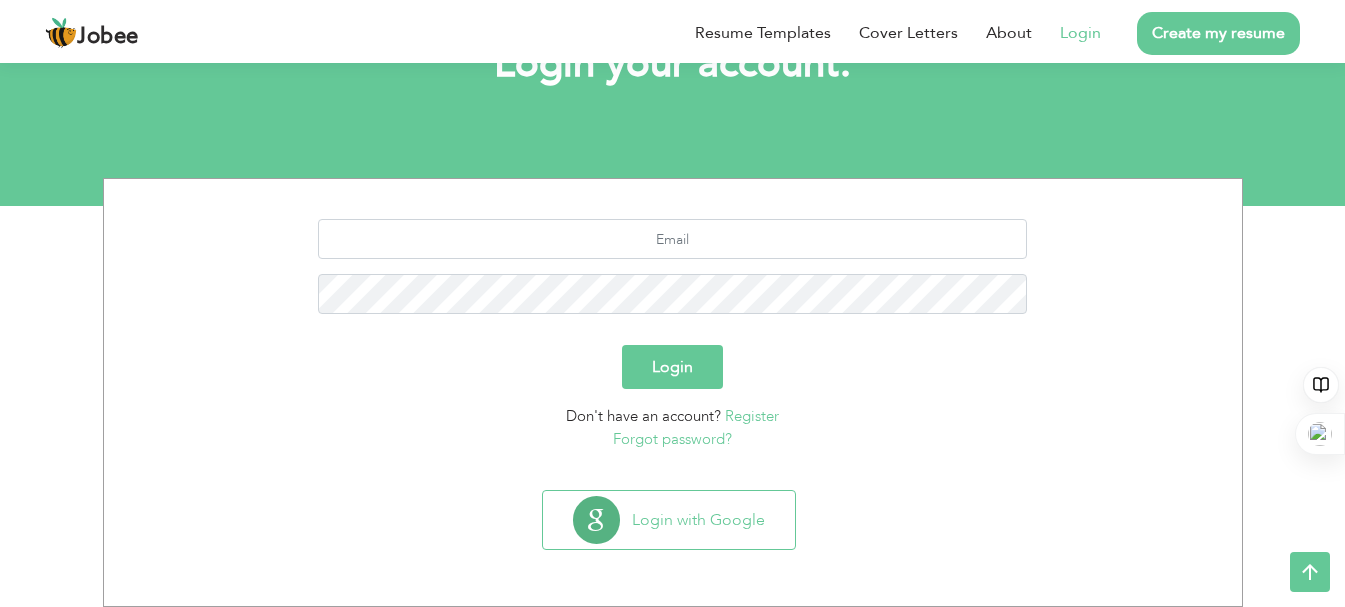 click on "Login
Don't have an account?   Register
Forgot password?" at bounding box center [673, 330] 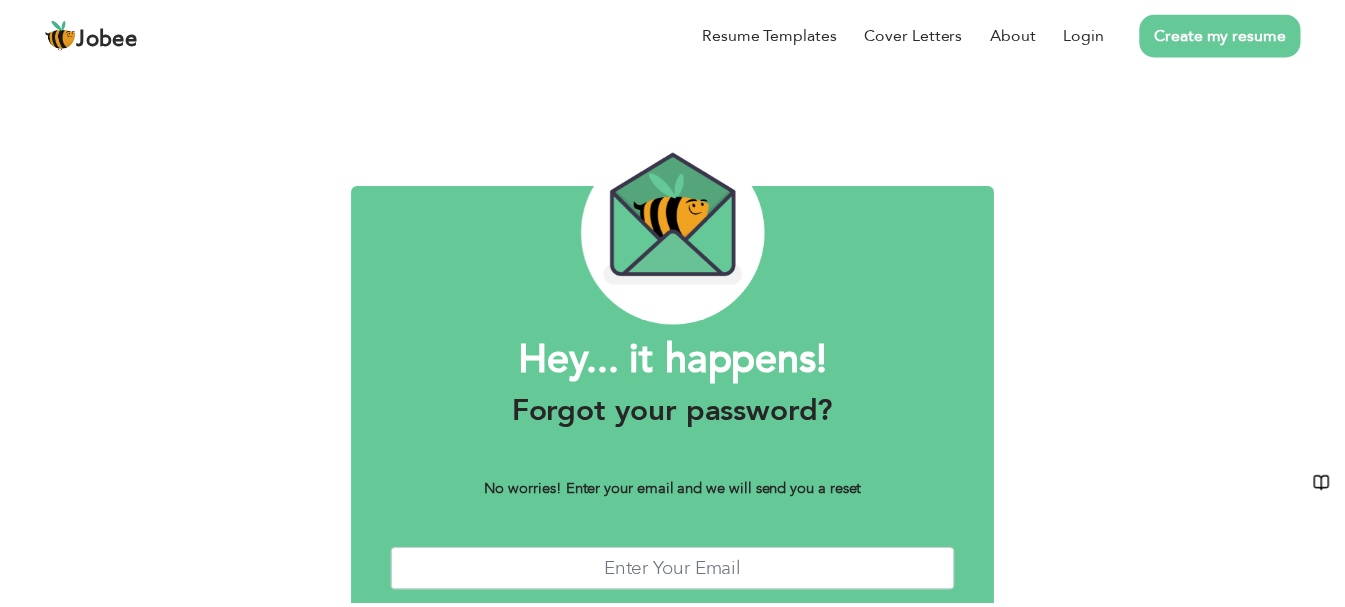 scroll, scrollTop: 0, scrollLeft: 0, axis: both 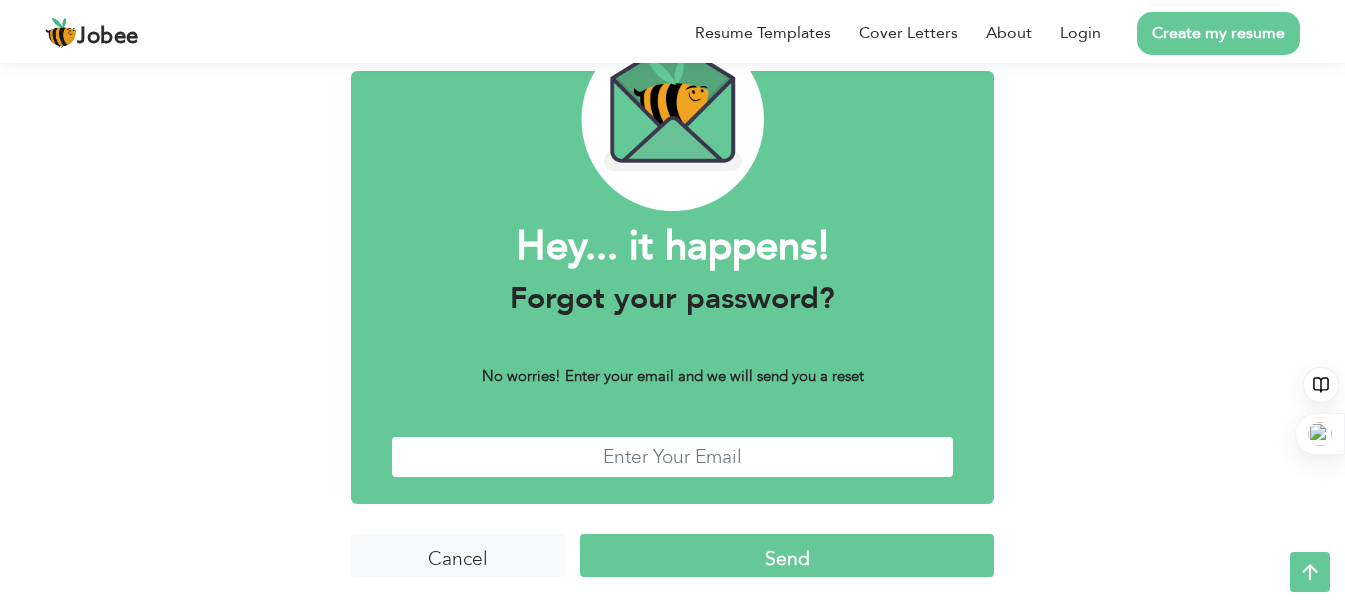 click at bounding box center [672, 457] 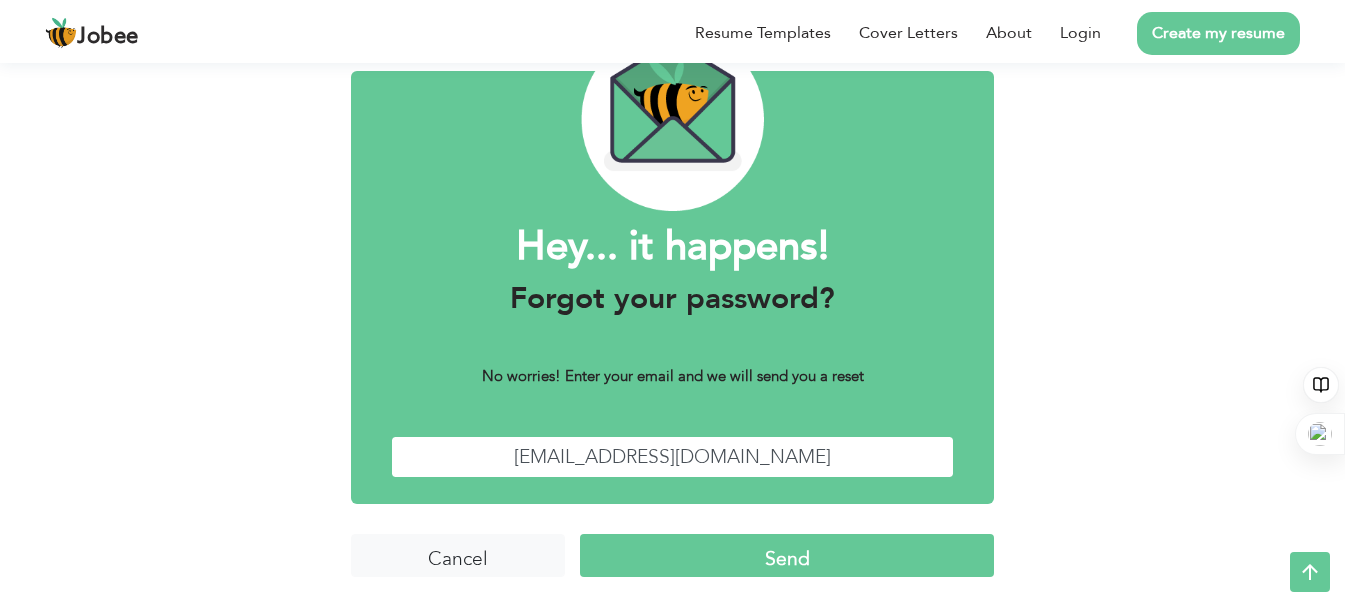type on "[EMAIL_ADDRESS][DOMAIN_NAME]" 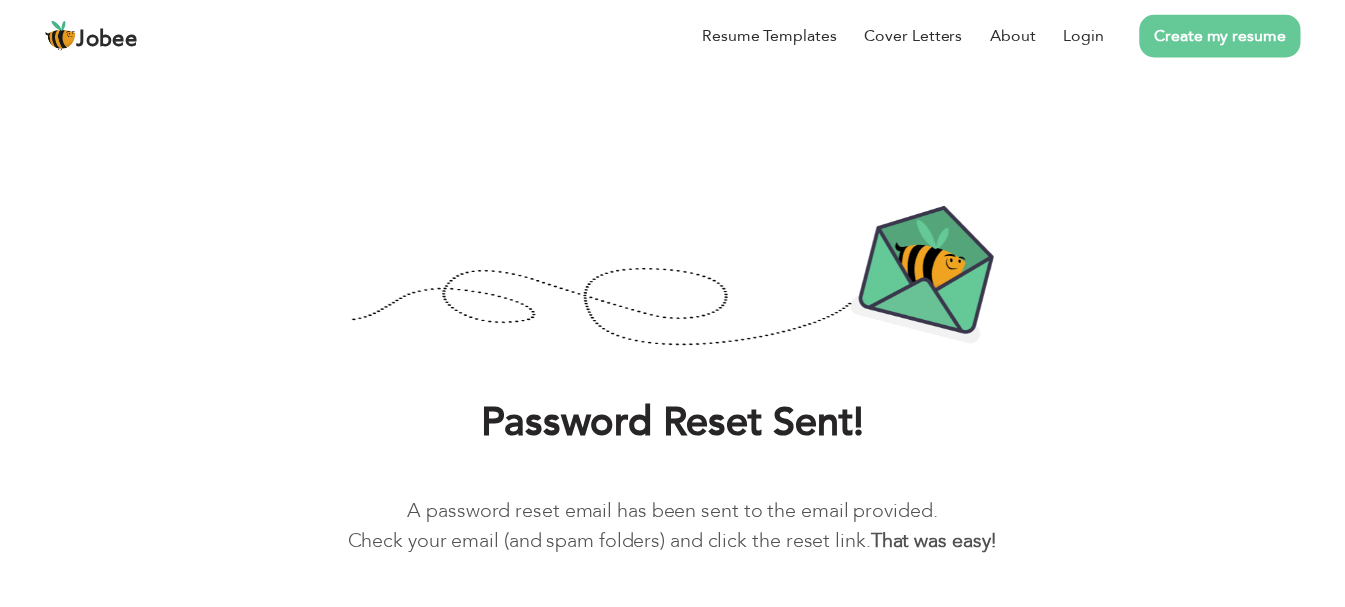 scroll, scrollTop: 0, scrollLeft: 0, axis: both 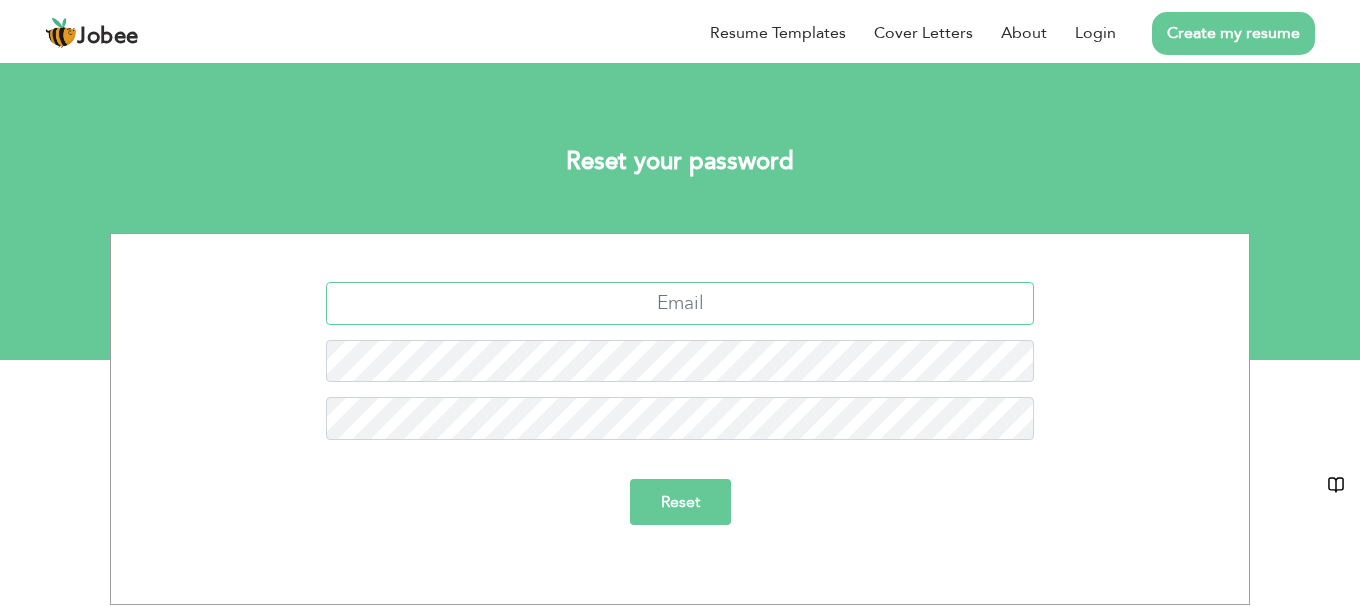 click at bounding box center (680, 303) 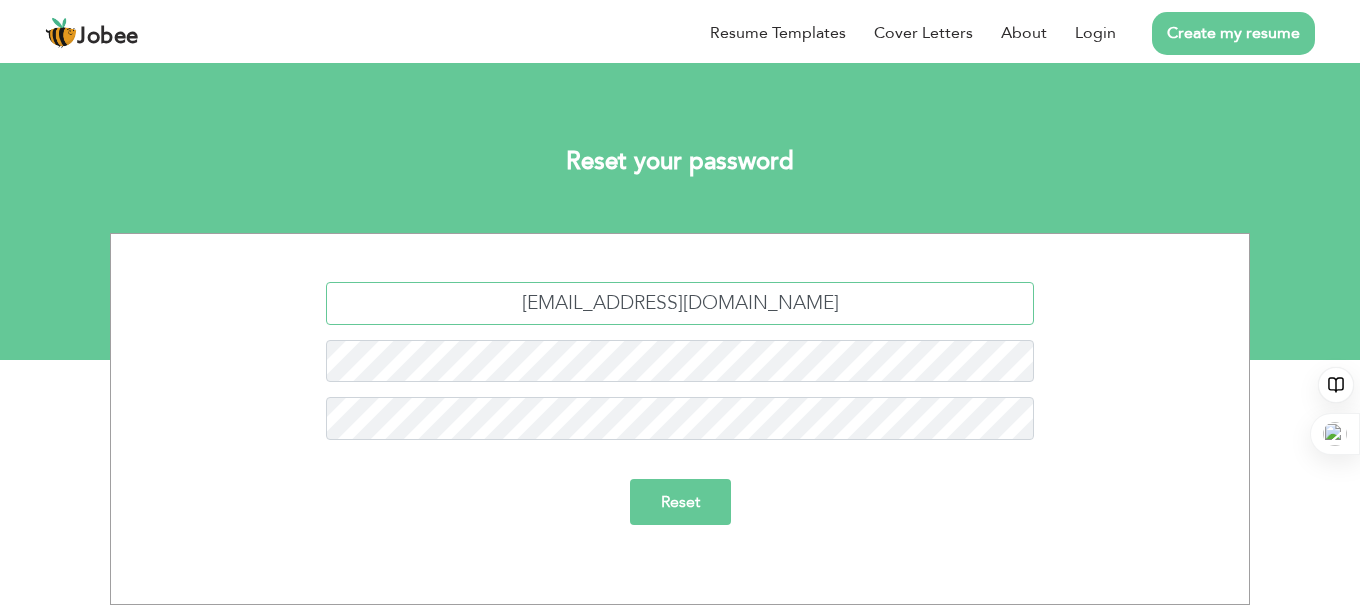type on "[EMAIL_ADDRESS][DOMAIN_NAME]" 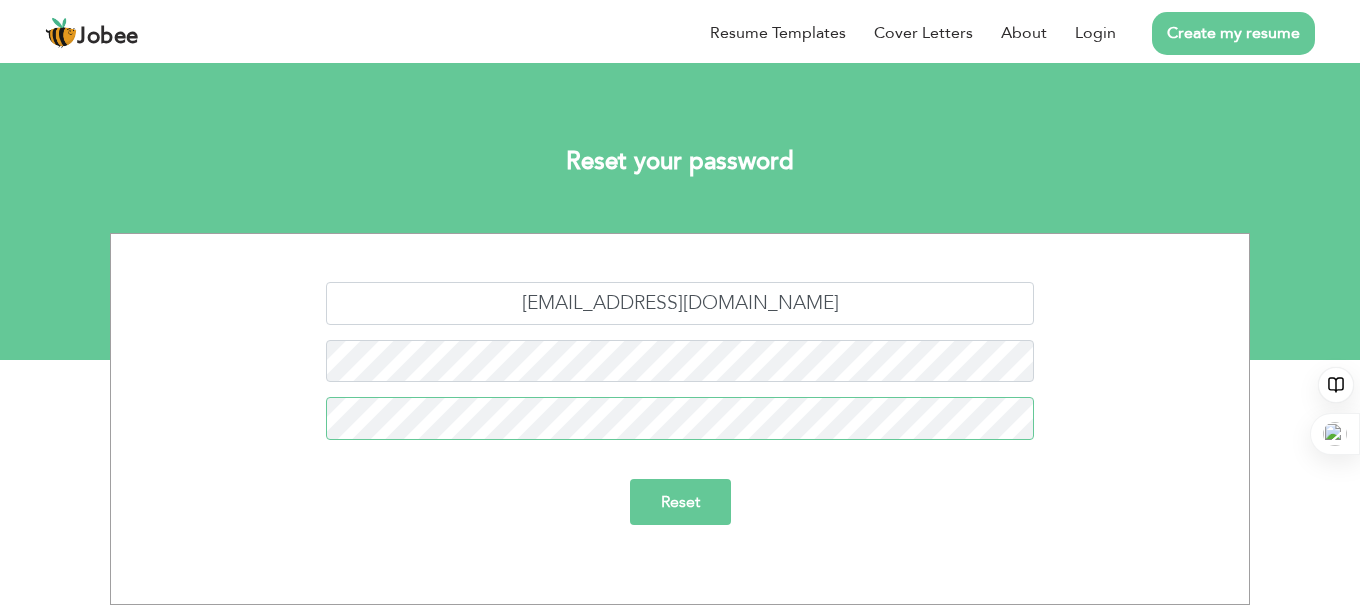 click on "Reset" at bounding box center [680, 502] 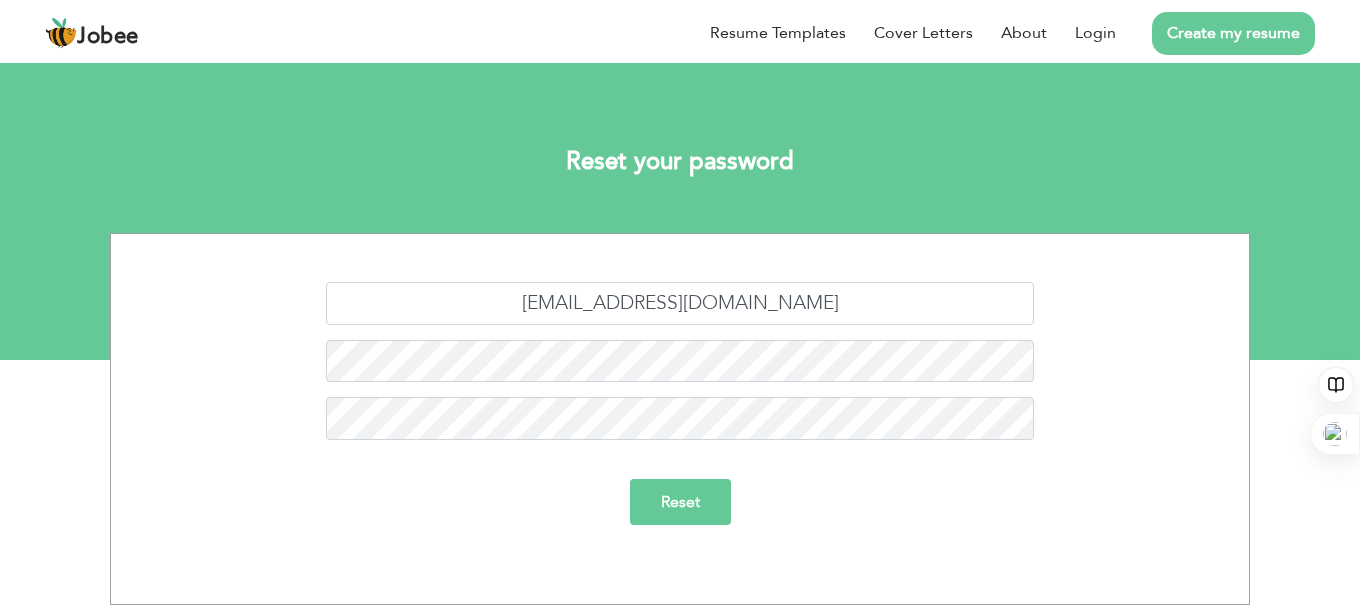 click on "Reset" at bounding box center [680, 502] 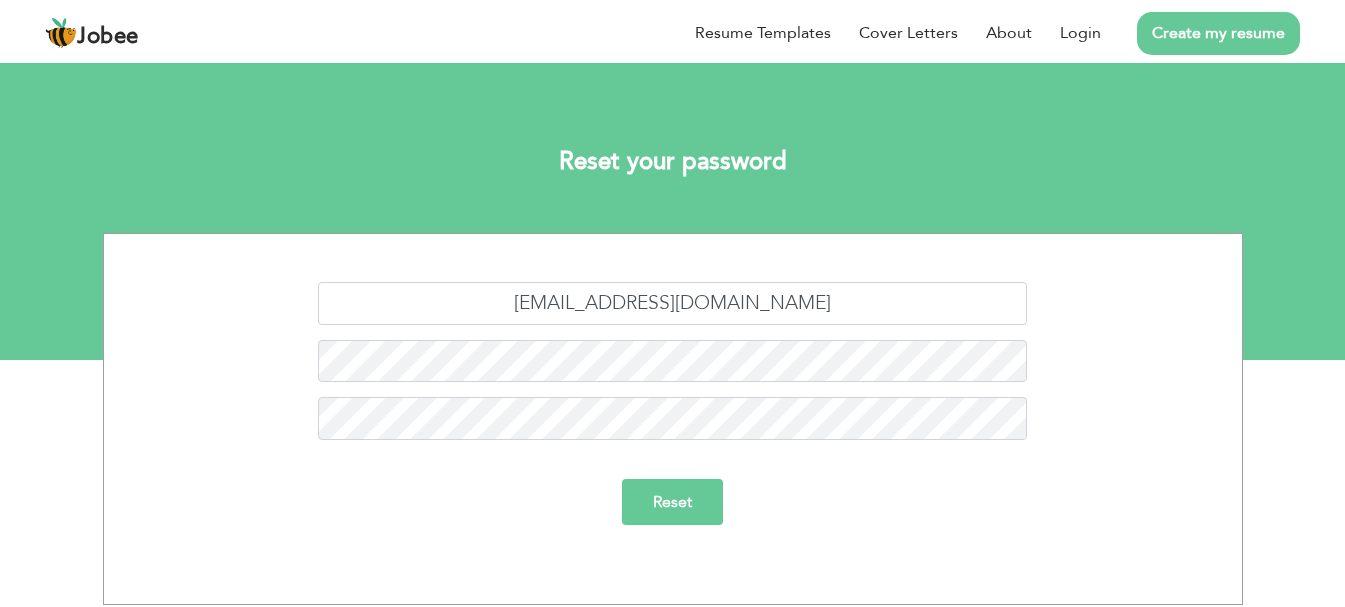 scroll, scrollTop: 0, scrollLeft: 0, axis: both 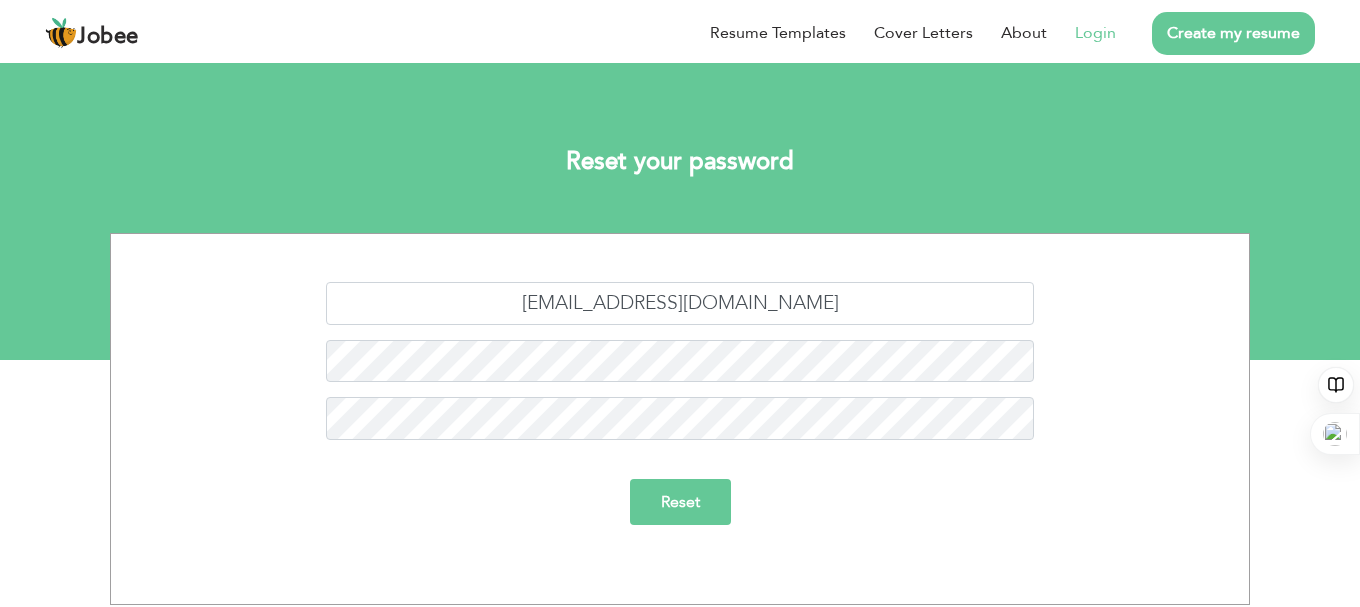 click on "Login" at bounding box center (1095, 33) 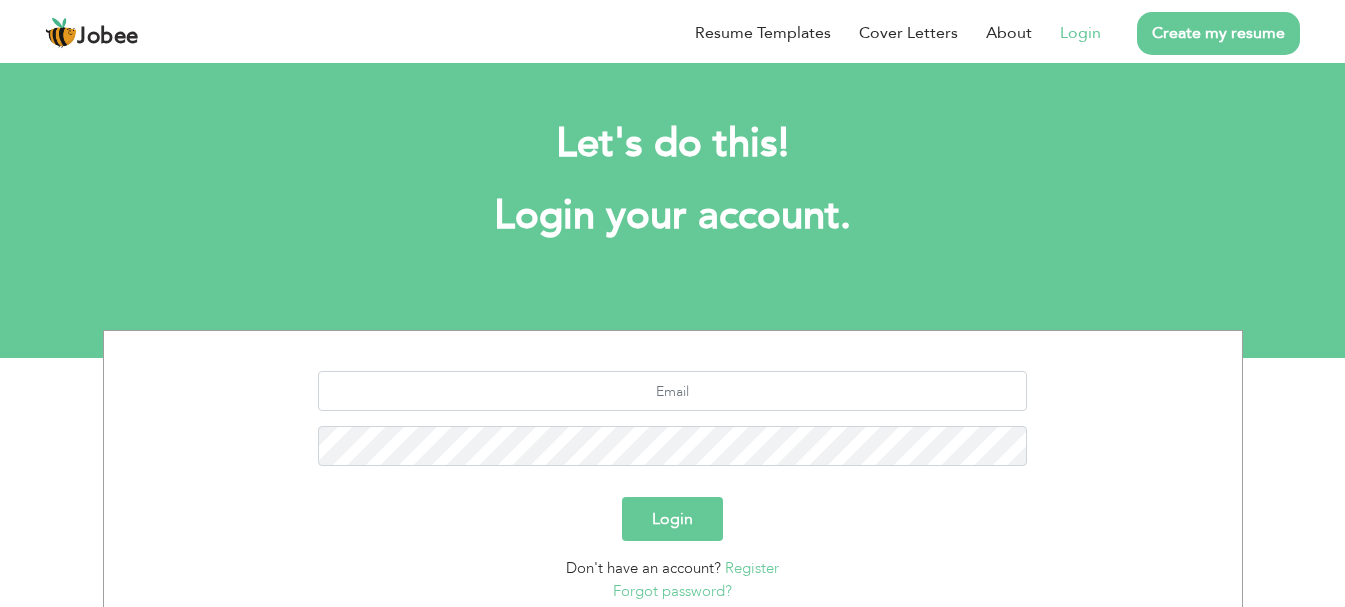 scroll, scrollTop: 0, scrollLeft: 0, axis: both 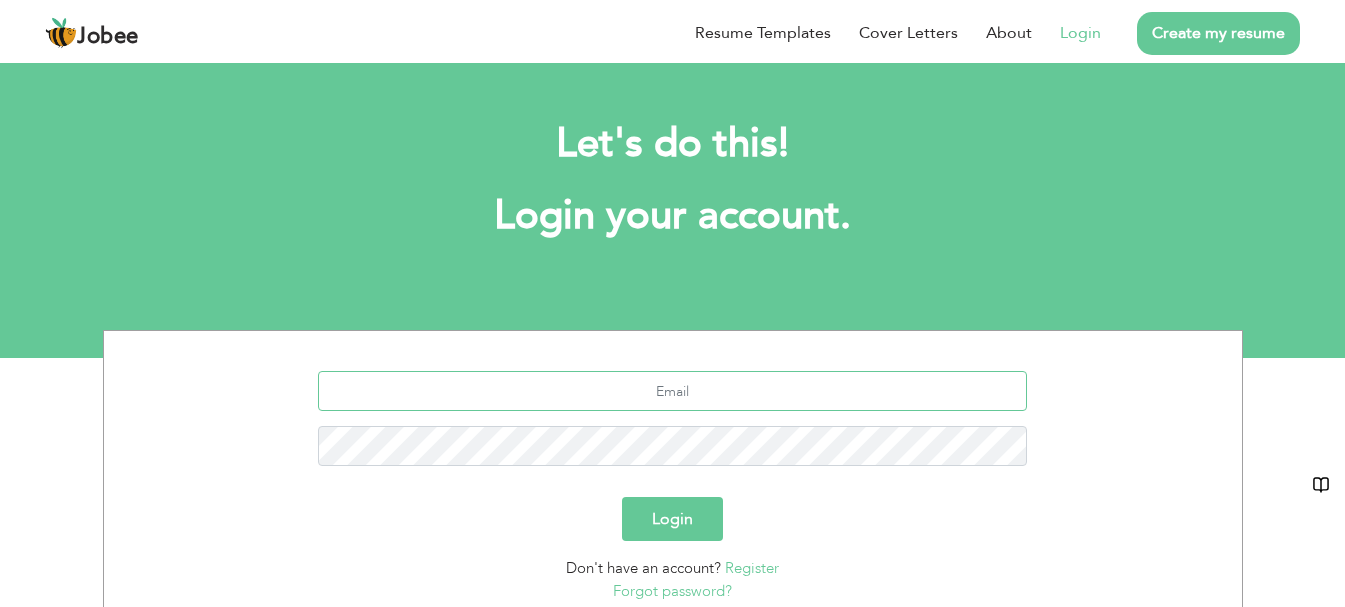 click at bounding box center (672, 391) 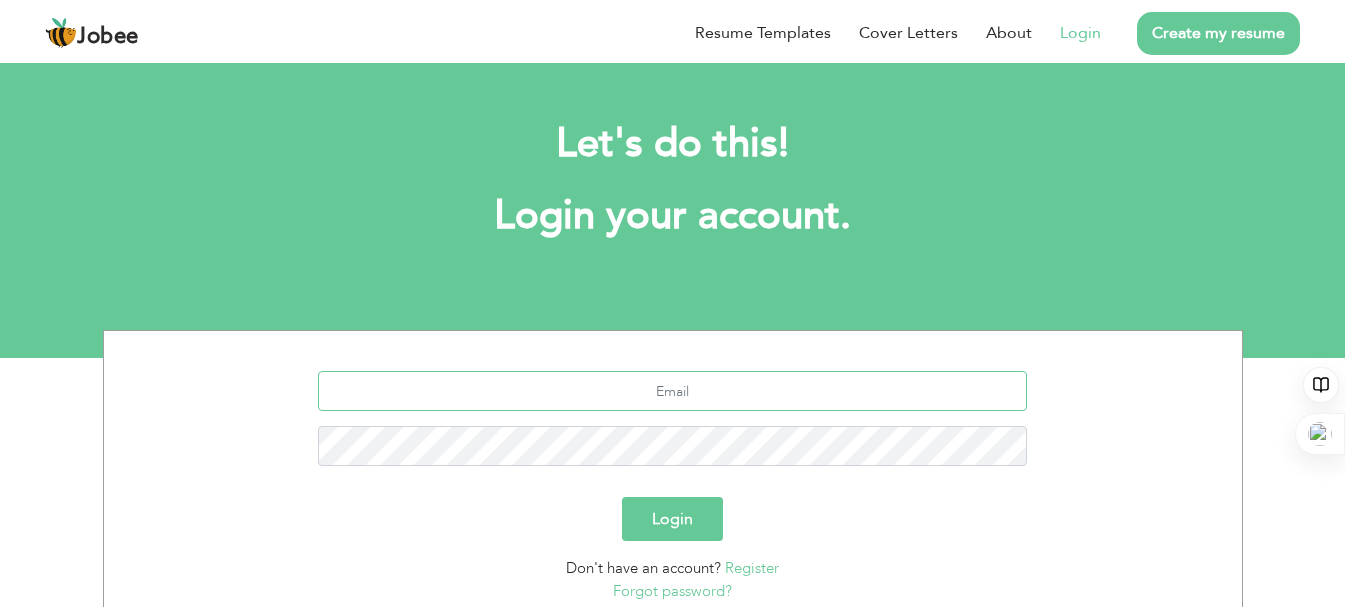 click at bounding box center [672, 391] 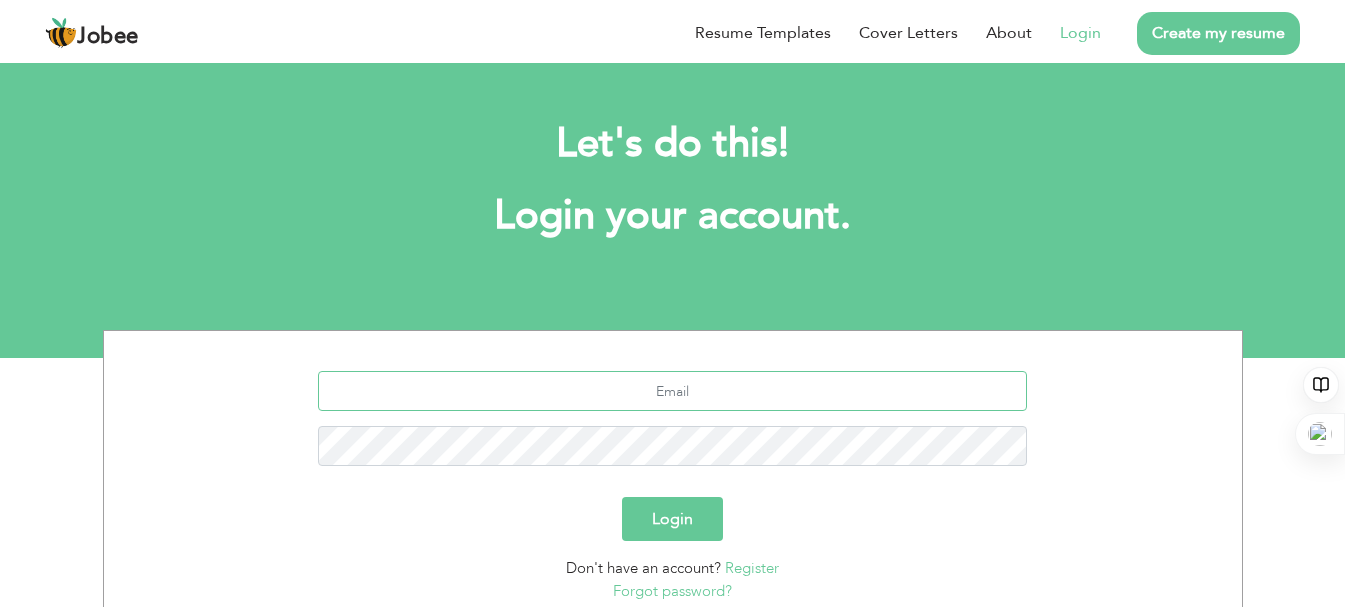 type on "[EMAIL_ADDRESS][DOMAIN_NAME]" 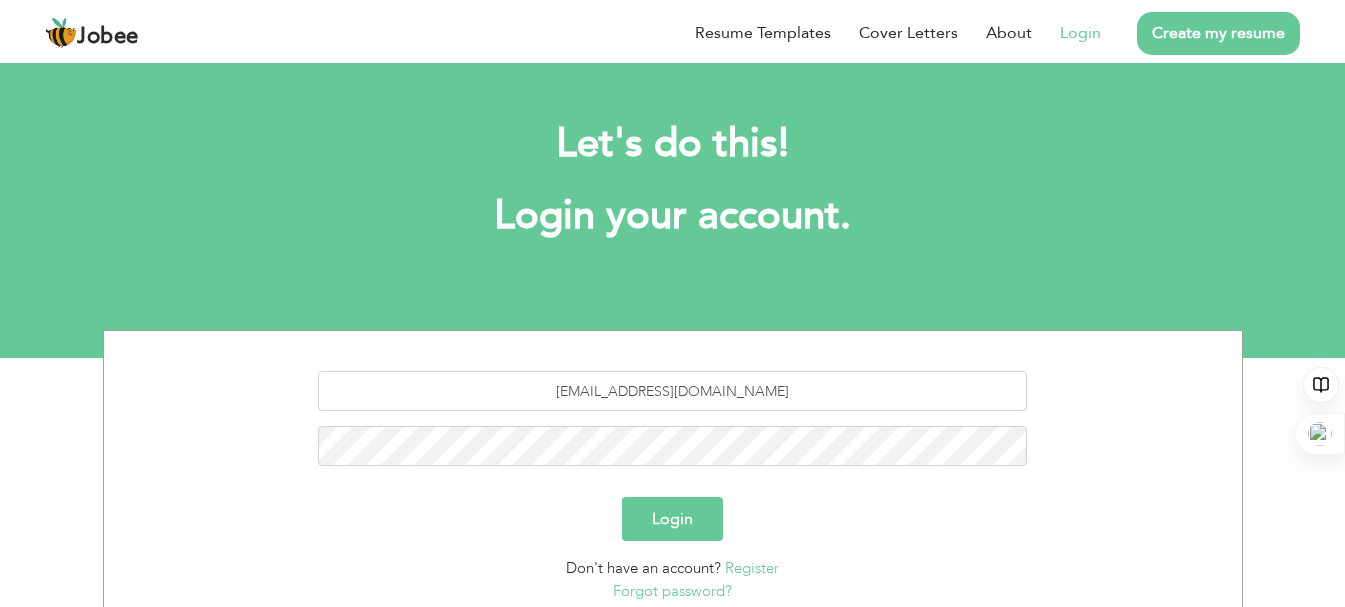 click on "Login" at bounding box center [672, 519] 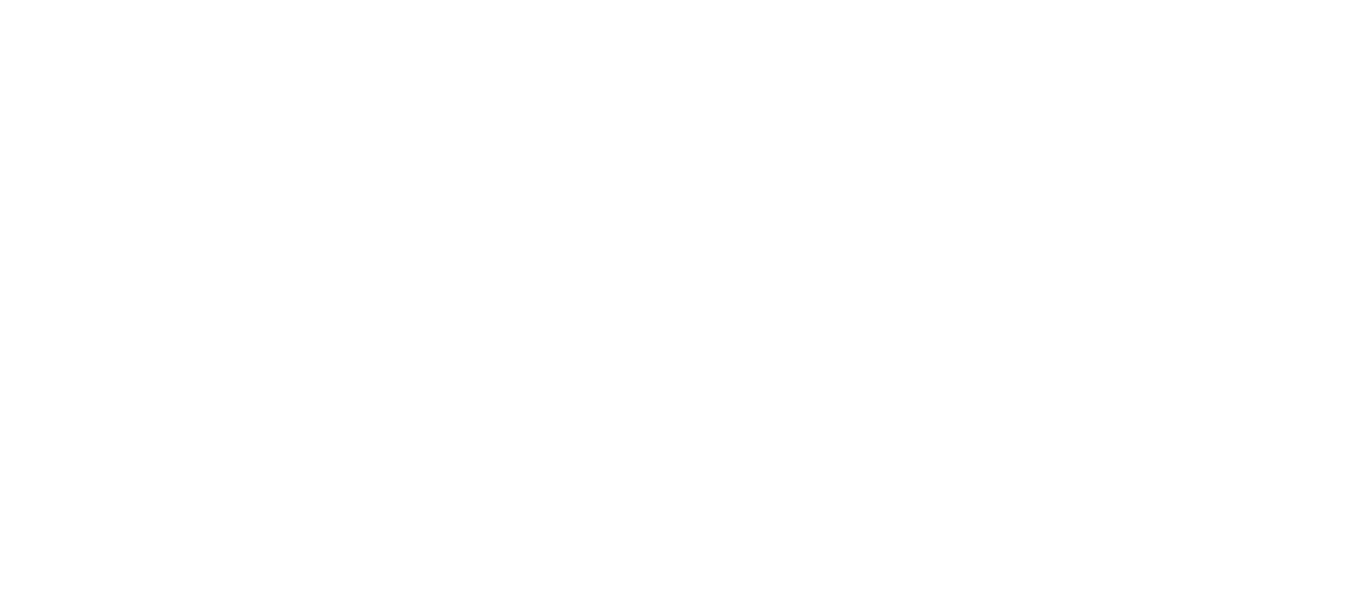 scroll, scrollTop: 0, scrollLeft: 0, axis: both 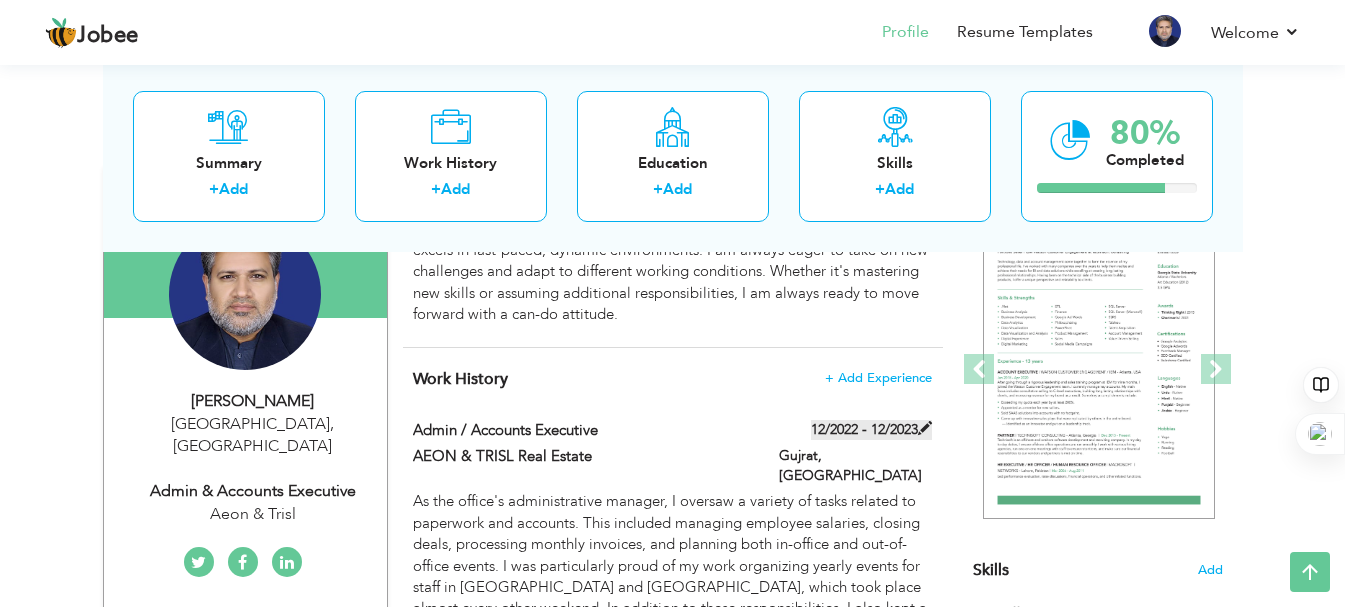 click on "12/2022 - 12/2023" at bounding box center [871, 430] 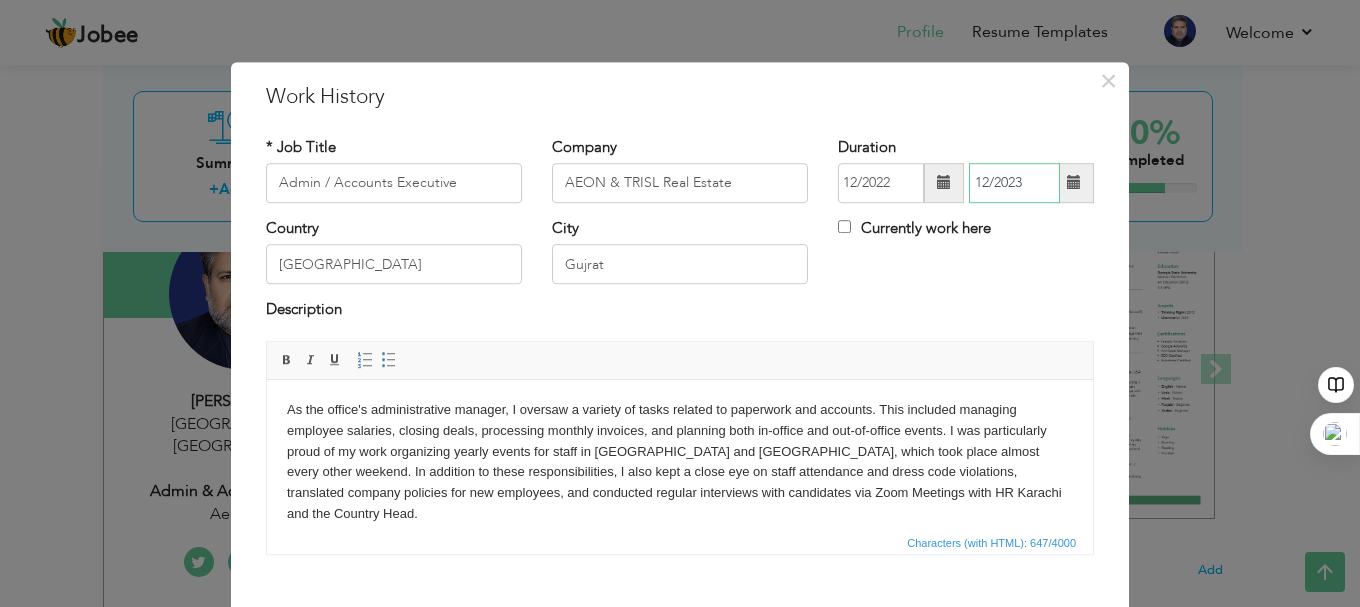 click on "12/2023" at bounding box center (1014, 183) 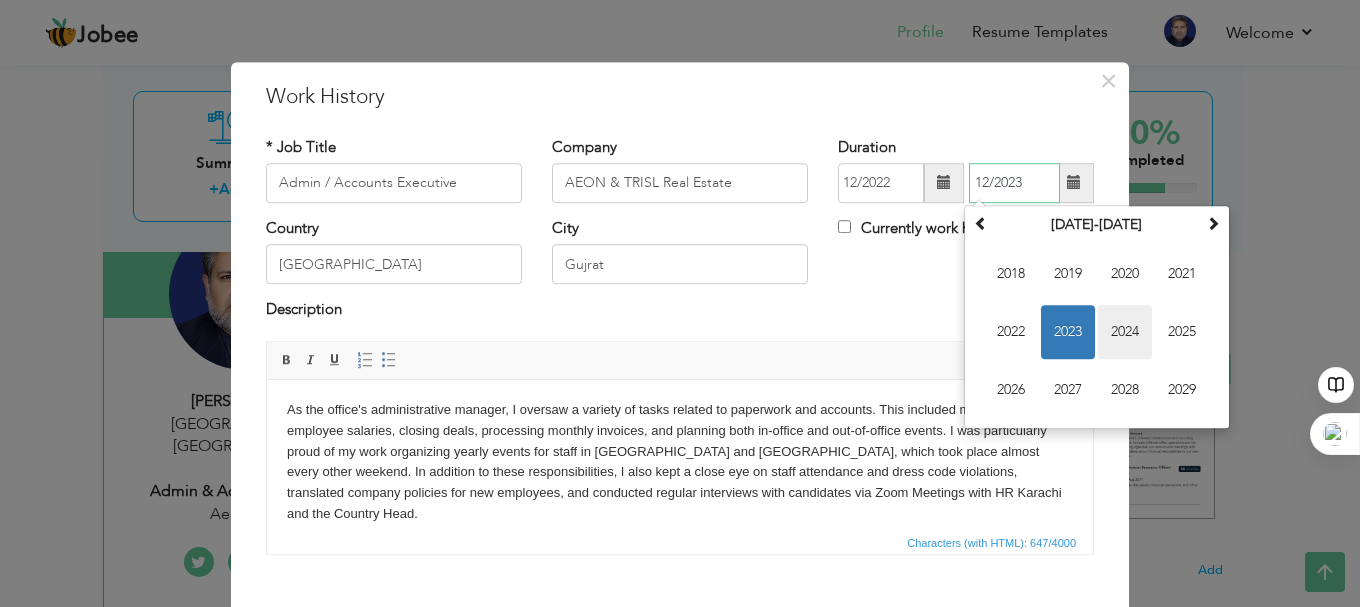 click on "2024" at bounding box center (1125, 332) 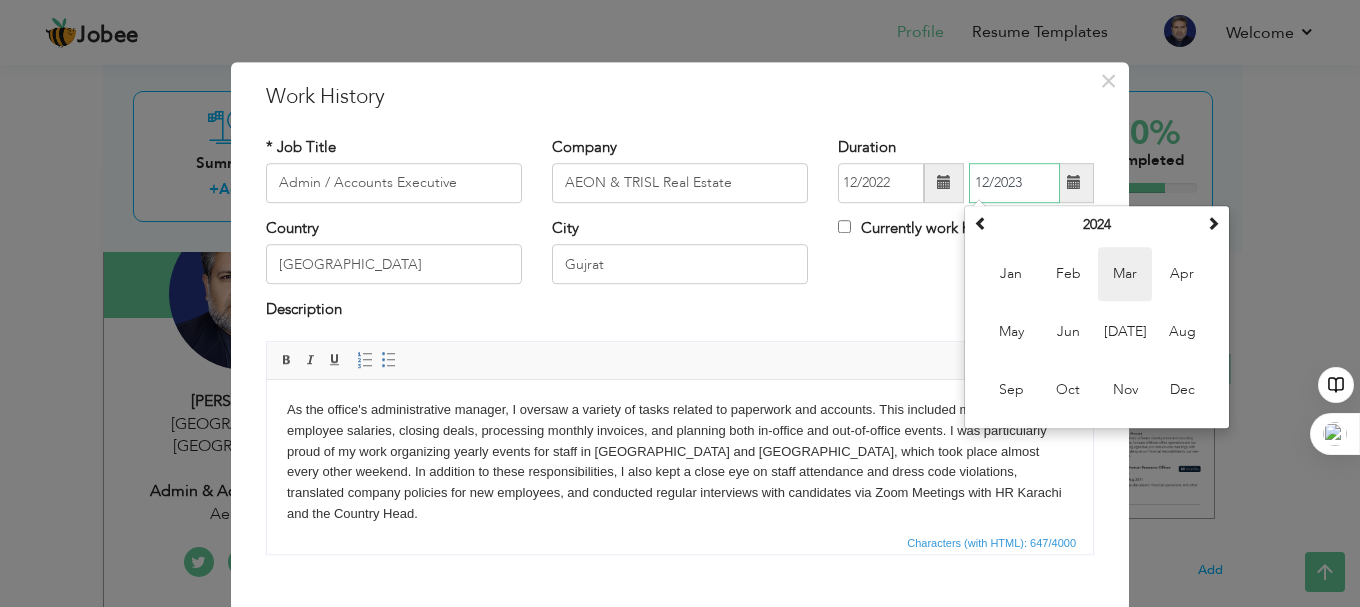 click on "Mar" at bounding box center (1125, 274) 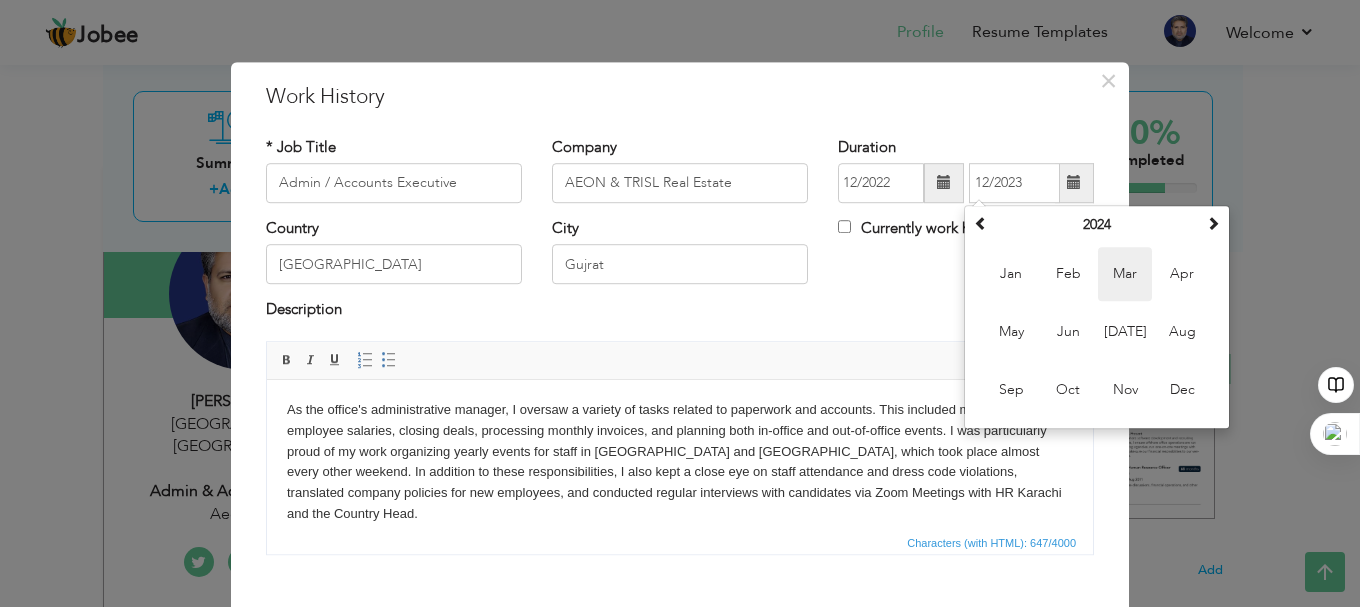 type on "03/2024" 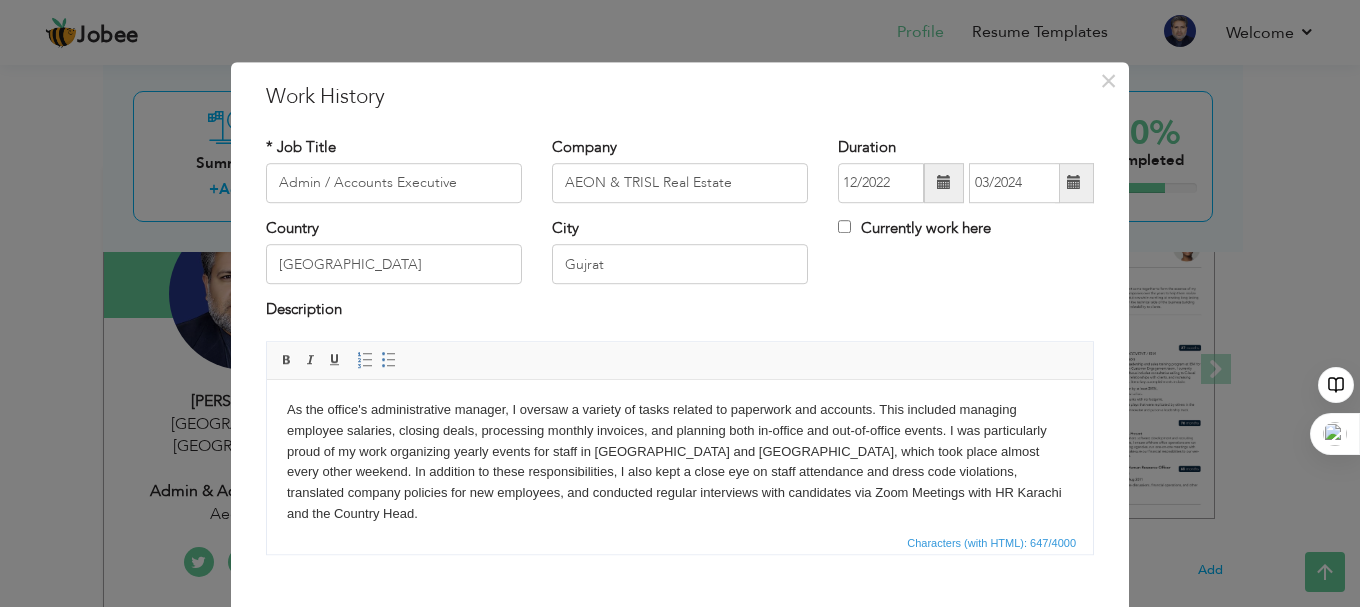 click on "Description" at bounding box center [680, 313] 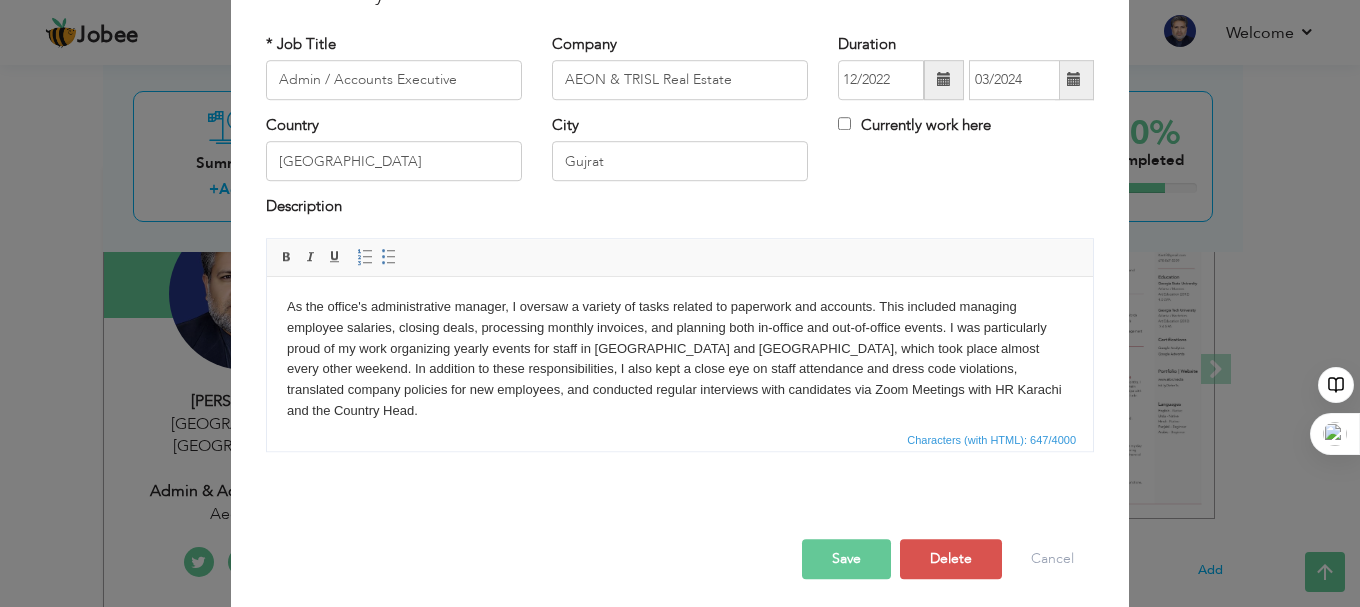 scroll, scrollTop: 110, scrollLeft: 0, axis: vertical 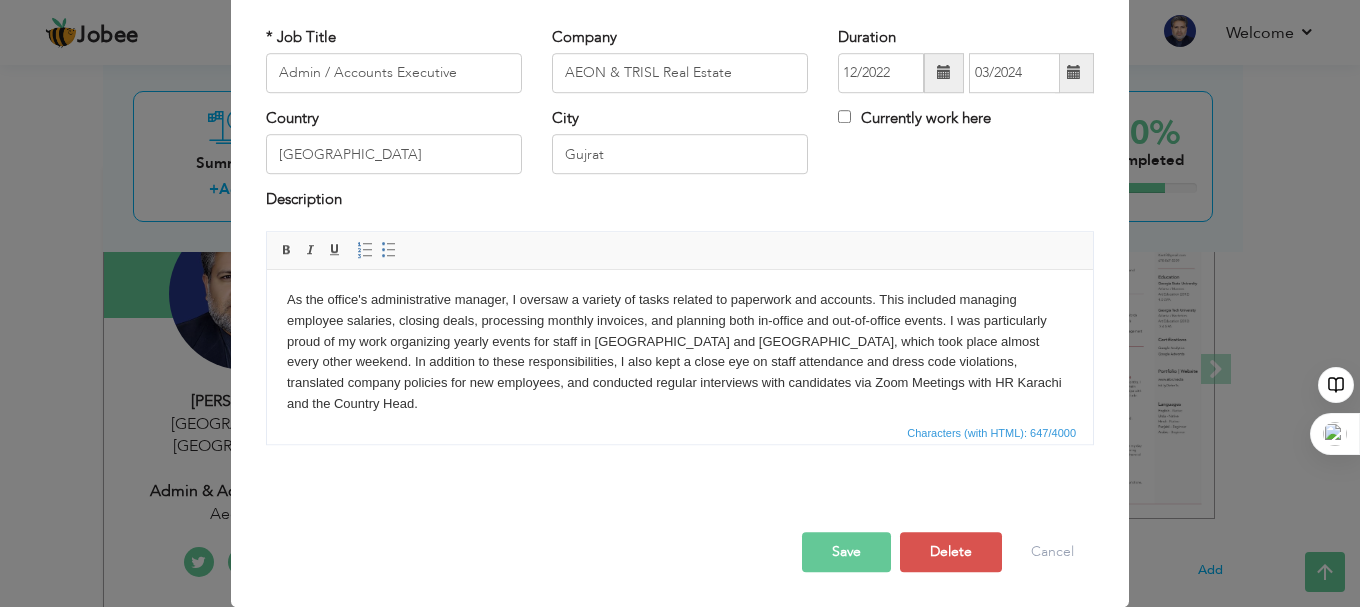 click on "Save" at bounding box center (846, 552) 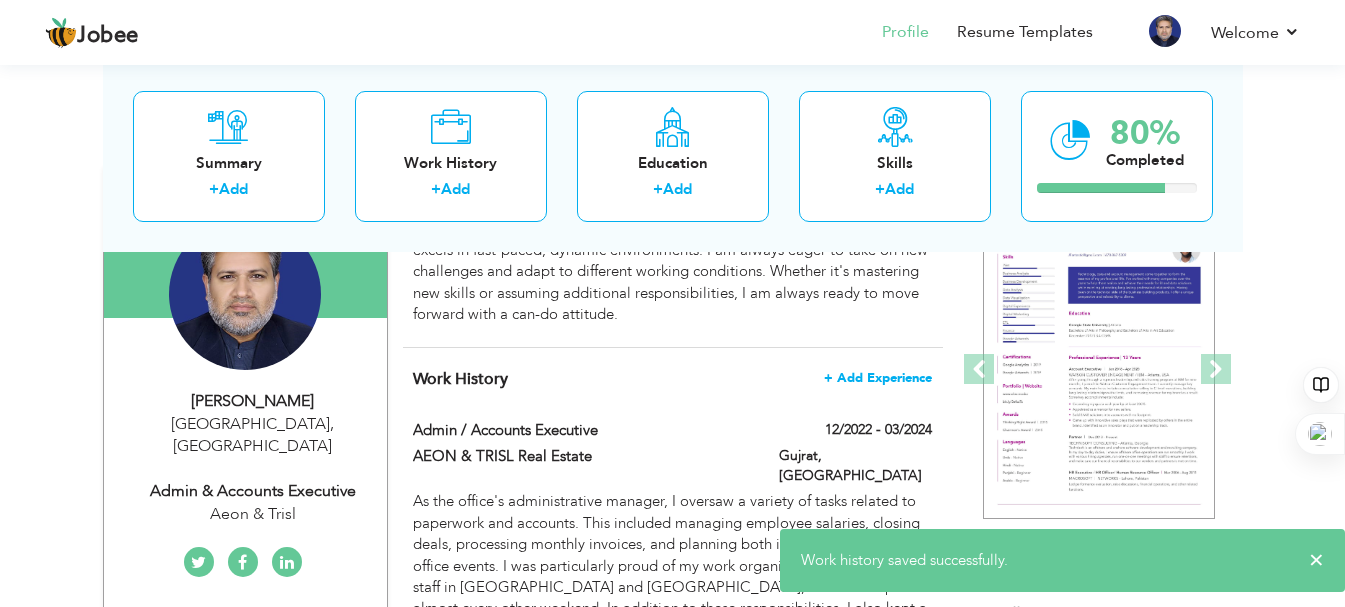 click on "+ Add Experience" at bounding box center [878, 378] 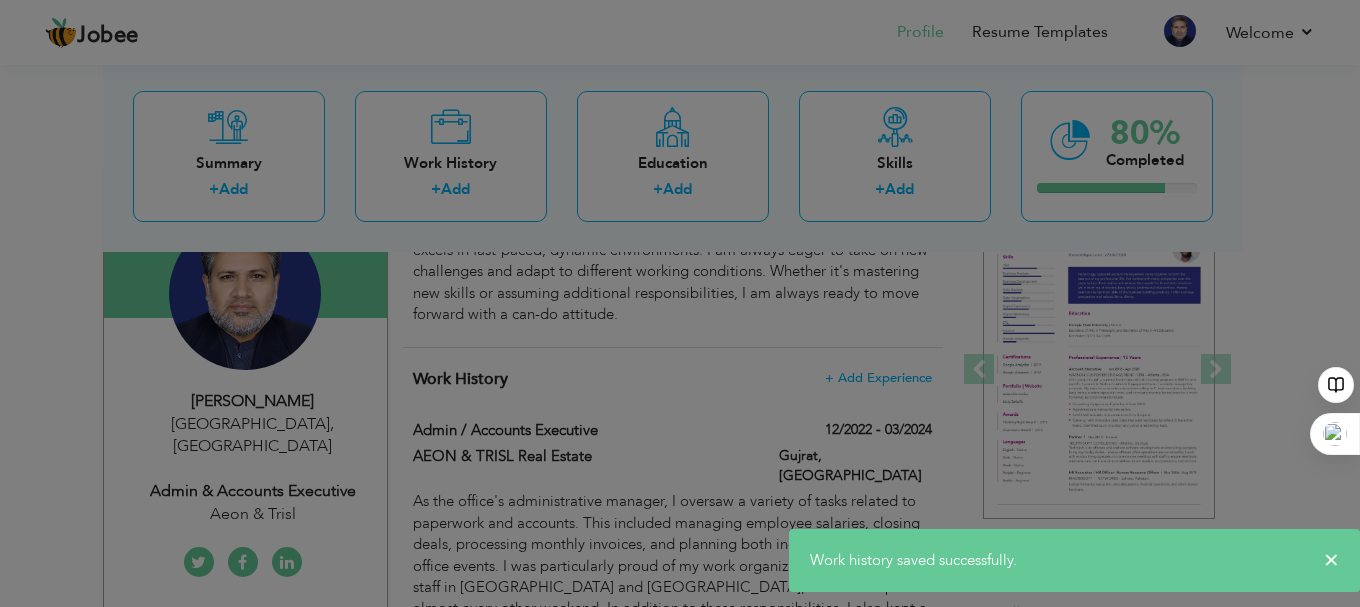 scroll, scrollTop: 0, scrollLeft: 0, axis: both 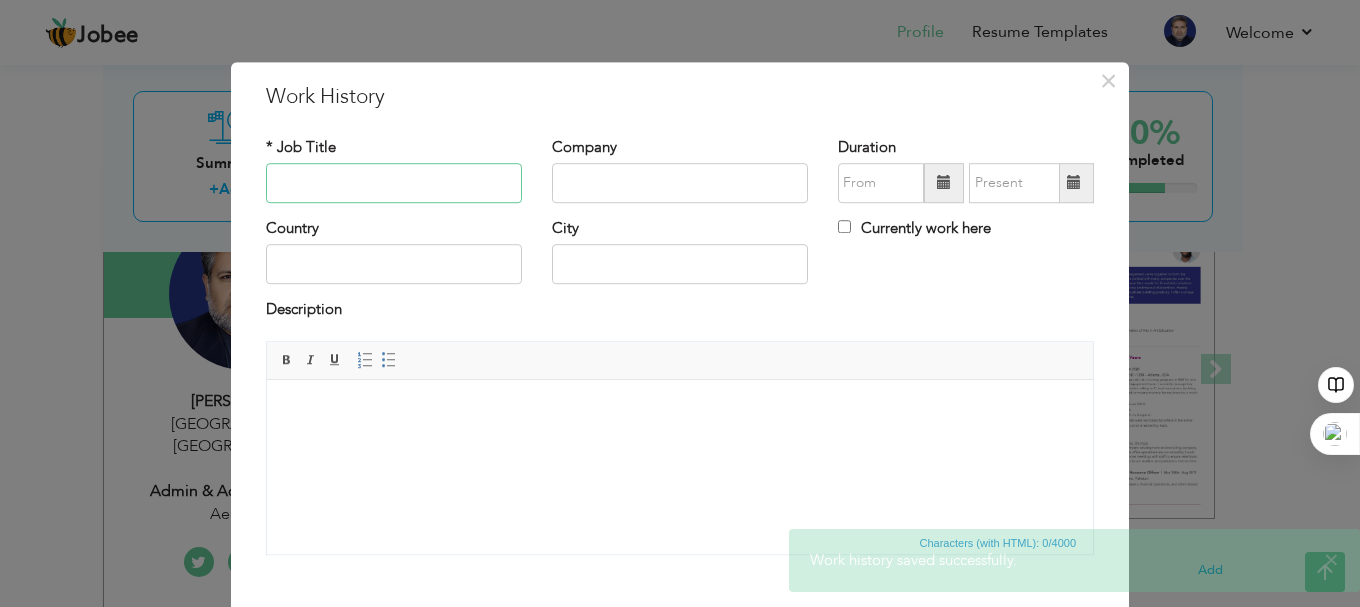click at bounding box center [394, 183] 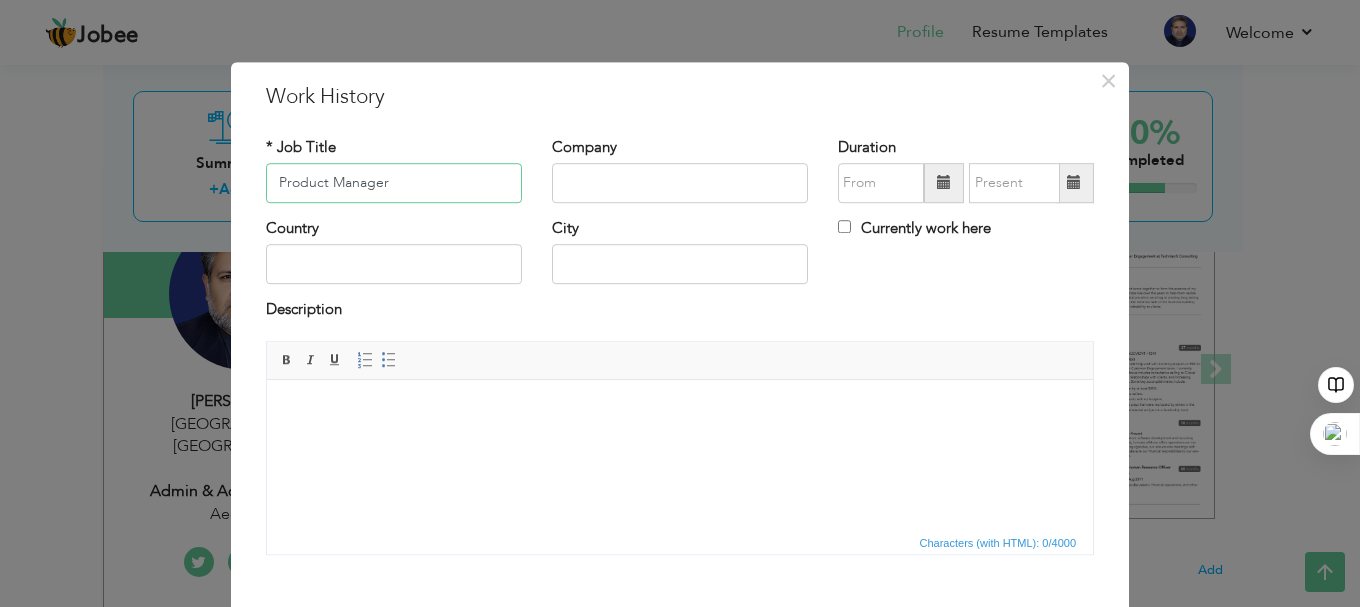 type on "Product Manager" 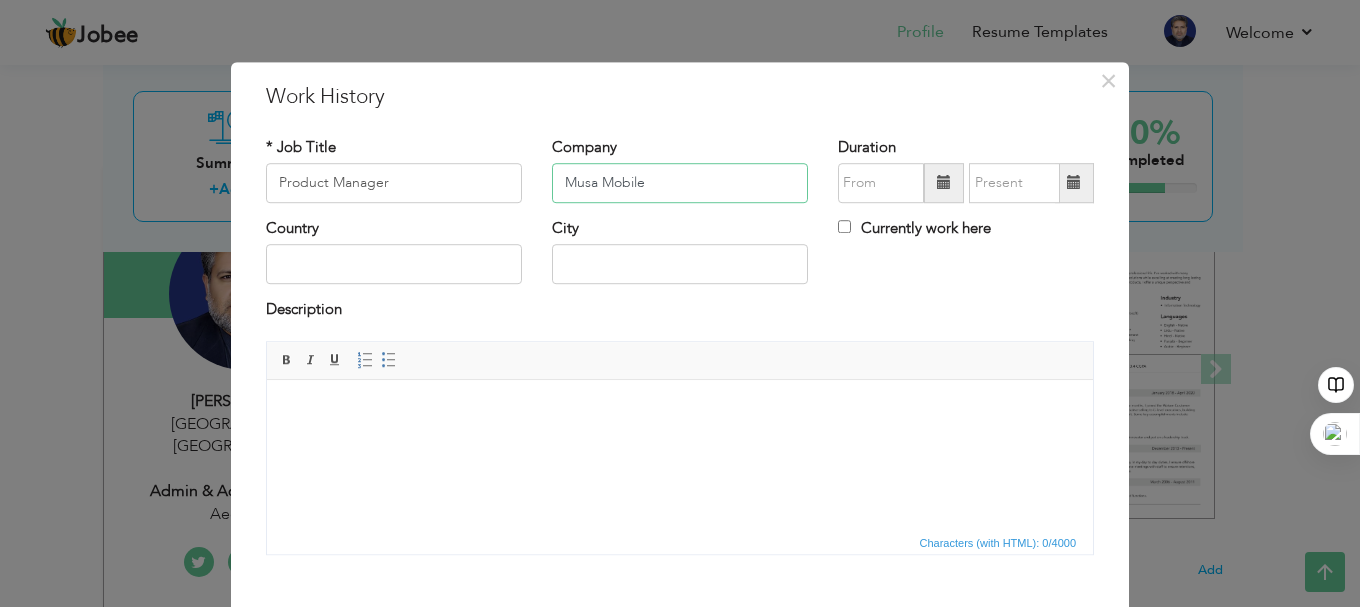 type on "Musa Mobile" 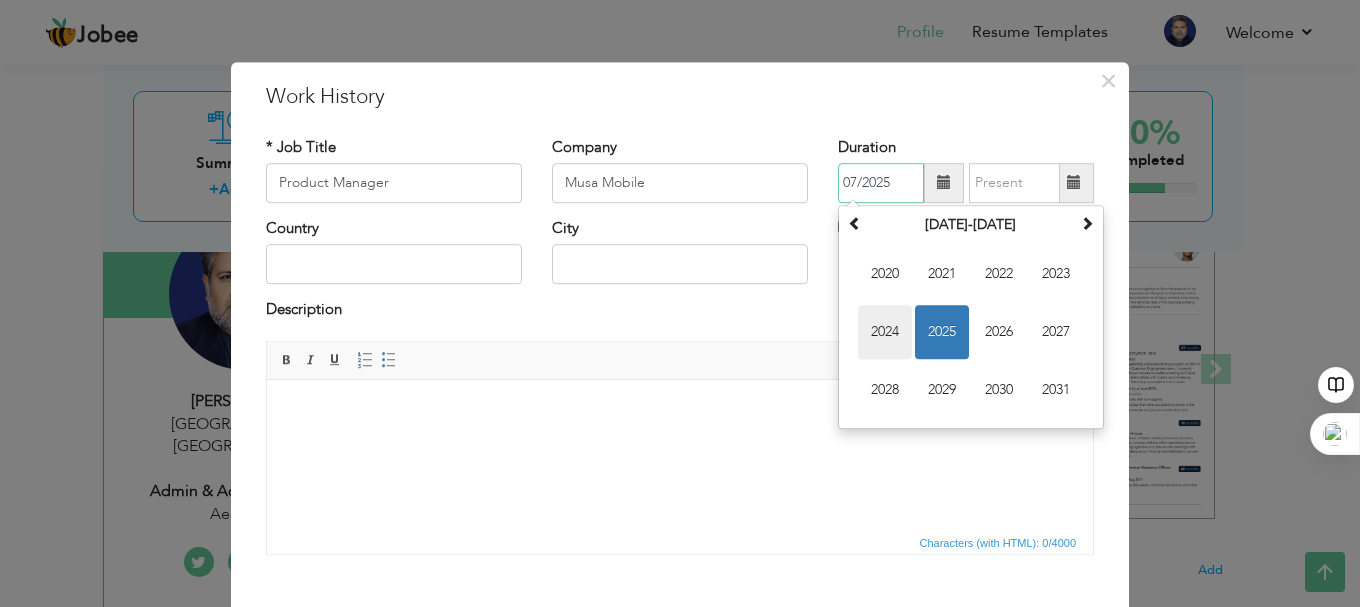 click on "2024" at bounding box center [885, 332] 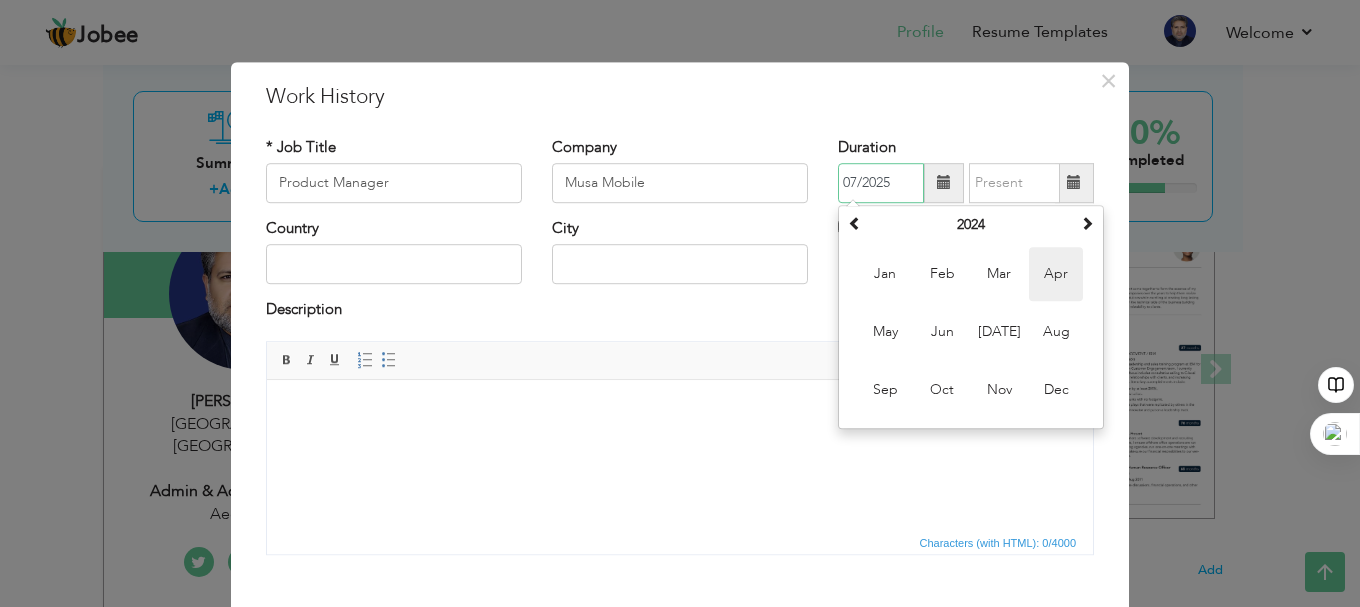 click on "Apr" at bounding box center (1056, 274) 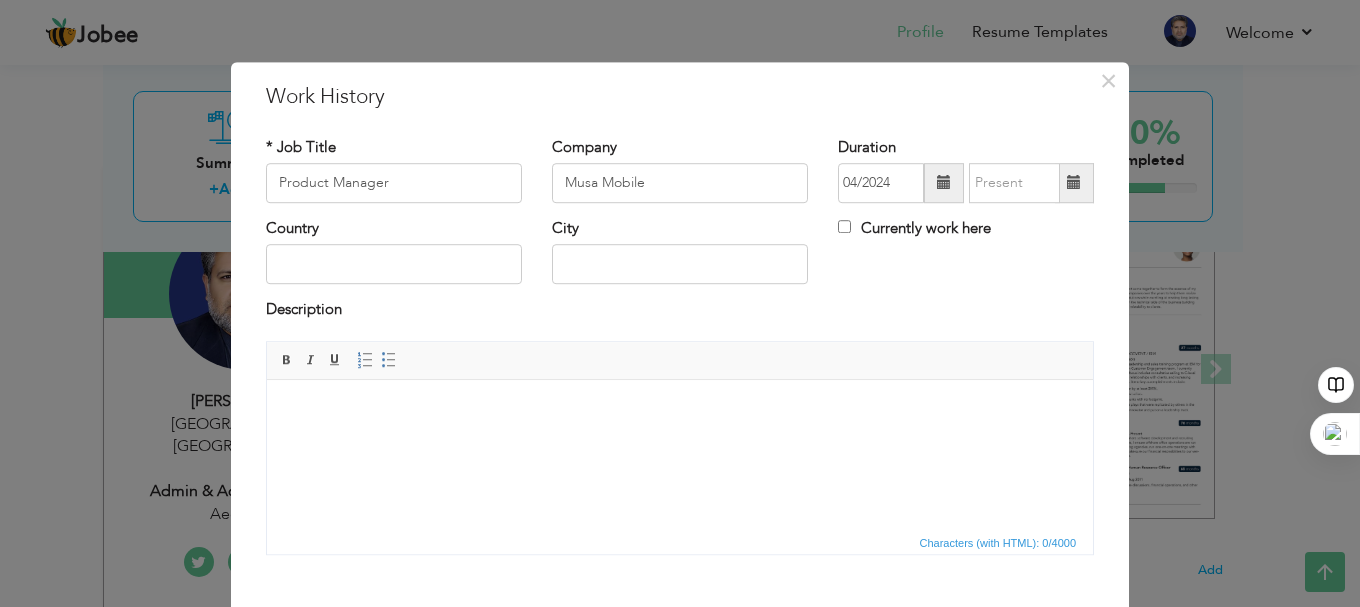 click at bounding box center (944, 183) 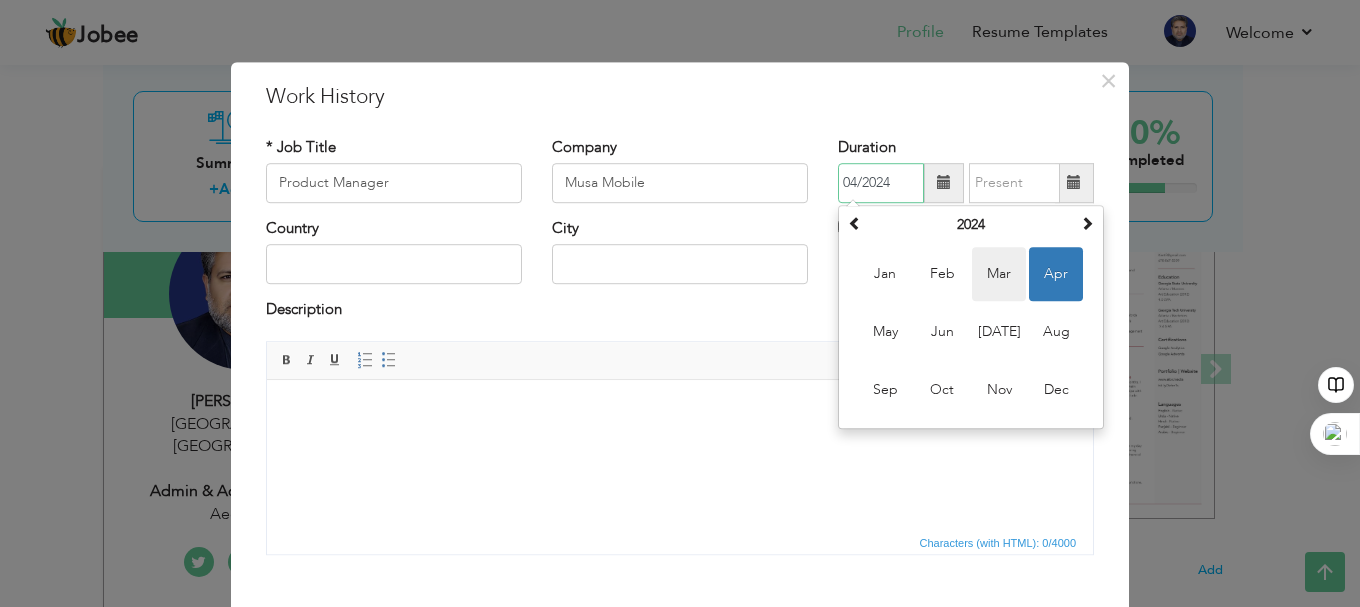 click on "Mar" at bounding box center (999, 274) 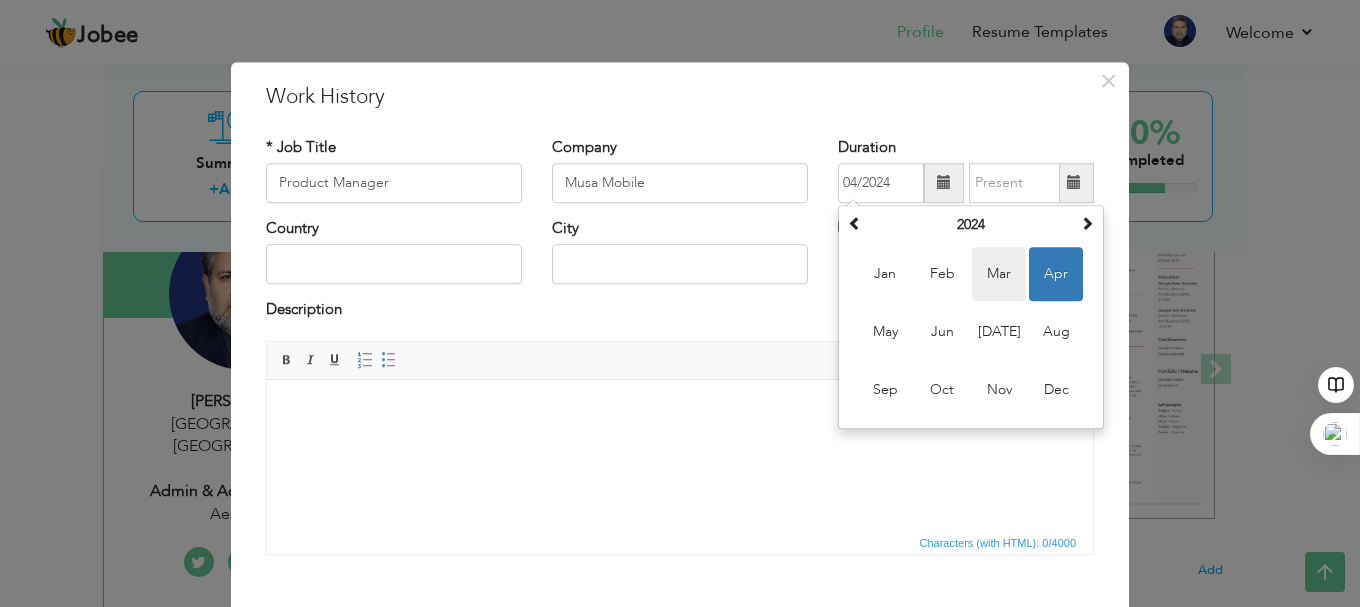 type on "03/2024" 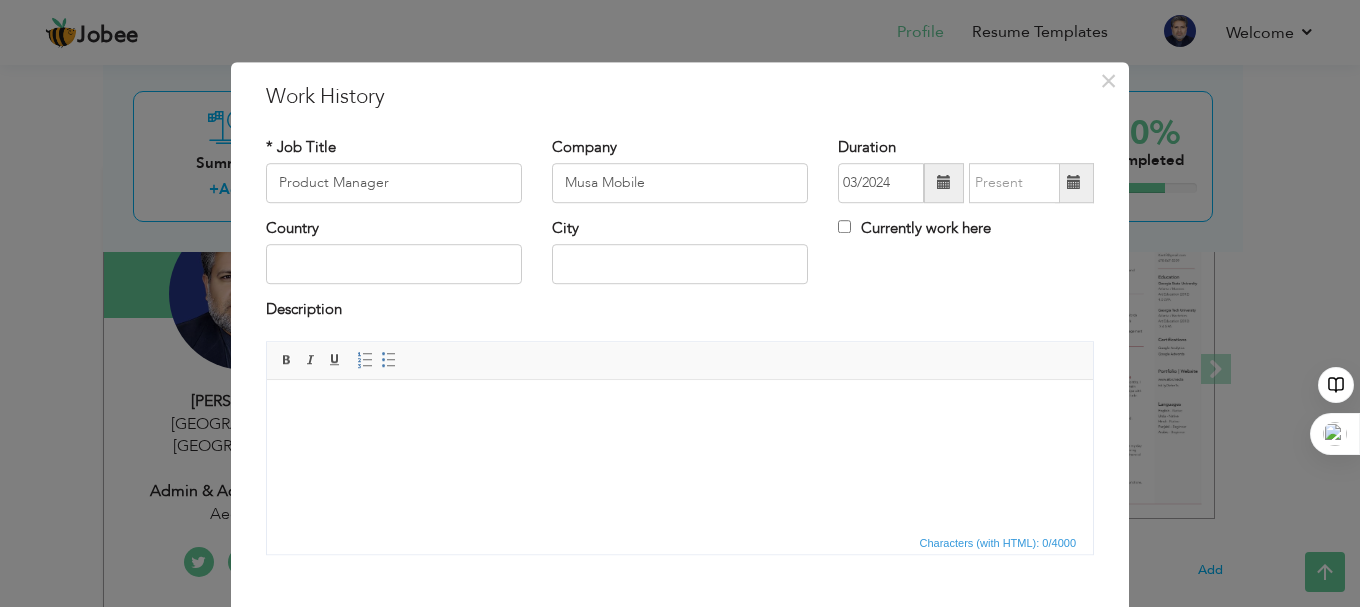 click at bounding box center [1074, 183] 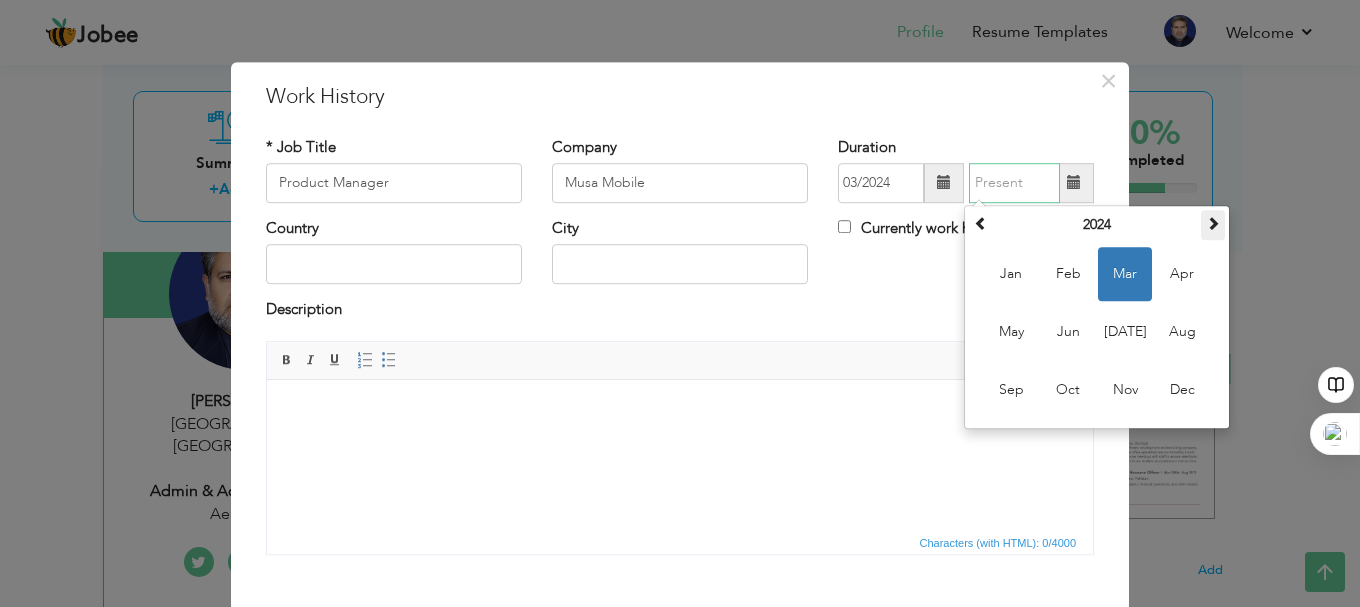 click at bounding box center (1213, 223) 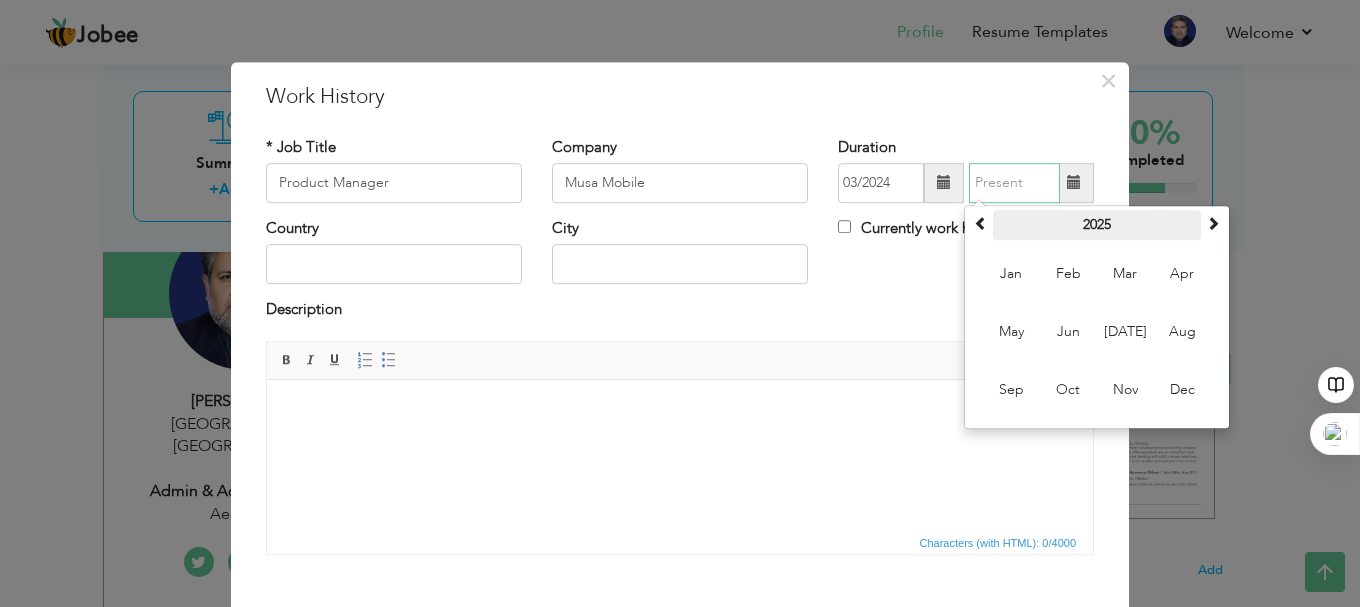 click on "2025" at bounding box center (1097, 225) 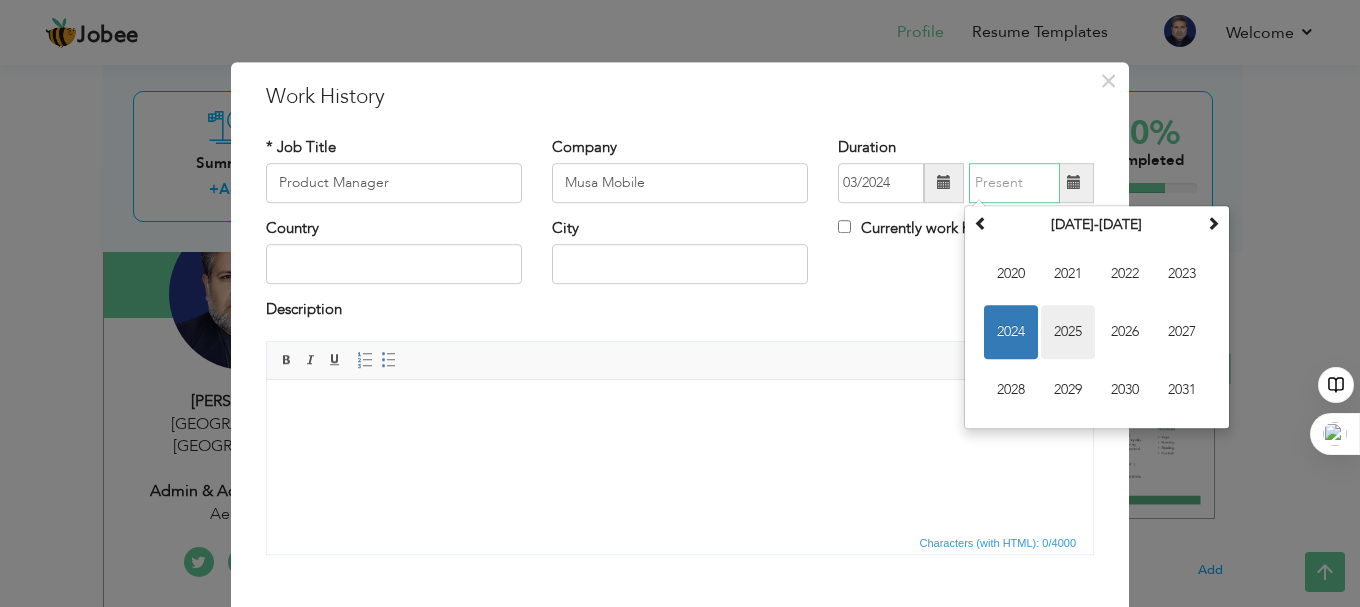 click on "2025" at bounding box center [1068, 332] 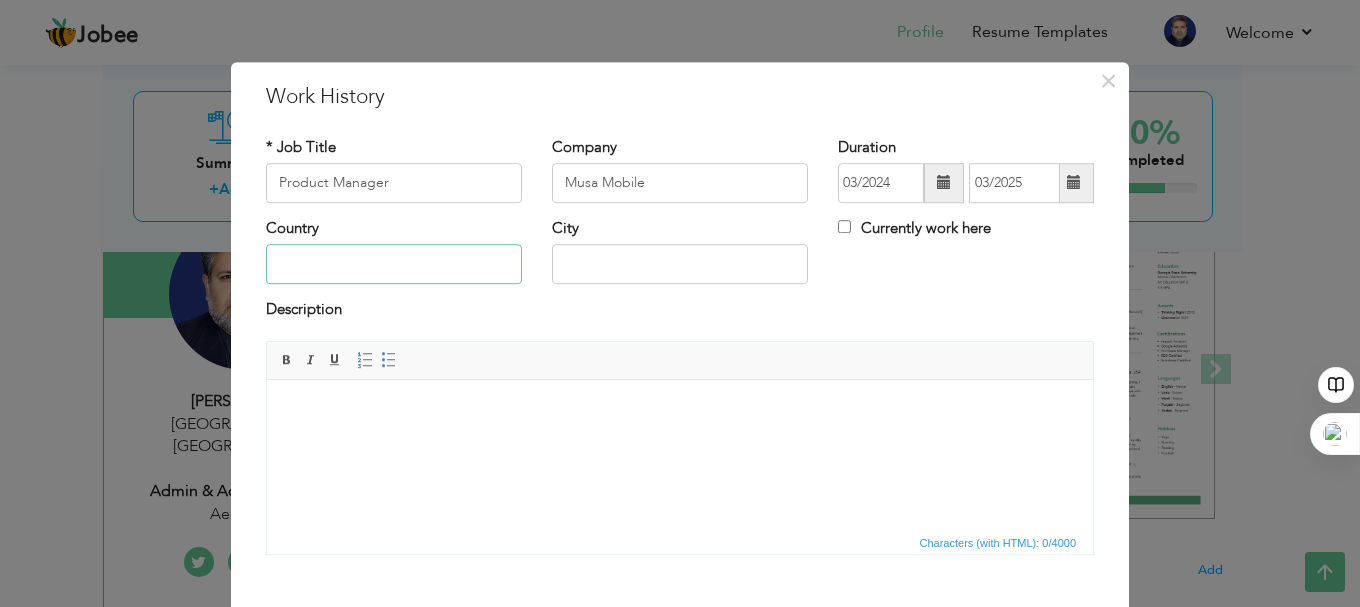 click at bounding box center (394, 265) 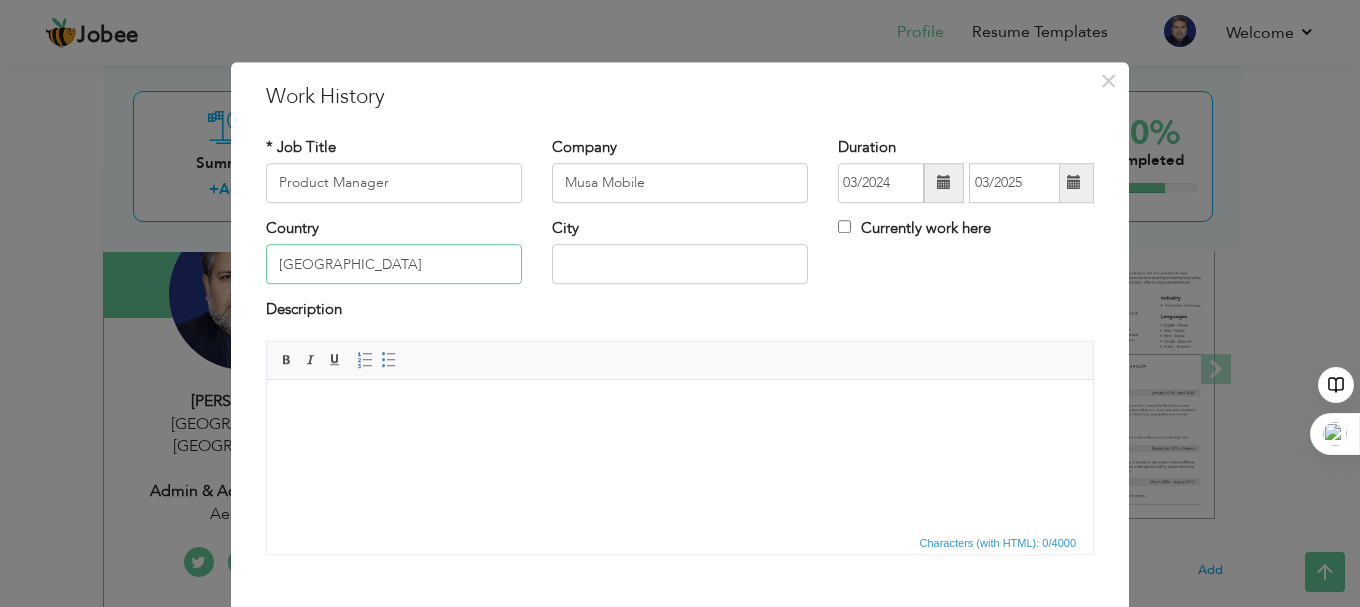 type on "[GEOGRAPHIC_DATA]" 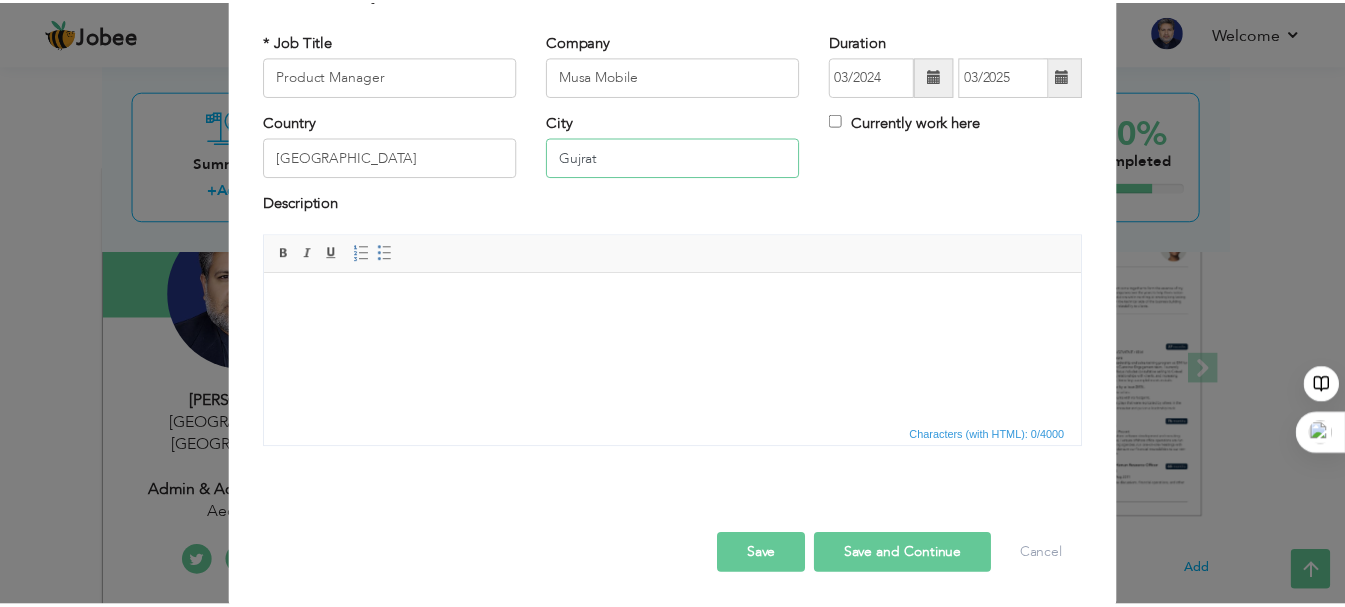 scroll, scrollTop: 110, scrollLeft: 0, axis: vertical 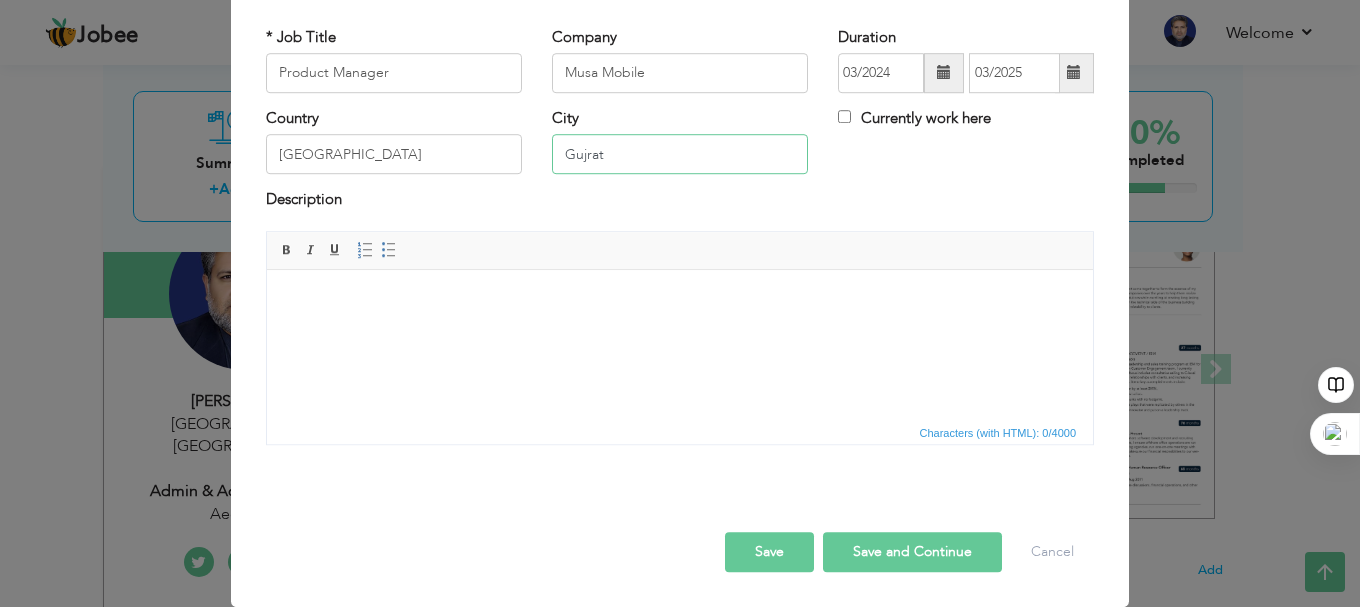 type on "Gujrat" 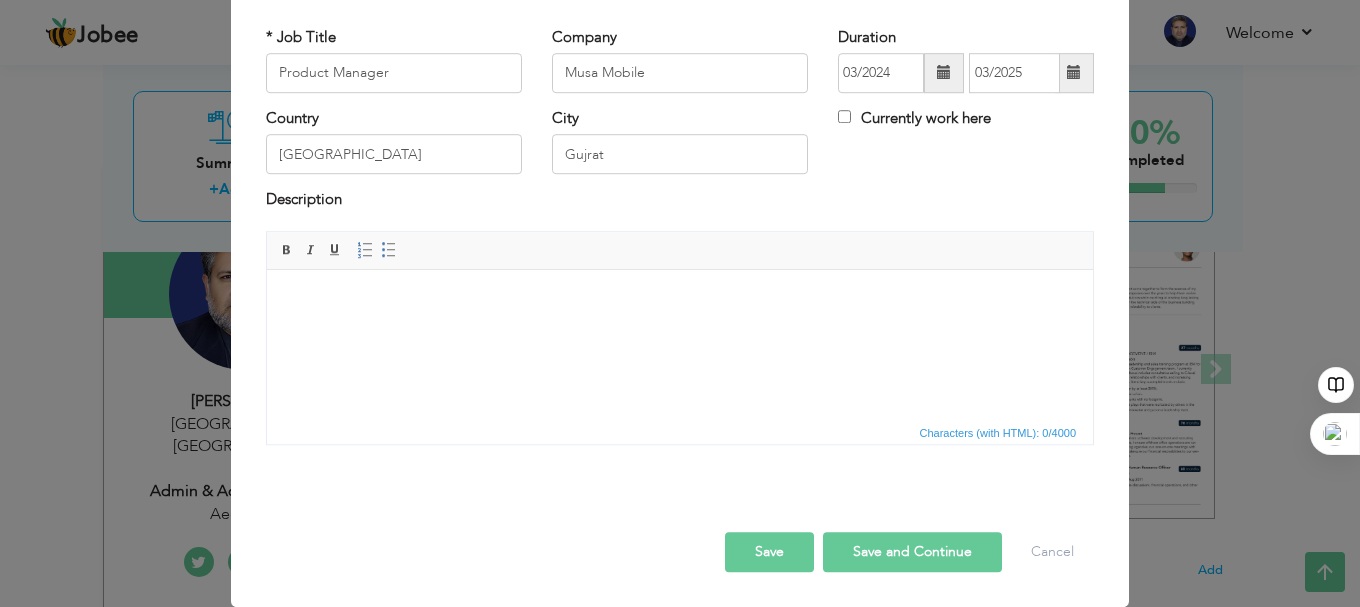 click at bounding box center [680, 299] 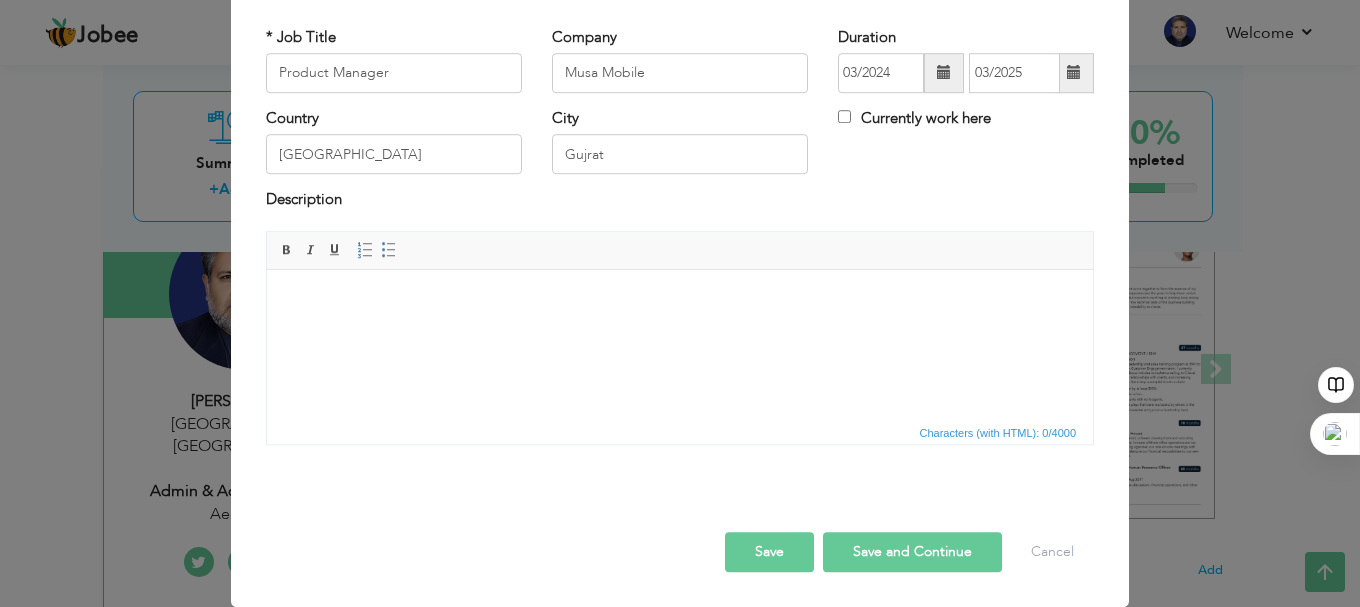 type 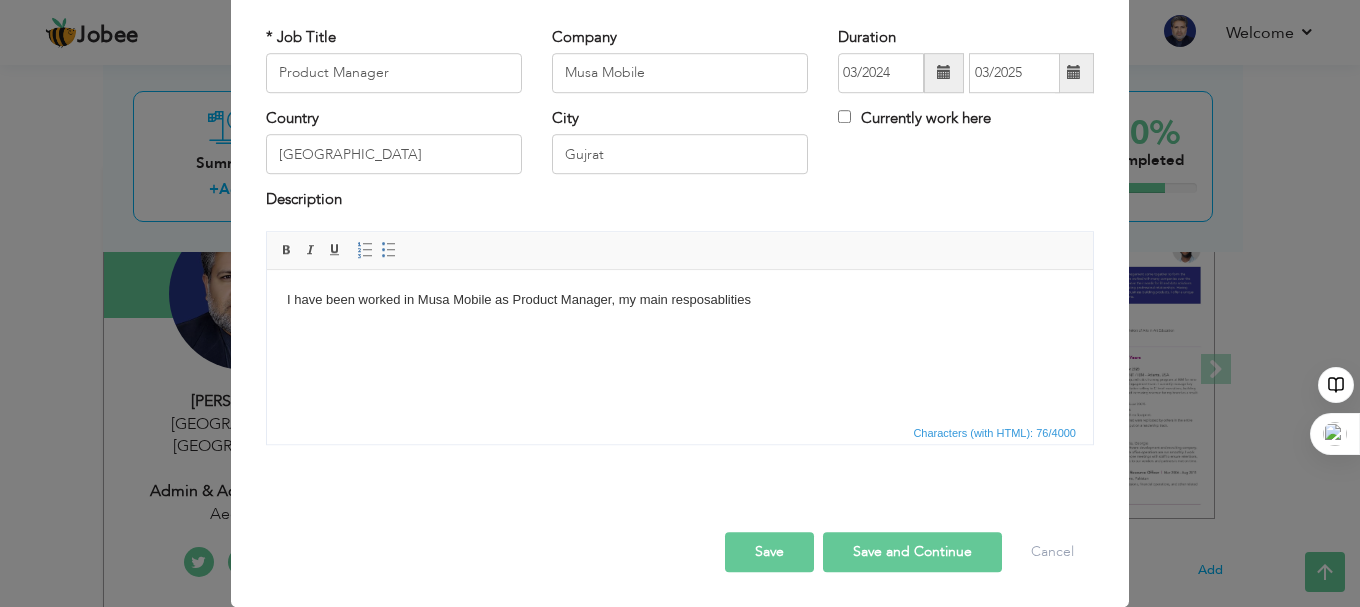 click on "I have been worked in Musa Mobile as Product Manager, my main resposablities" at bounding box center [680, 299] 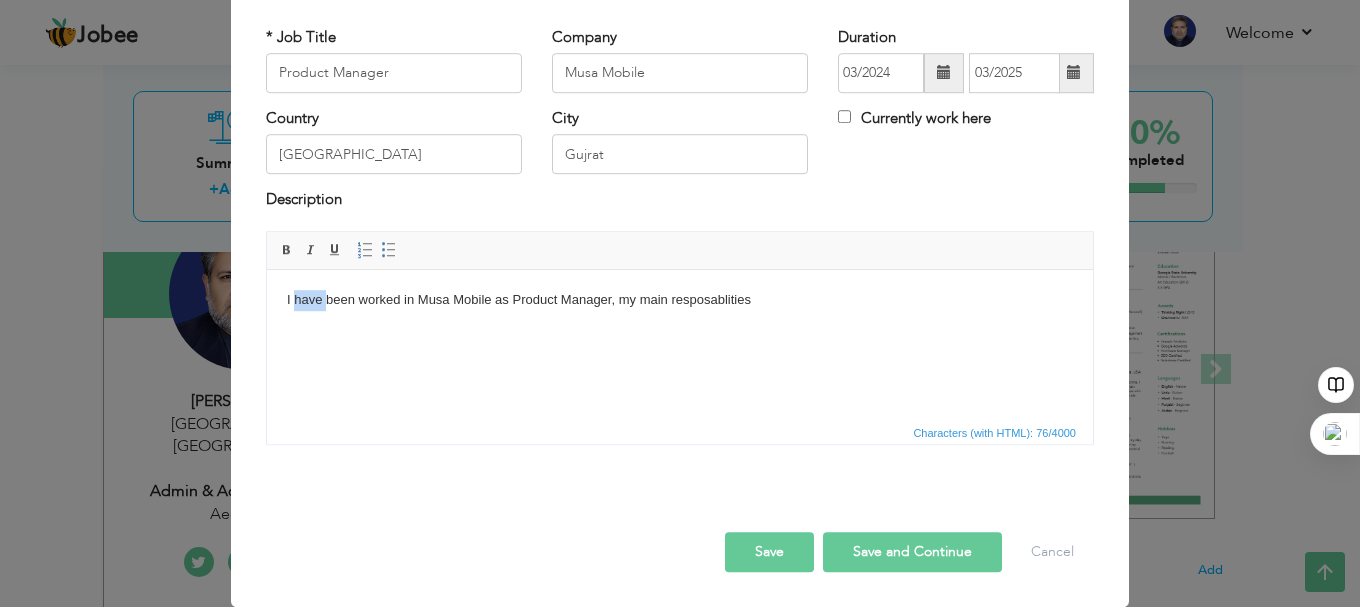 click on "I have been worked in Musa Mobile as Product Manager, my main resposablities" at bounding box center [680, 299] 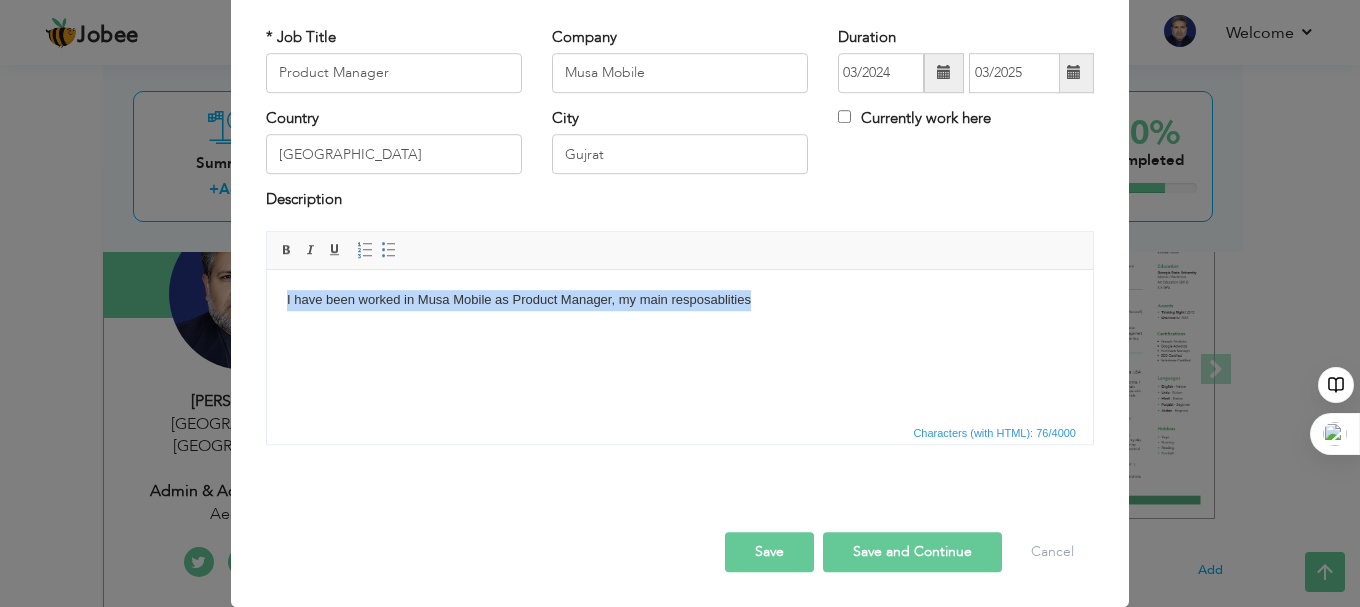 click on "I have been worked in Musa Mobile as Product Manager, my main resposablities" at bounding box center (680, 299) 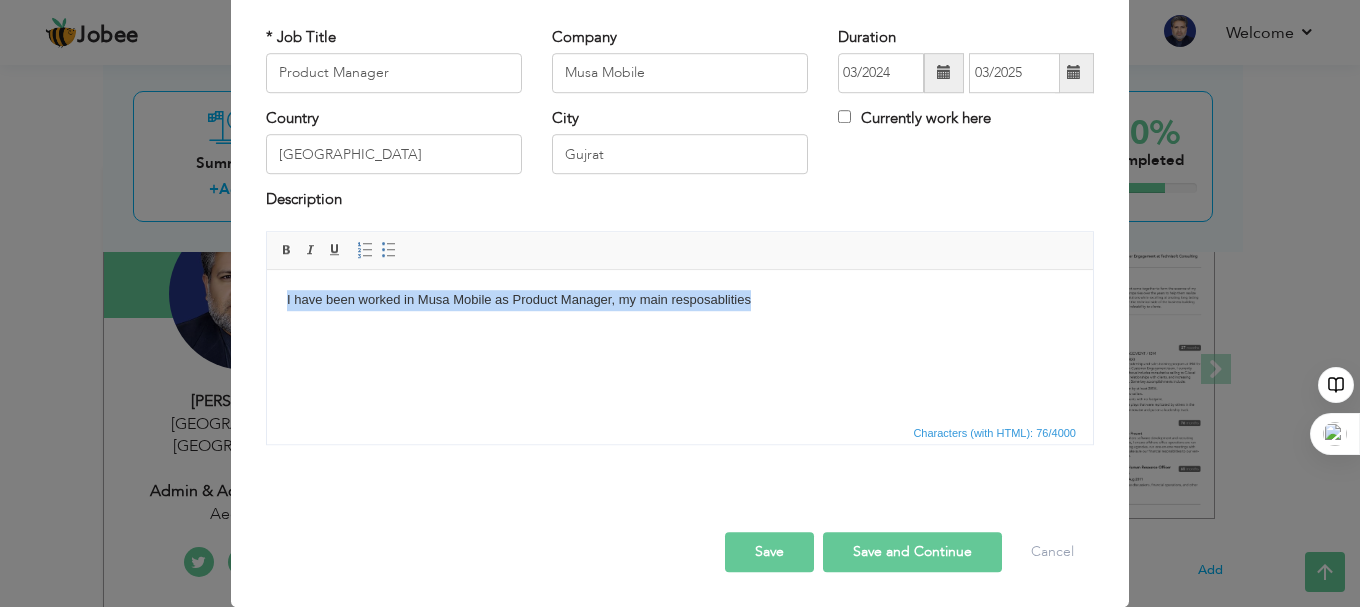 drag, startPoint x: 769, startPoint y: 305, endPoint x: 254, endPoint y: 306, distance: 515.001 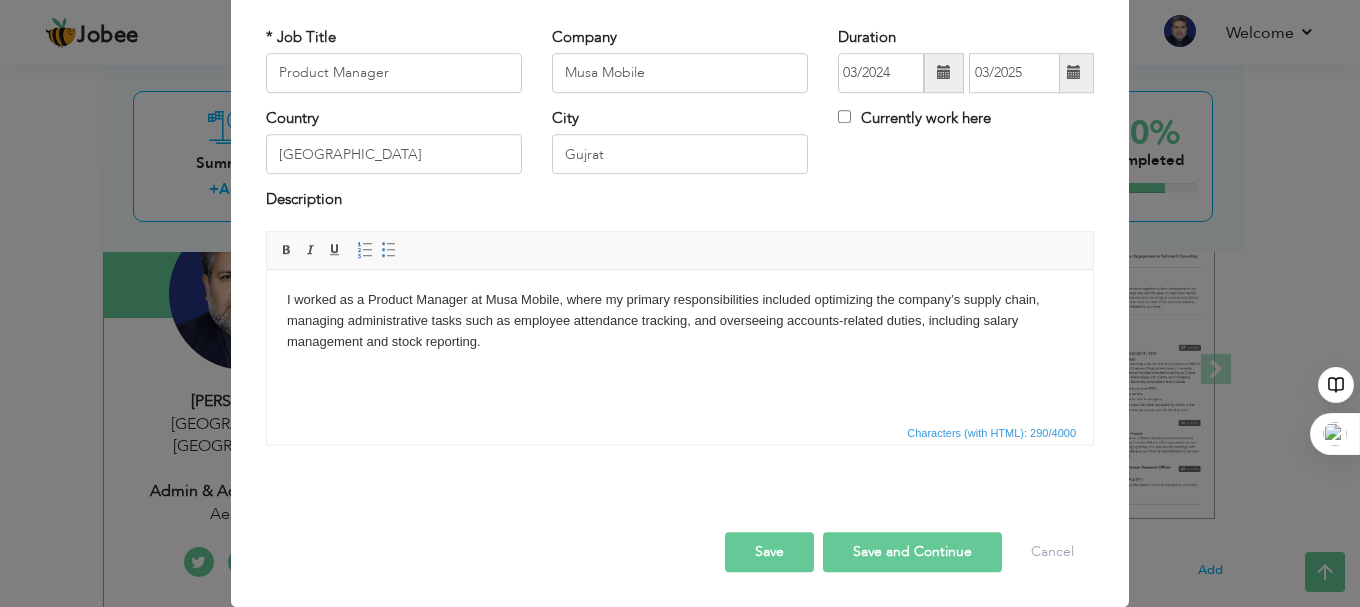 click on "Save" at bounding box center (769, 552) 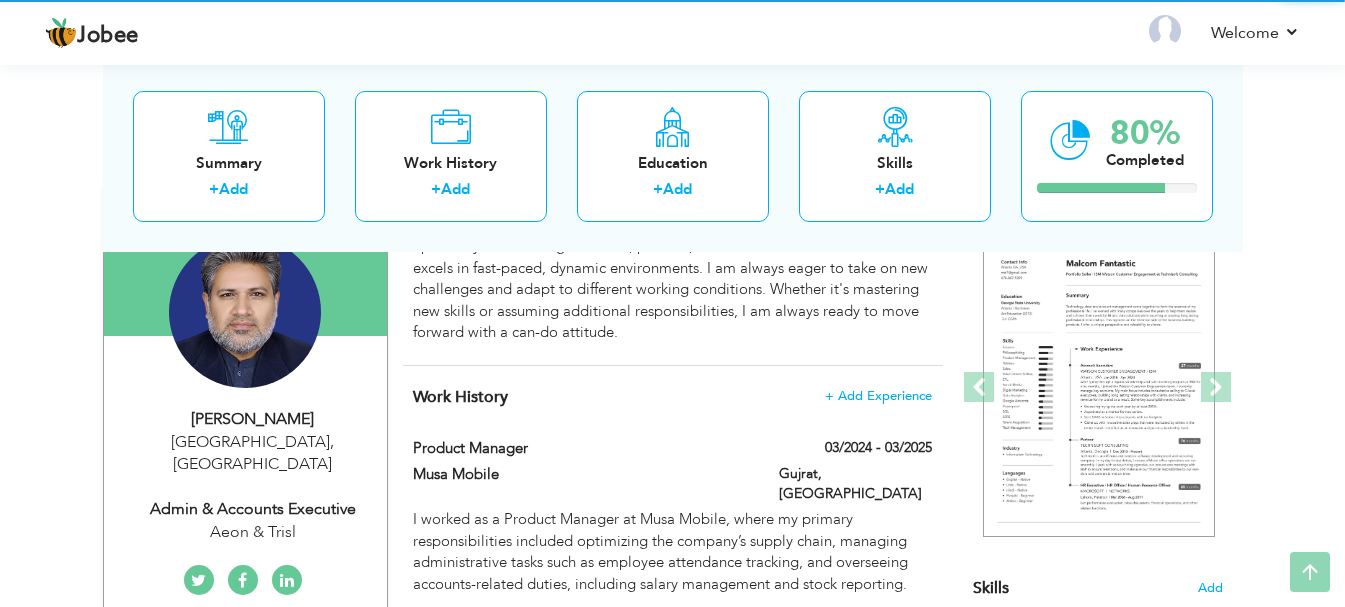 scroll, scrollTop: 237, scrollLeft: 0, axis: vertical 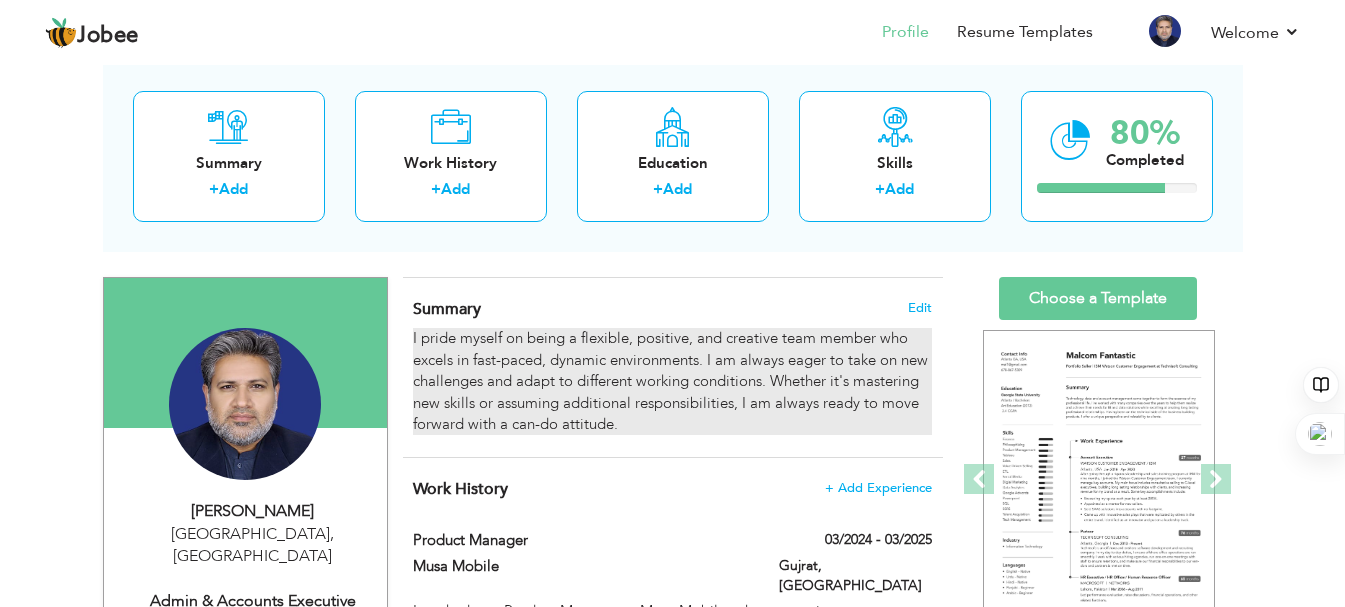 click on "I pride myself on being a flexible, positive, and creative team member who excels in fast-paced, dynamic environments. I am always eager to take on new challenges and adapt to different working conditions. Whether it's mastering new skills or assuming additional responsibilities, I am always ready to move forward with a can-do attitude." at bounding box center (672, 381) 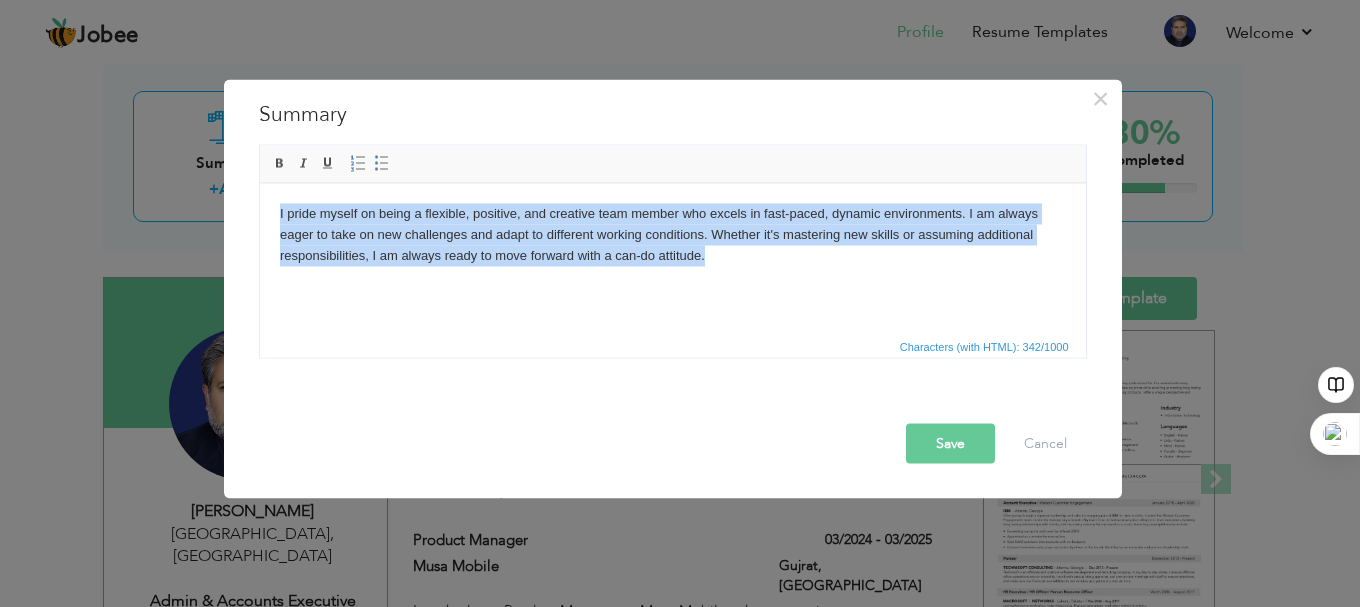 drag, startPoint x: 278, startPoint y: 212, endPoint x: 790, endPoint y: 282, distance: 516.763 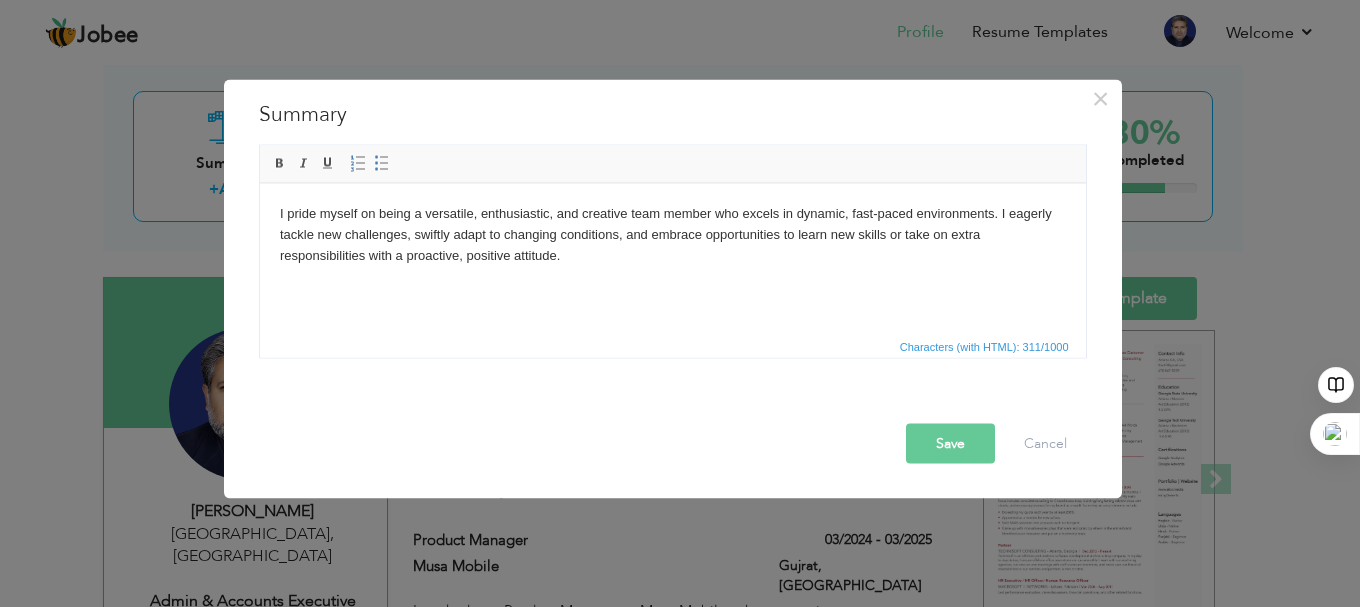 click on "Save" at bounding box center [950, 443] 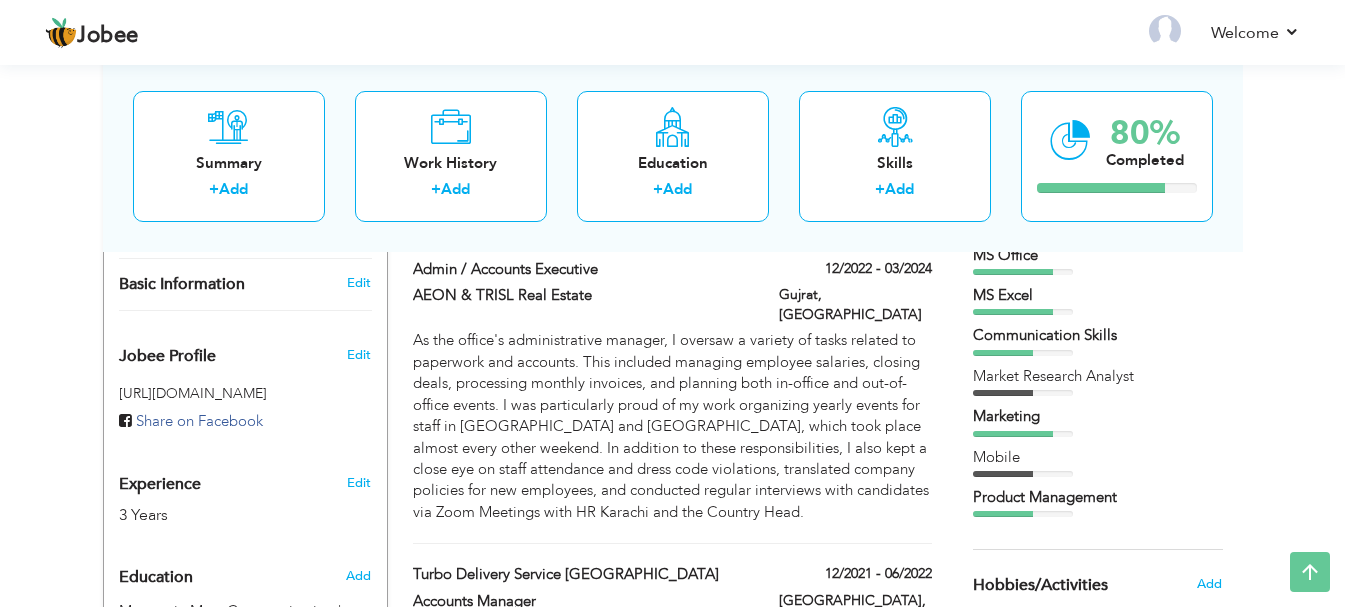scroll, scrollTop: 776, scrollLeft: 0, axis: vertical 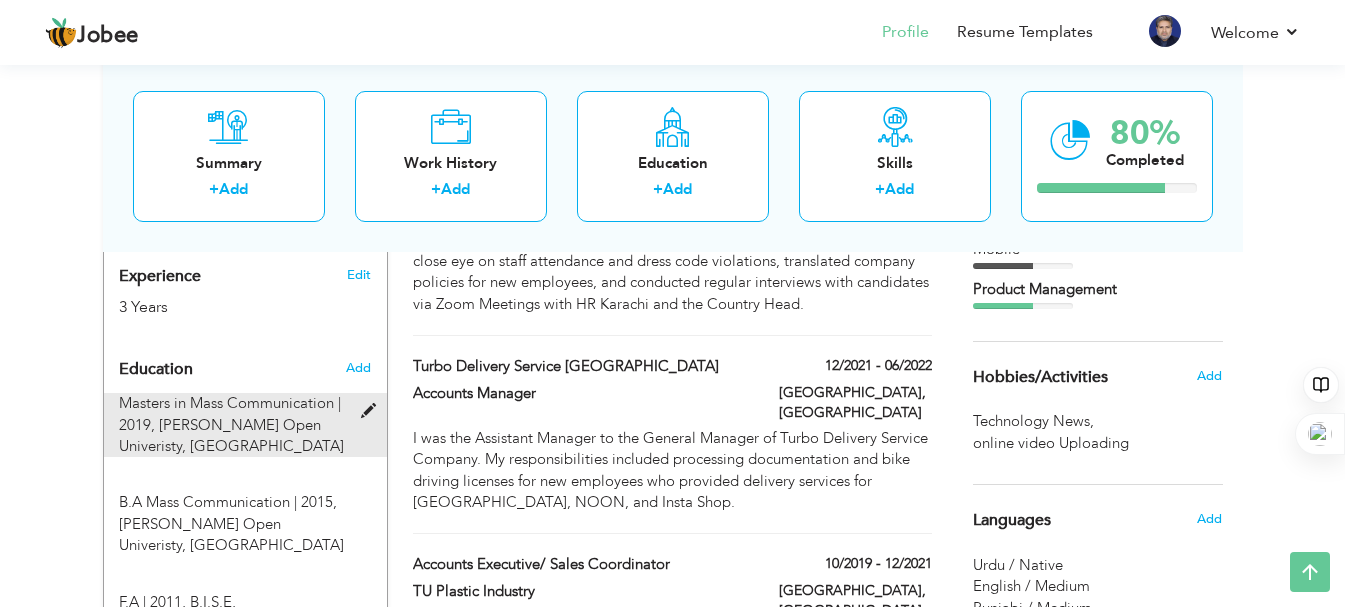 click at bounding box center (373, 411) 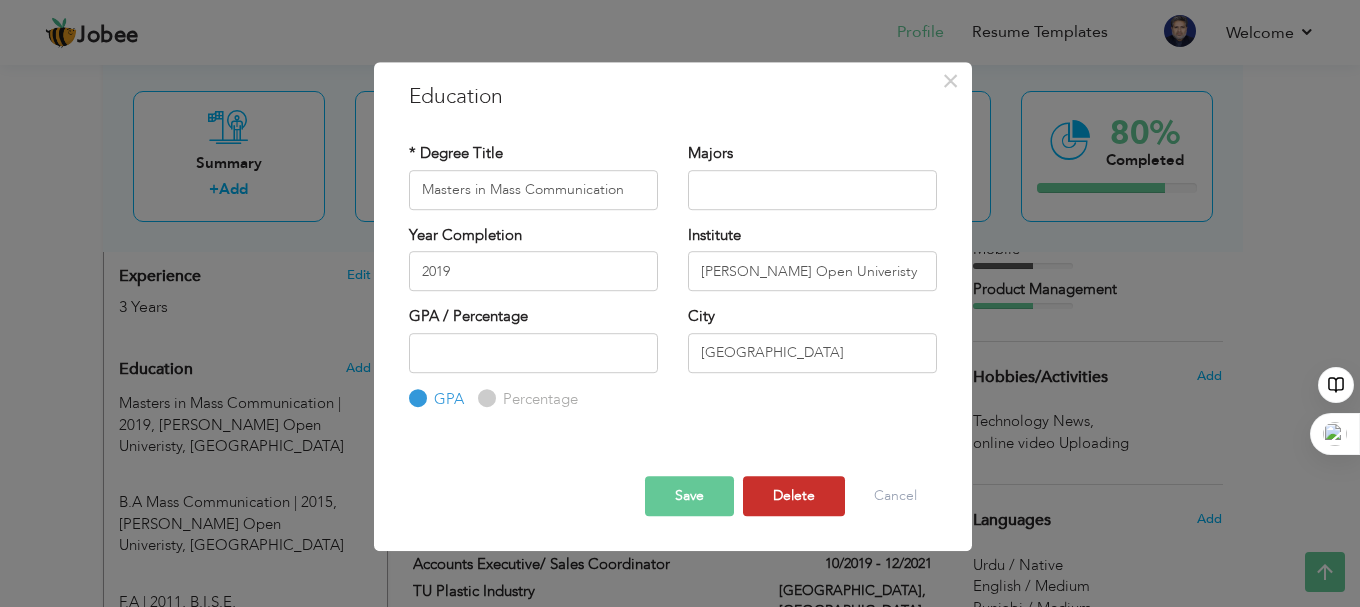 click on "Delete" at bounding box center [794, 496] 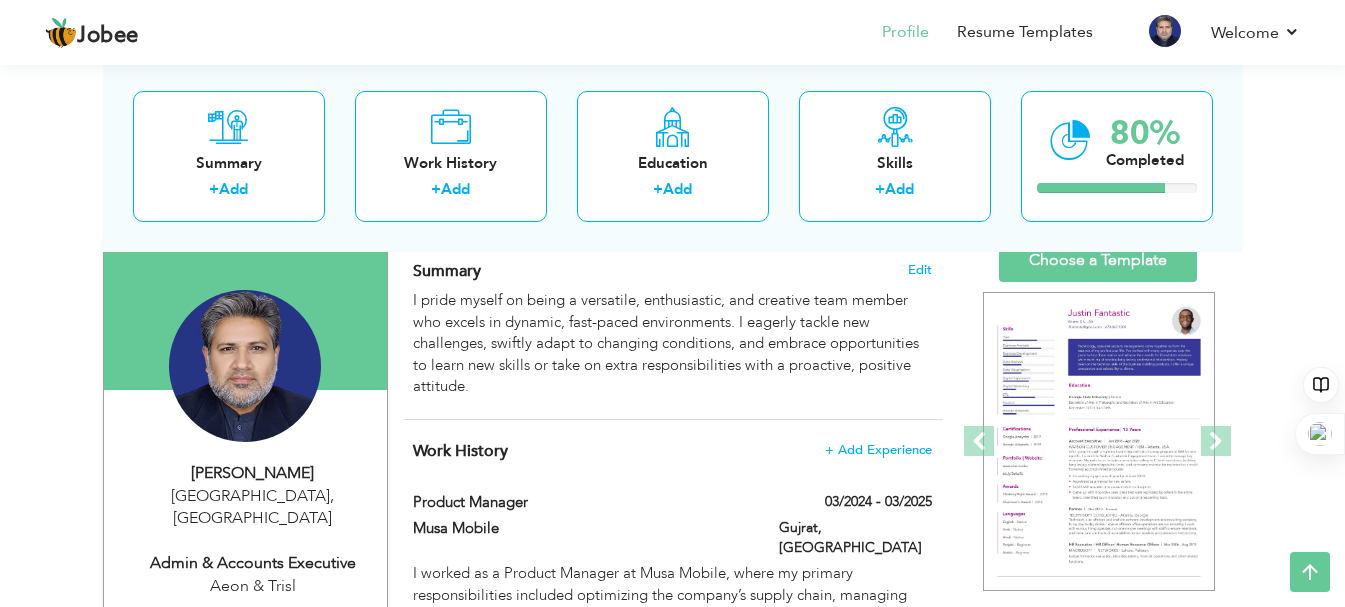 scroll, scrollTop: 119, scrollLeft: 0, axis: vertical 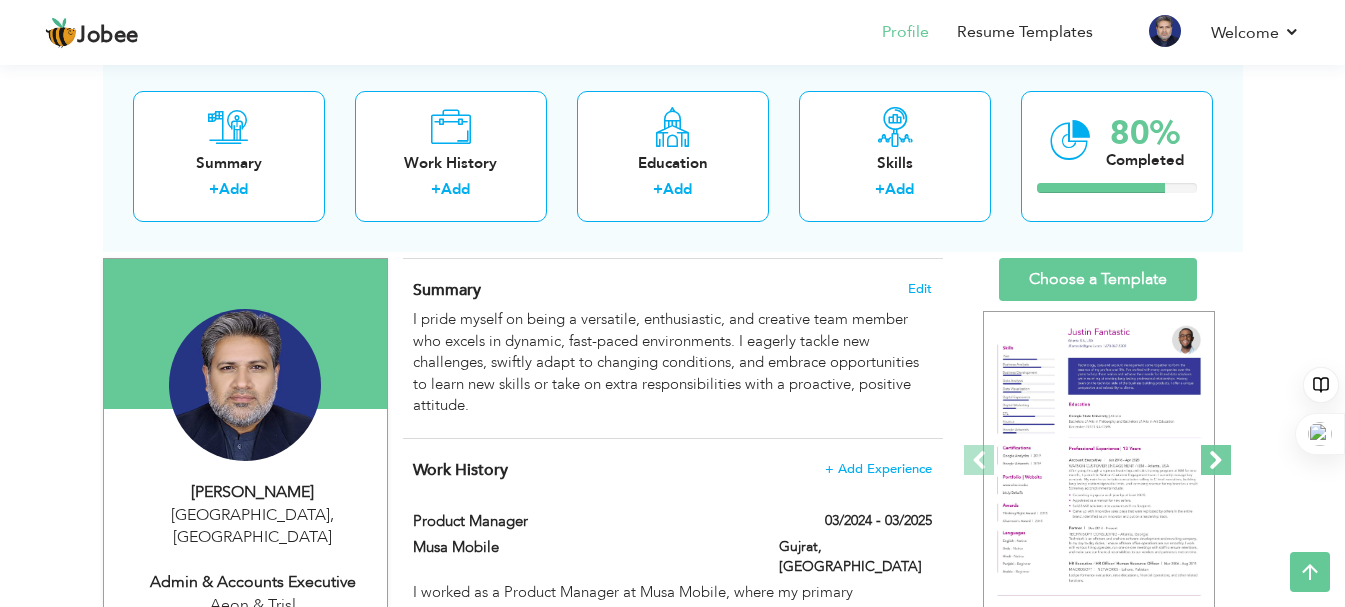 click at bounding box center (1216, 460) 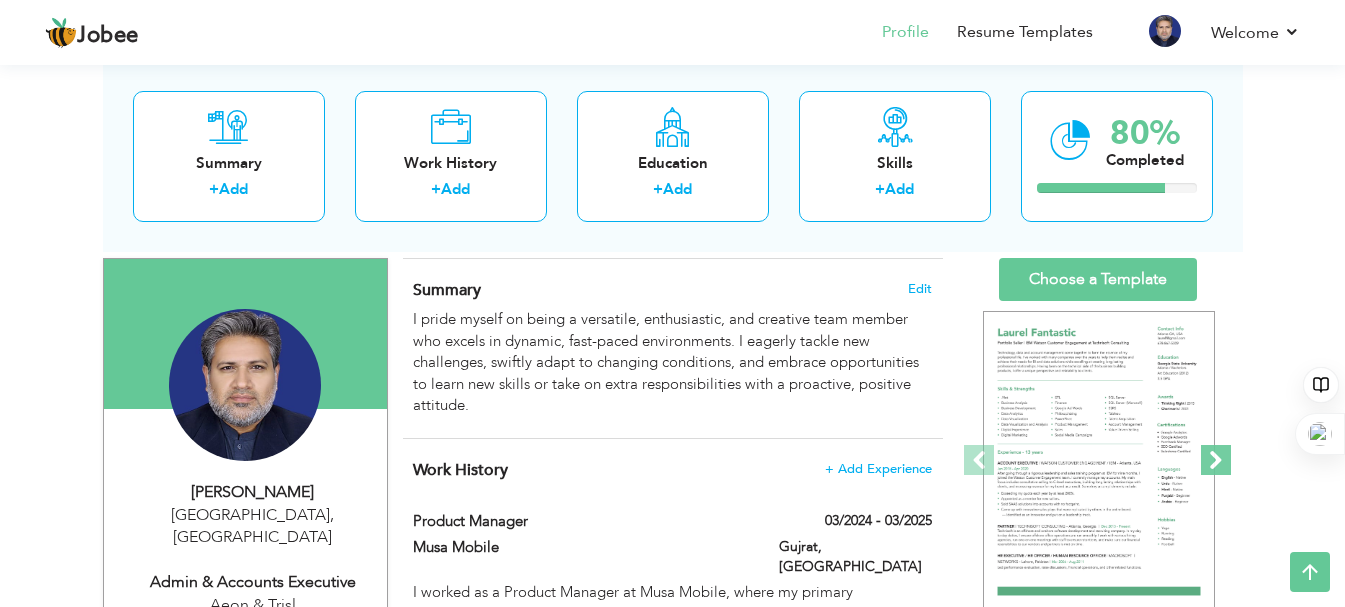 click at bounding box center (1216, 460) 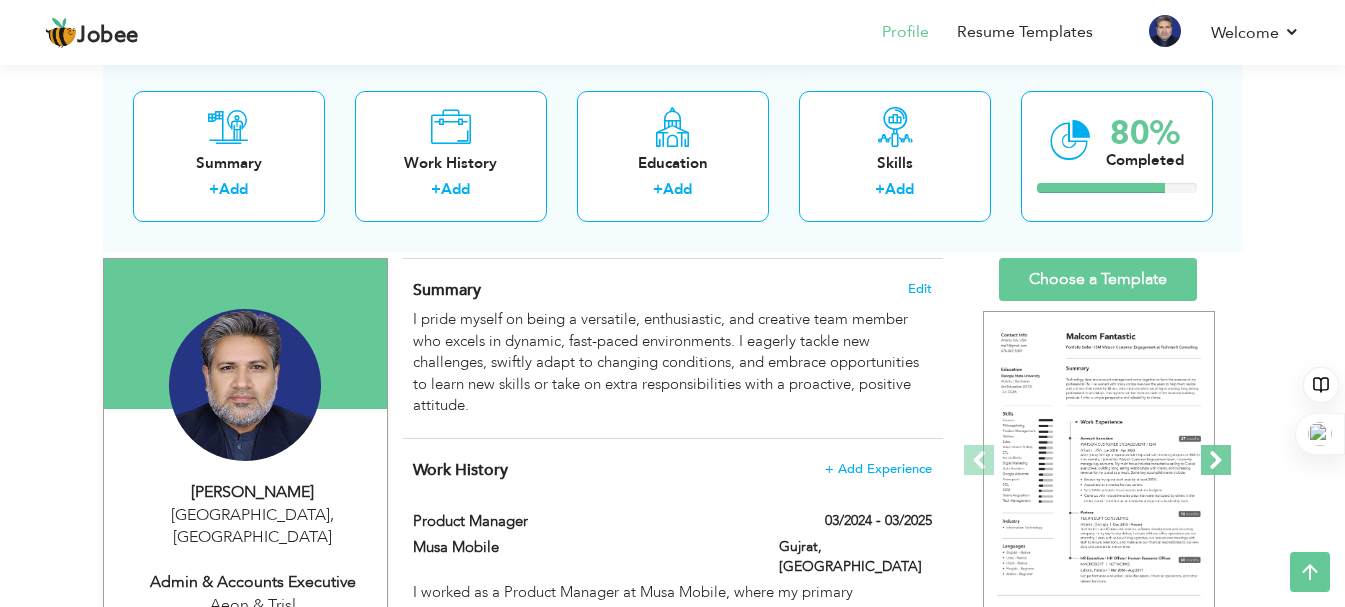 click at bounding box center [1216, 460] 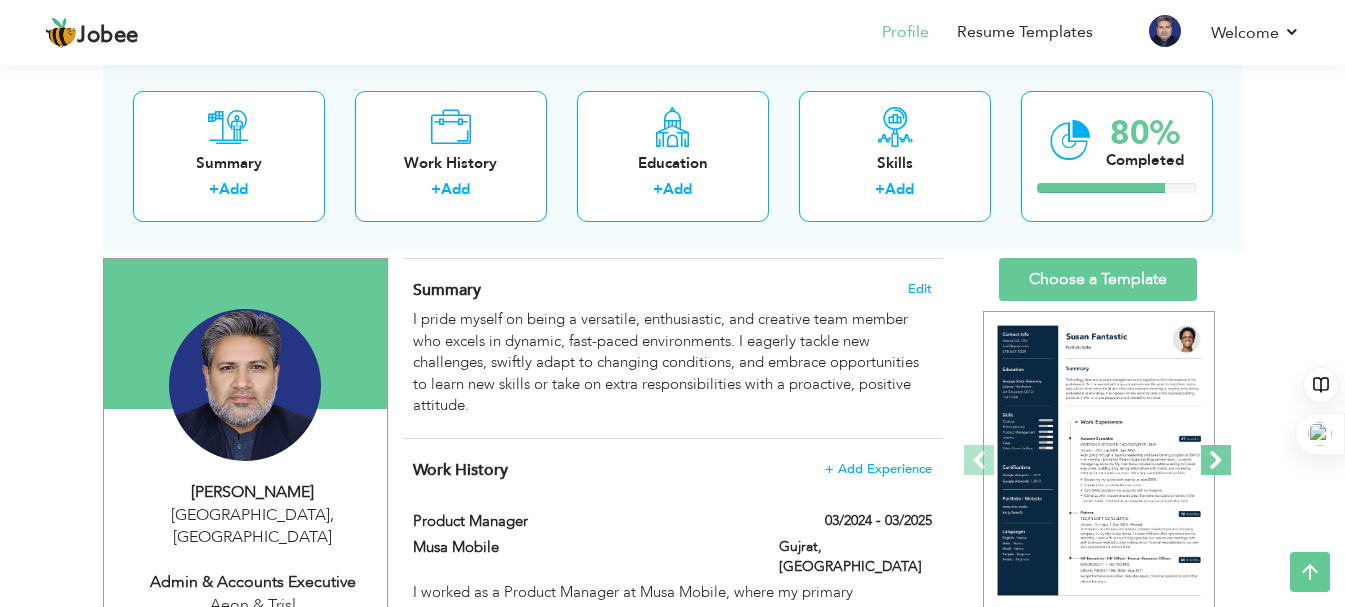 click at bounding box center [1216, 460] 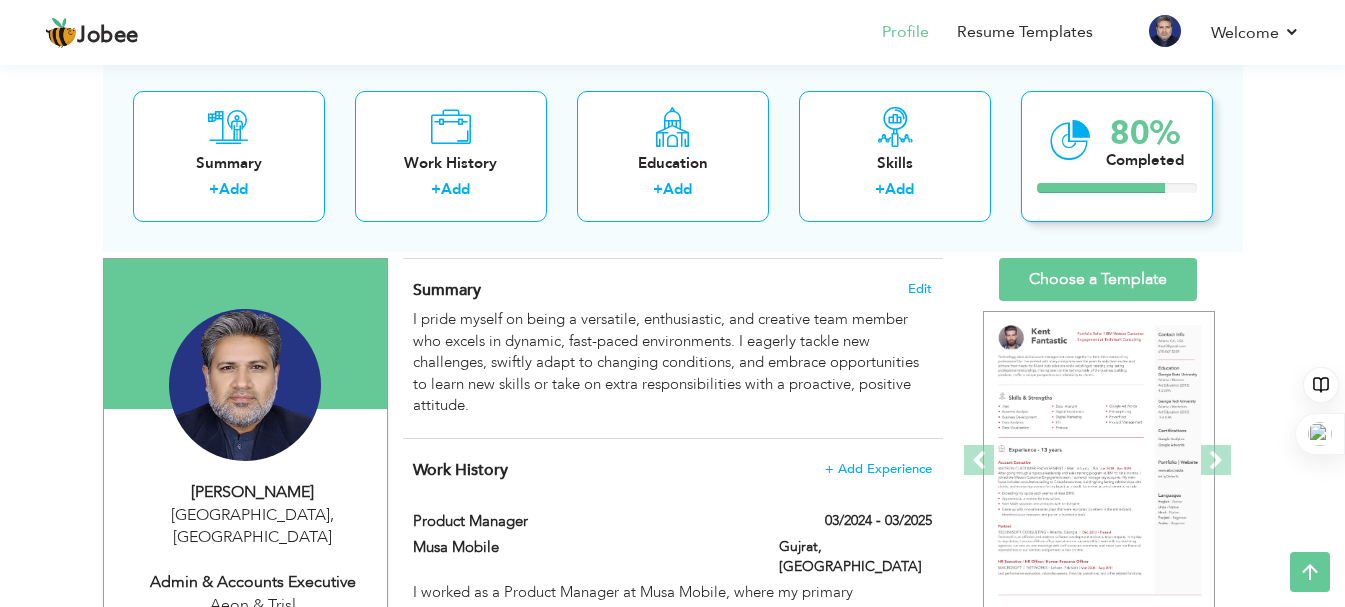 click on "80%
Completed" at bounding box center (1117, 155) 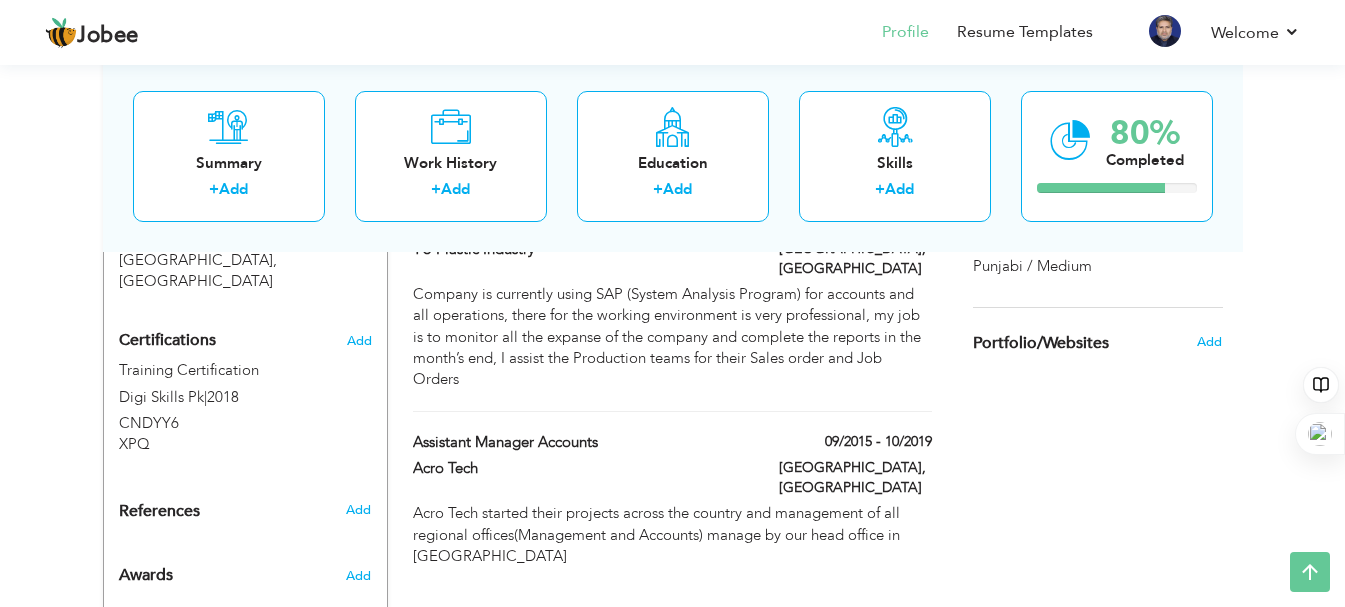 scroll, scrollTop: 1219, scrollLeft: 0, axis: vertical 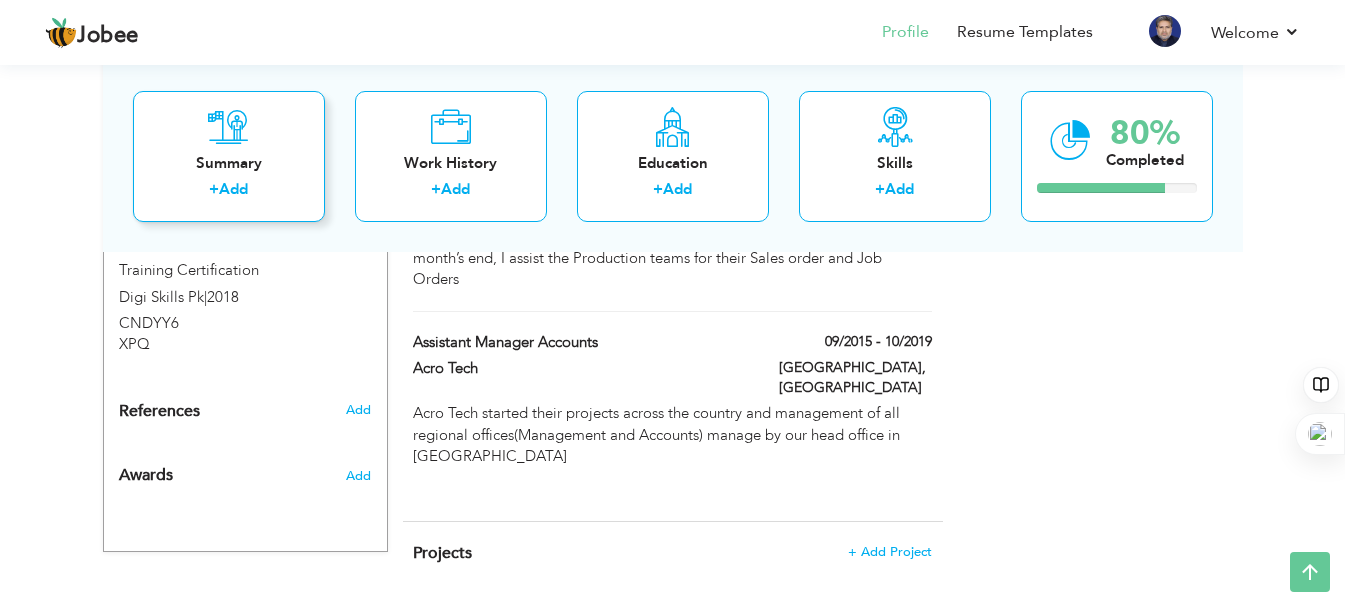 click on "Add" at bounding box center [233, 189] 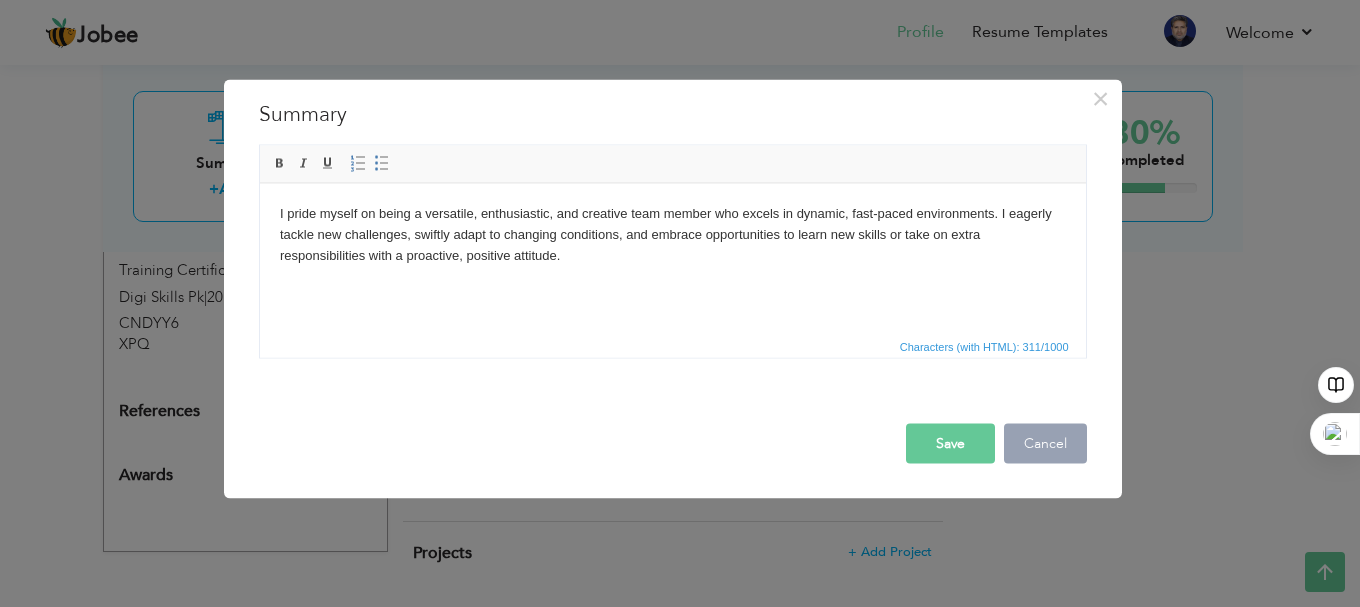 click on "Cancel" at bounding box center [1045, 443] 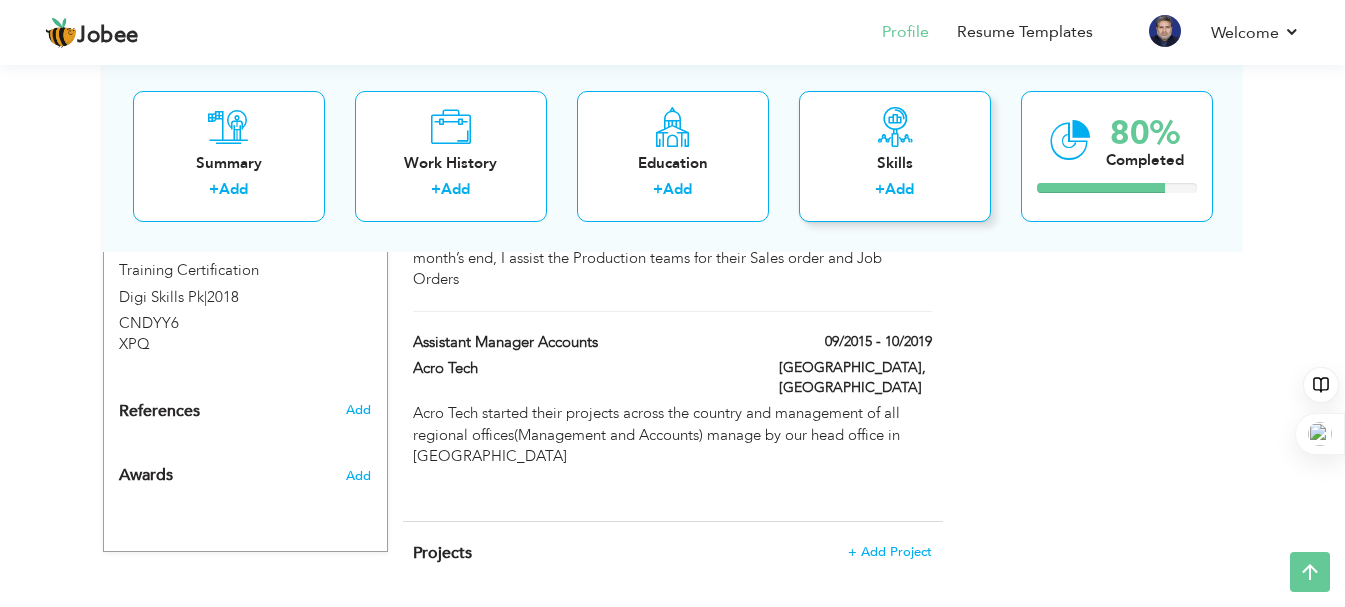 click on "Skills" at bounding box center (895, 162) 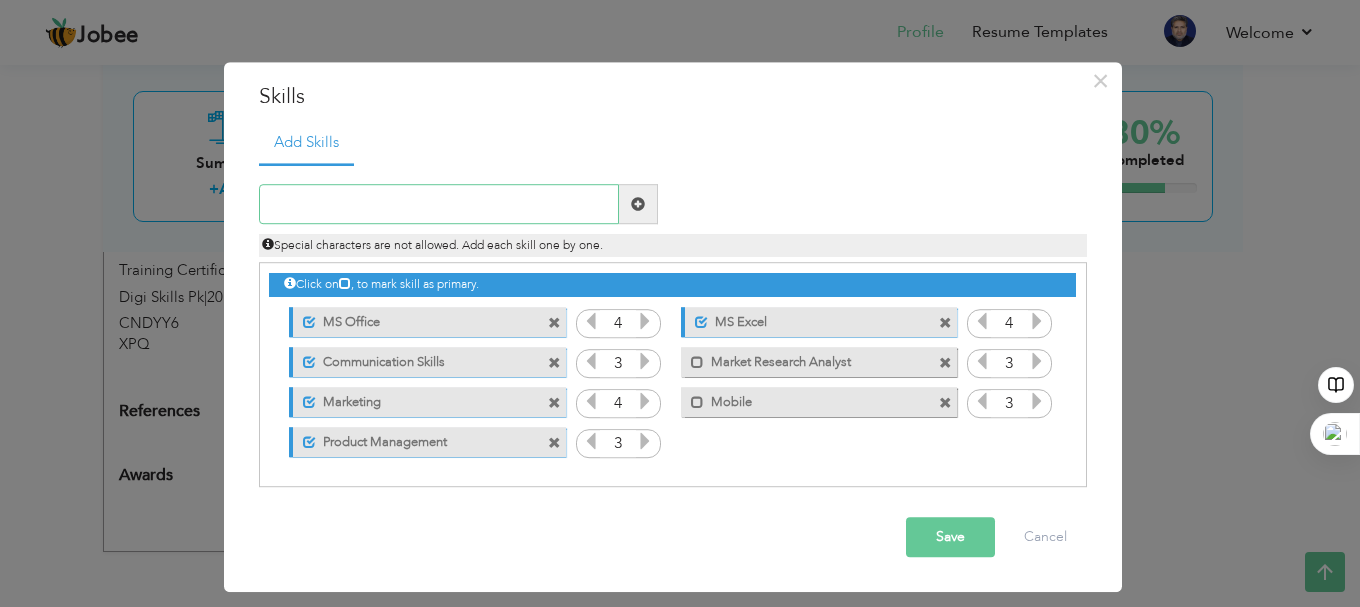 click at bounding box center [439, 205] 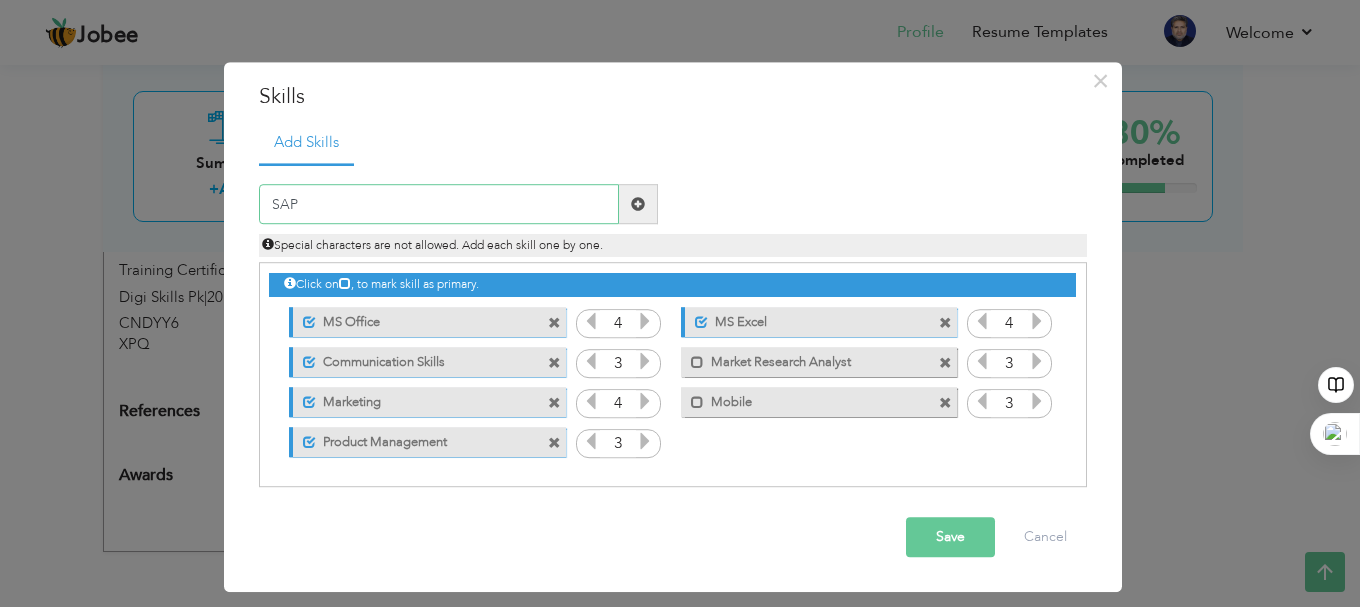 type on "SAP" 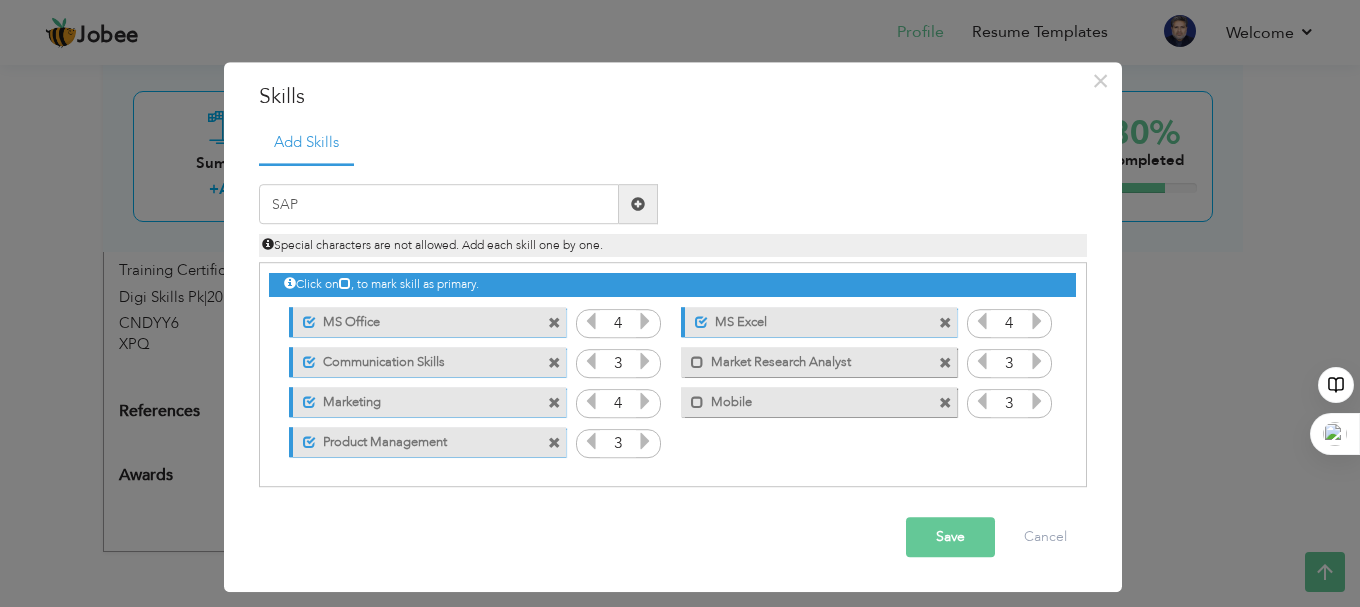 click at bounding box center [638, 204] 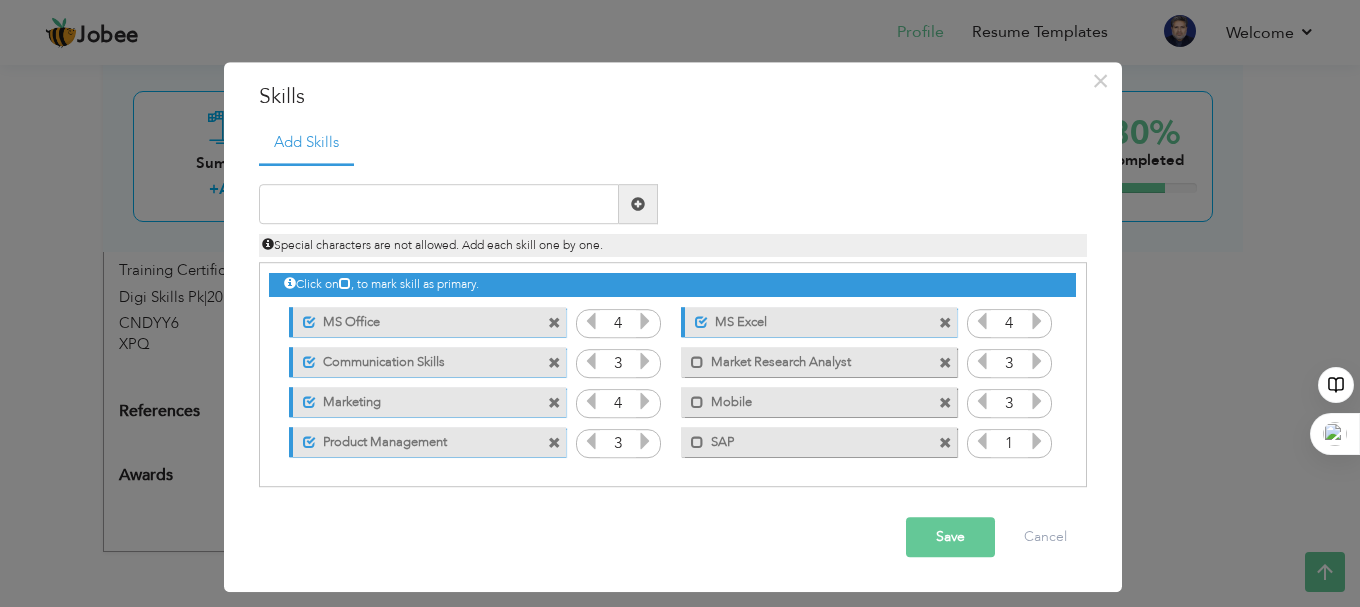 click at bounding box center [1037, 442] 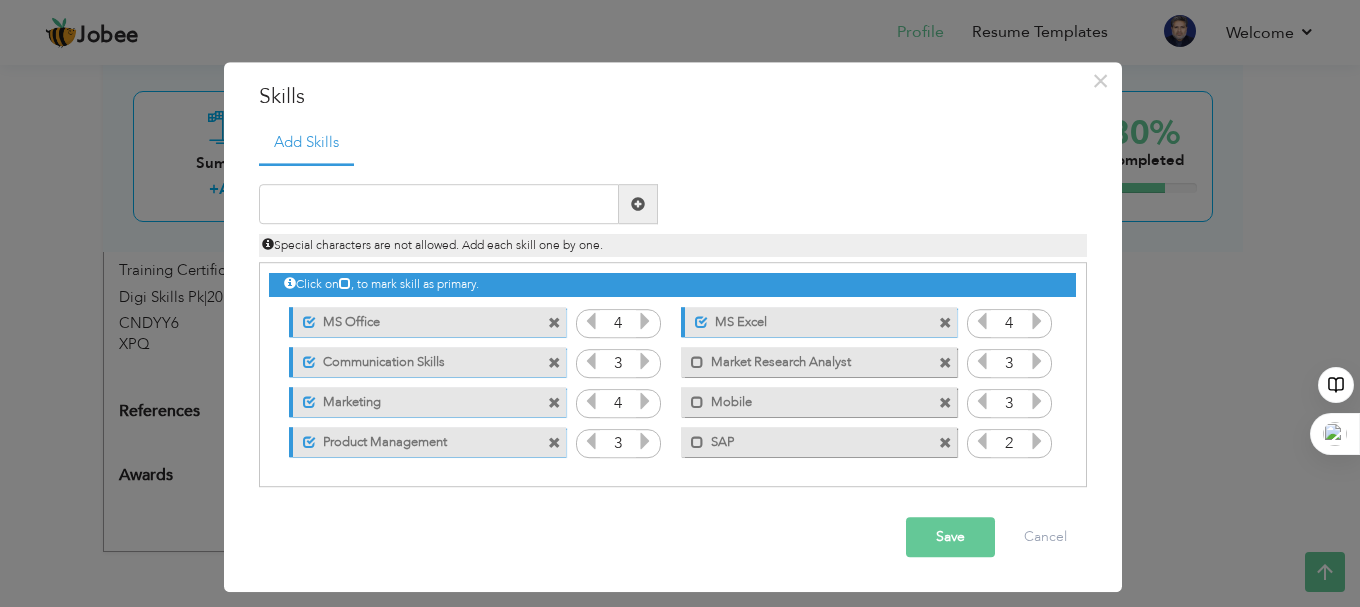 click at bounding box center (1037, 442) 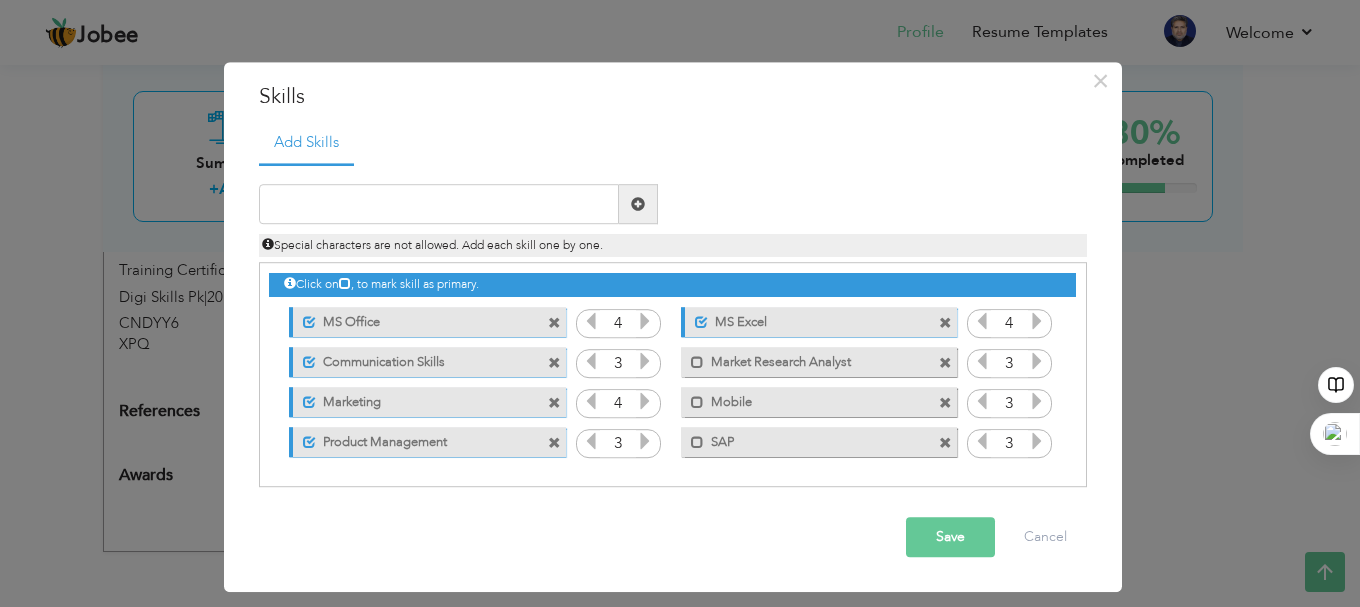 click at bounding box center (1037, 442) 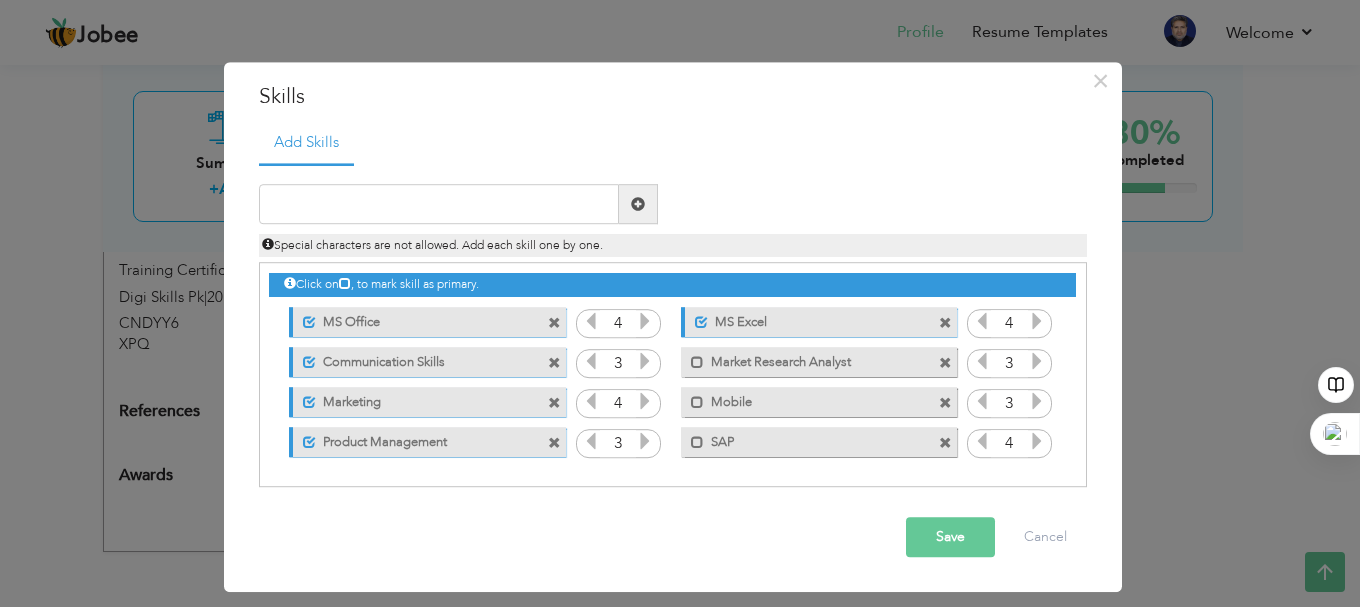 click at bounding box center [1037, 402] 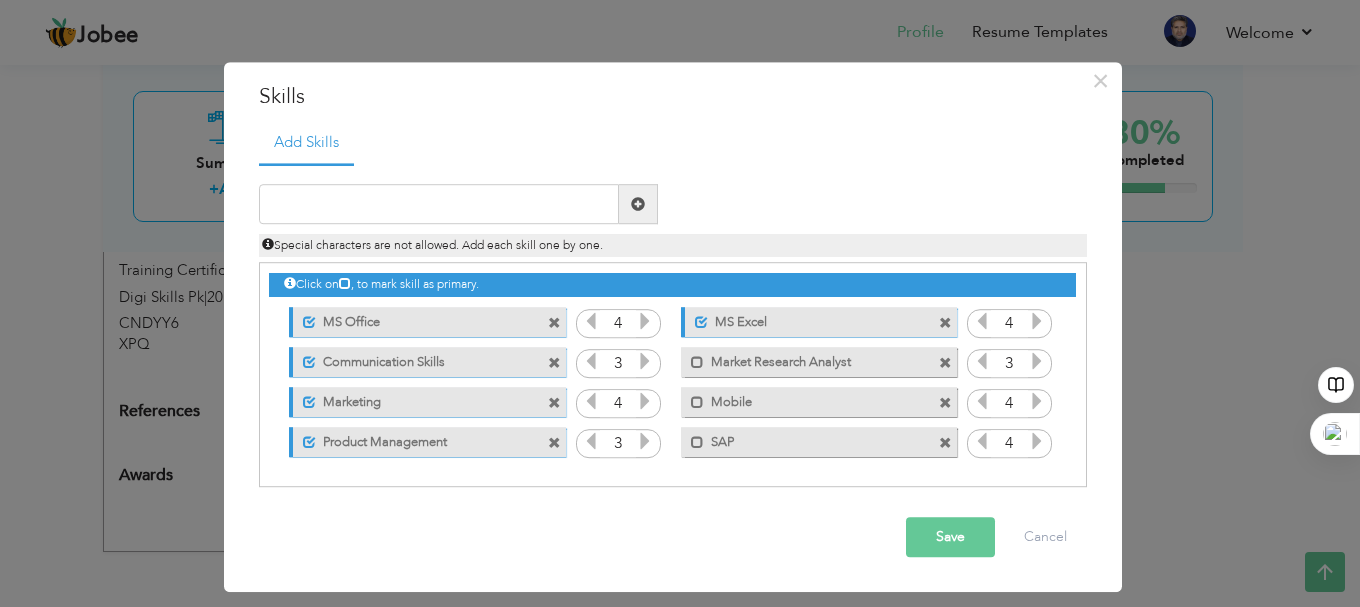 click at bounding box center [1037, 402] 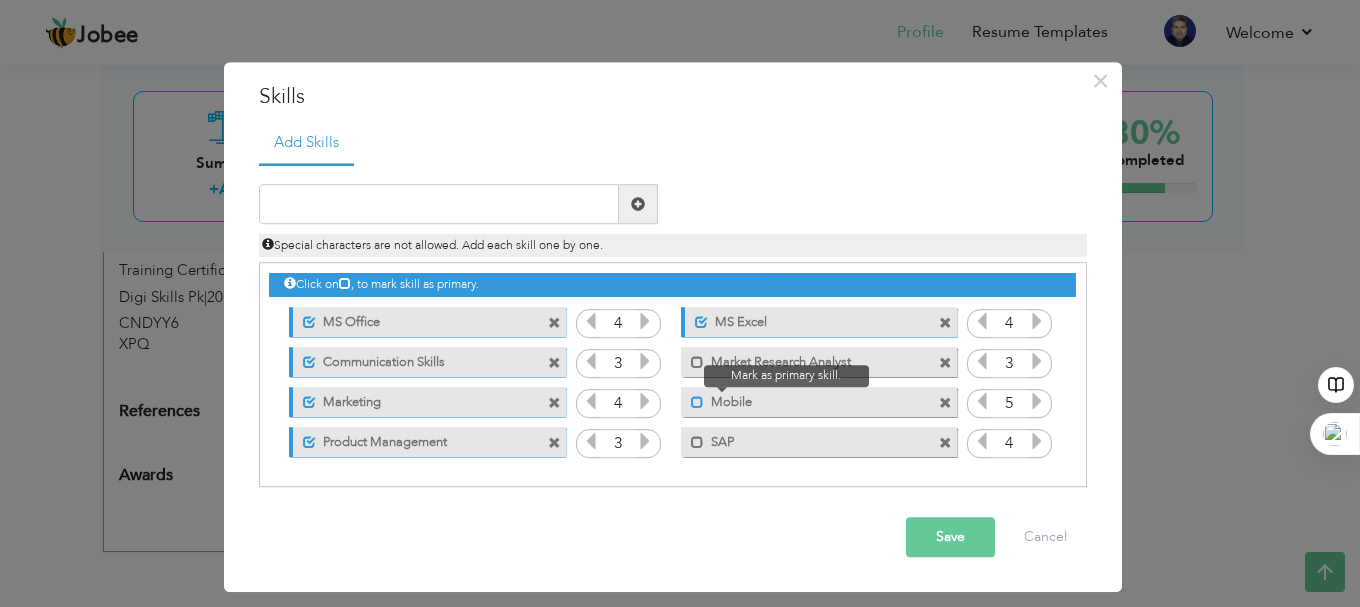 click at bounding box center [697, 402] 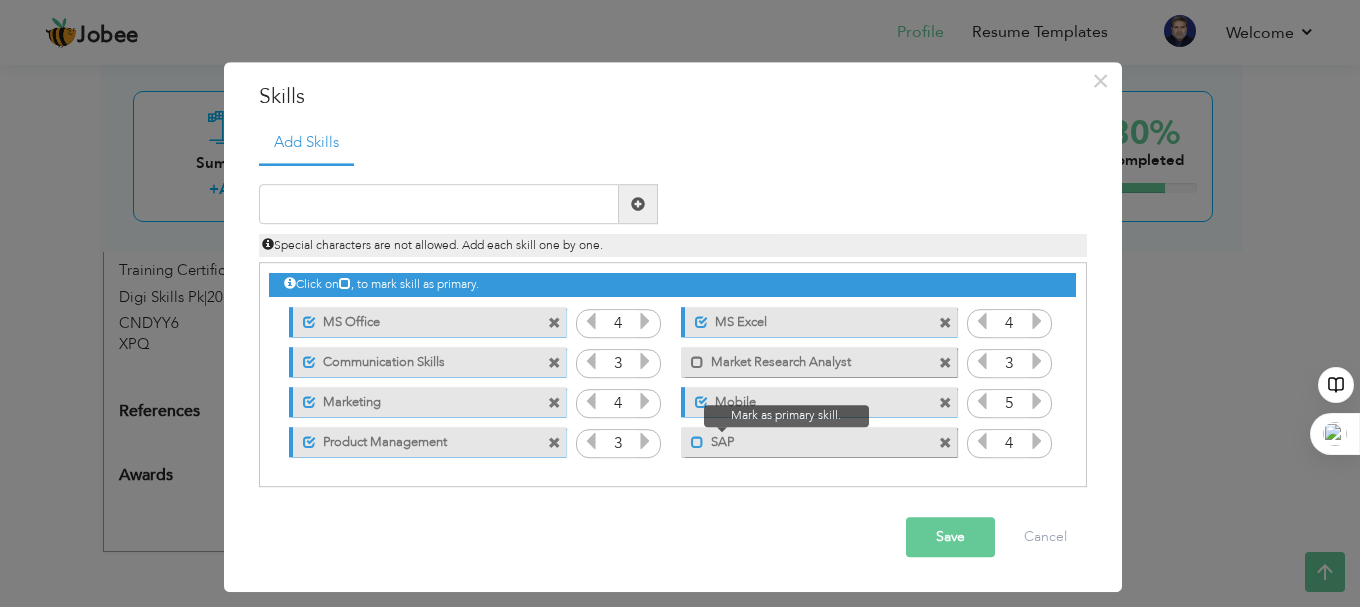 click at bounding box center (697, 442) 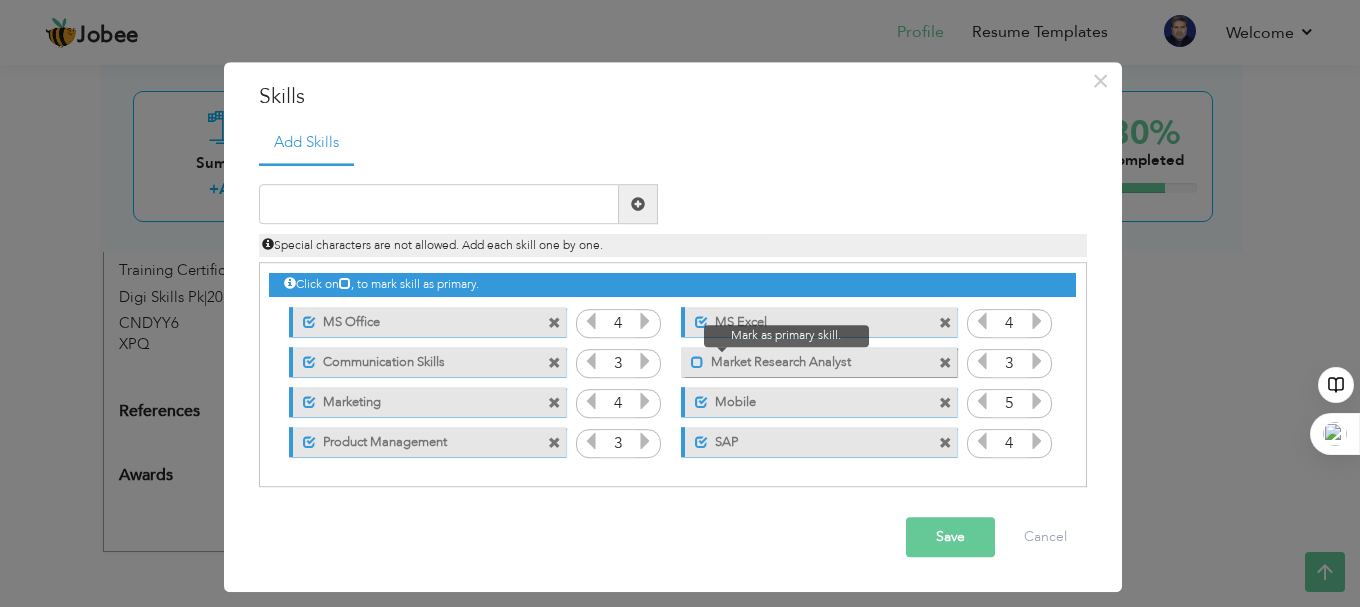 click at bounding box center (697, 362) 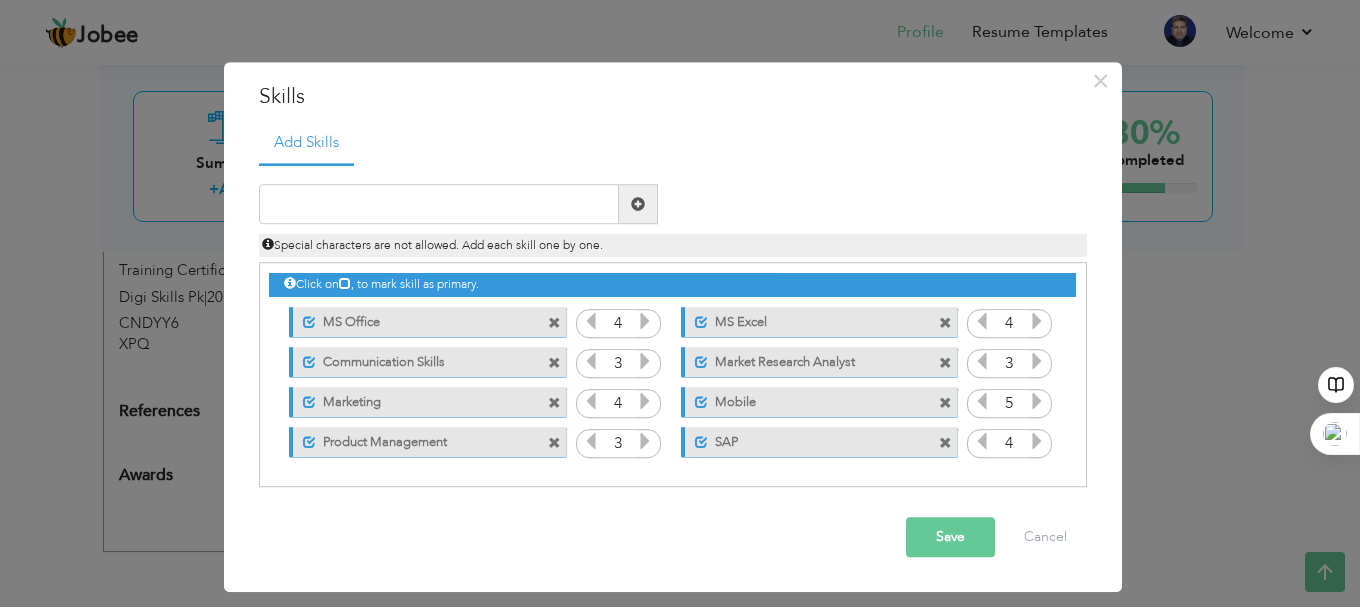 click on "Save" at bounding box center [950, 538] 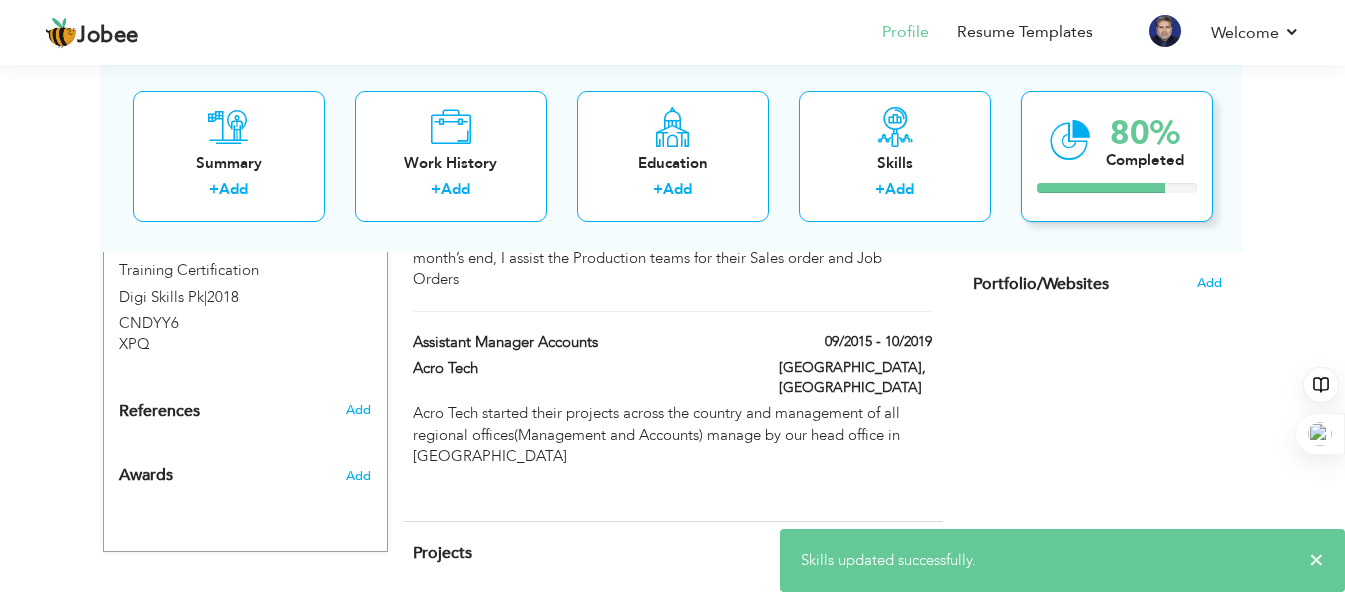 click on "80%
Completed" at bounding box center (1117, 155) 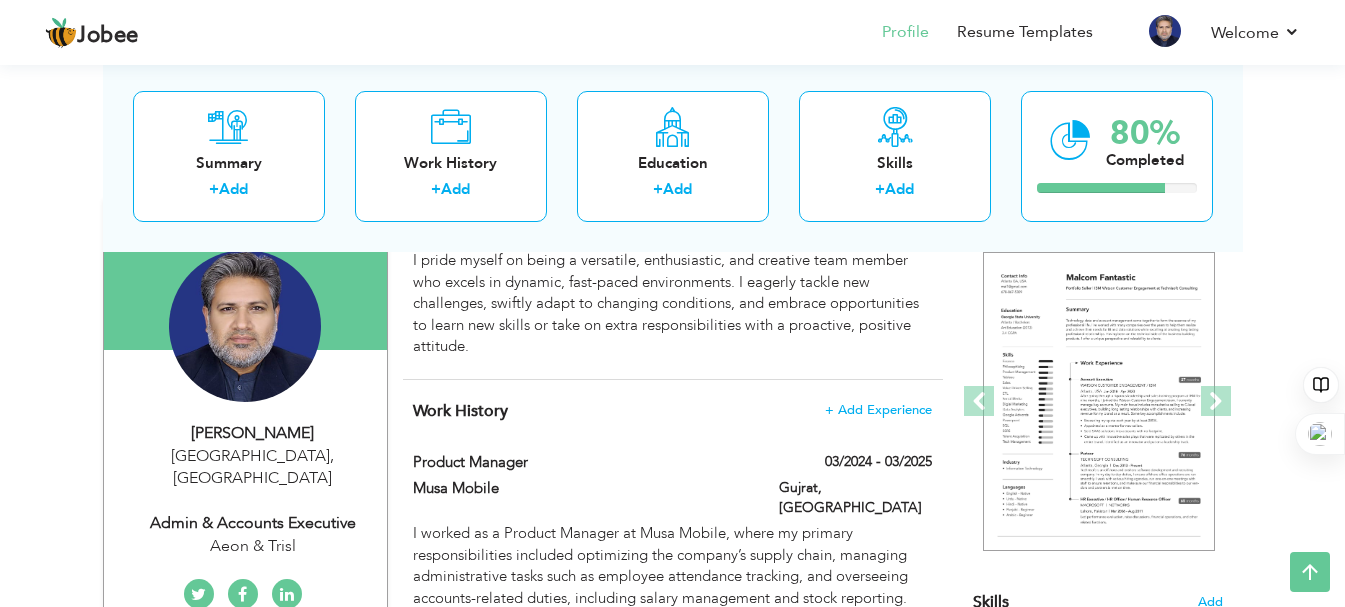 scroll, scrollTop: 0, scrollLeft: 0, axis: both 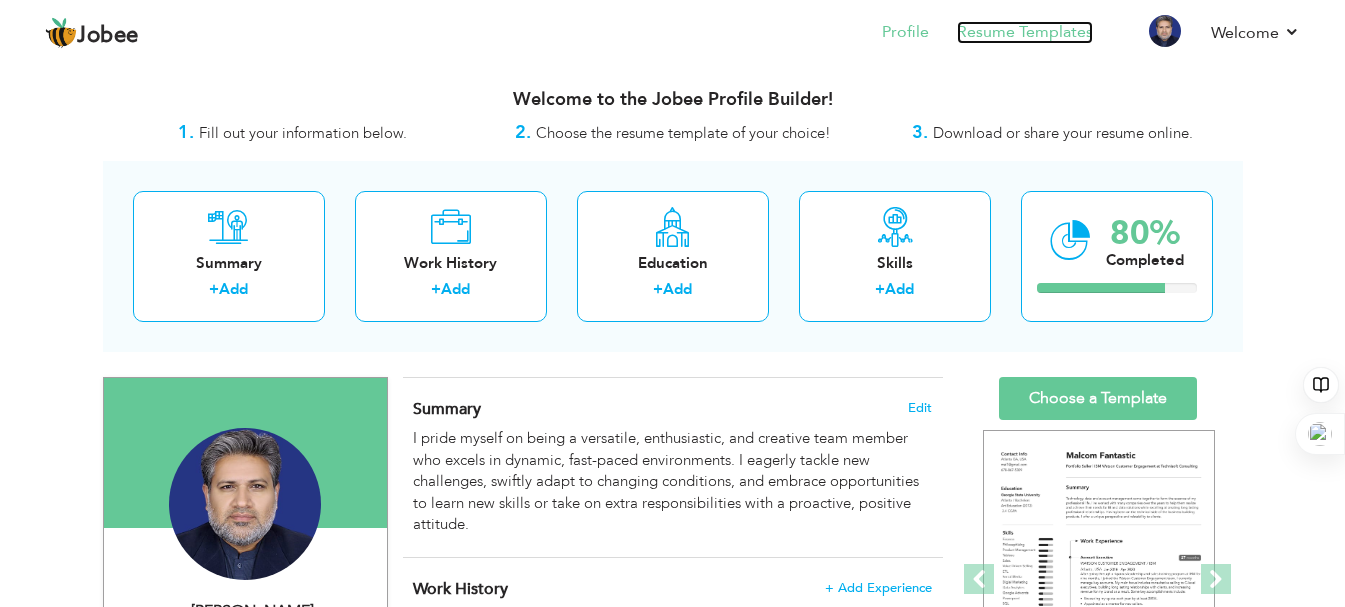 click on "Resume Templates" at bounding box center [1025, 32] 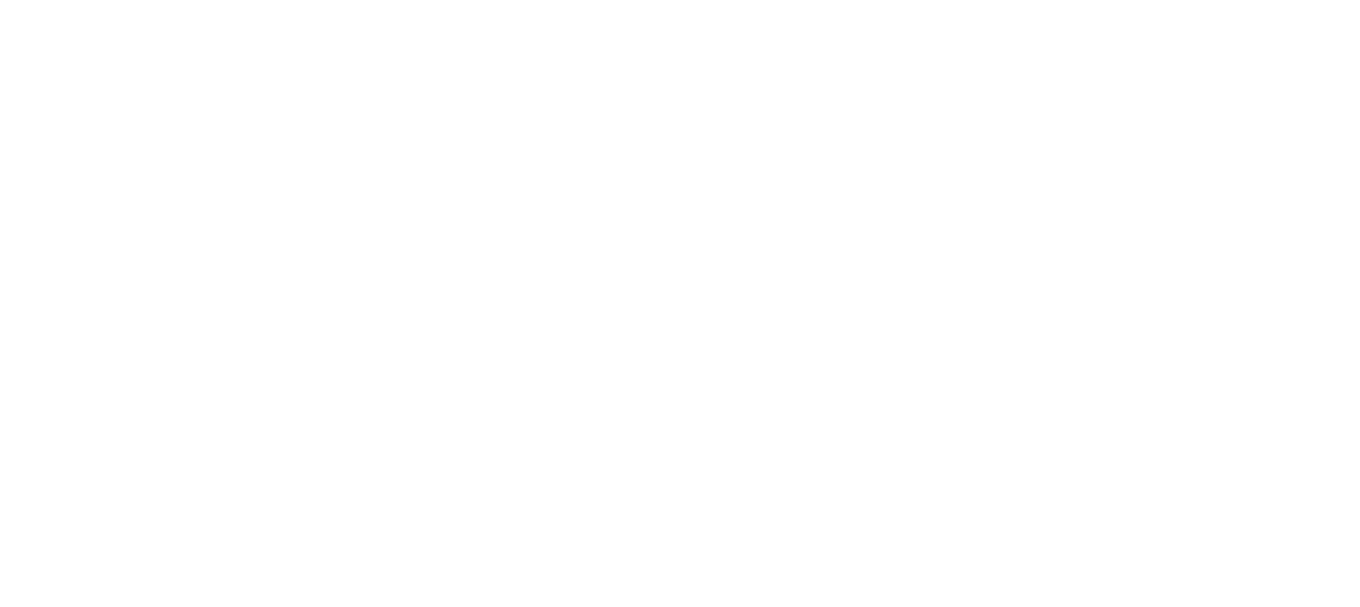 scroll, scrollTop: 0, scrollLeft: 0, axis: both 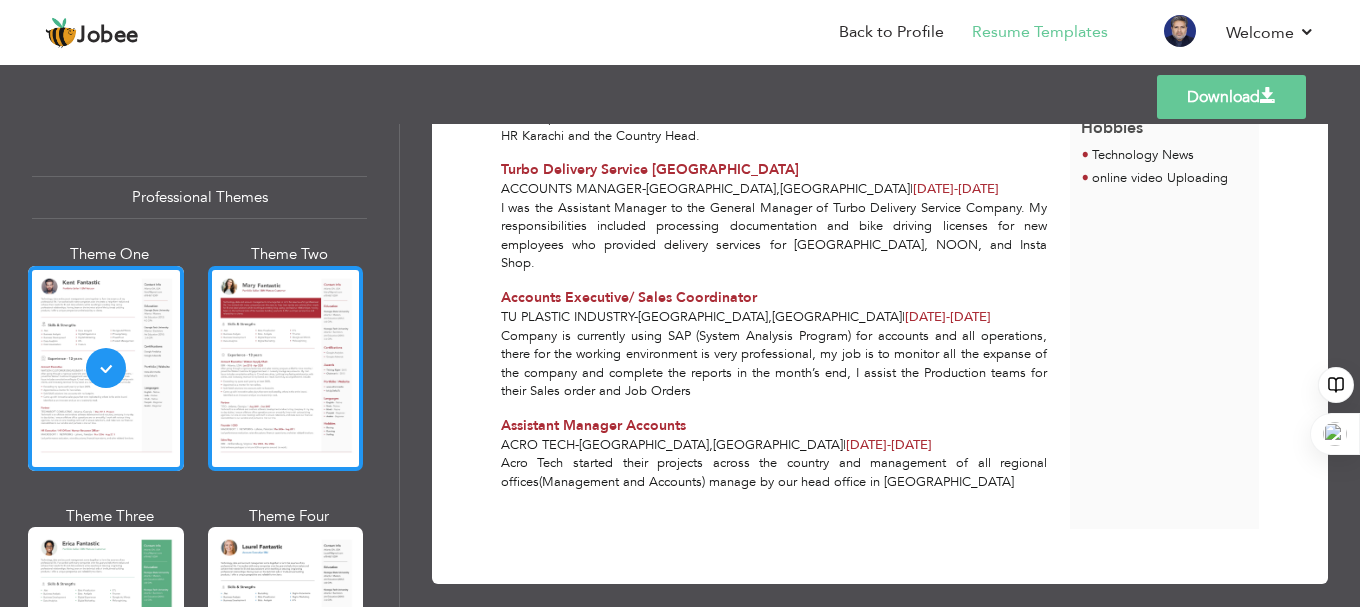 click at bounding box center (286, 368) 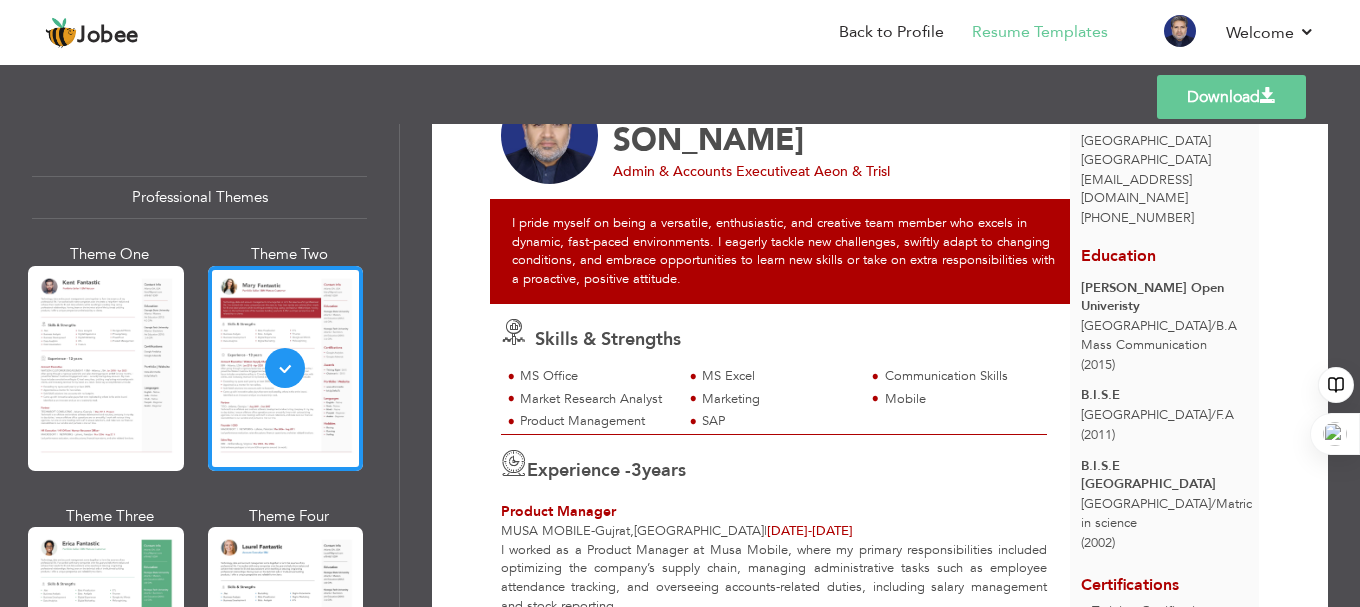 scroll, scrollTop: 0, scrollLeft: 0, axis: both 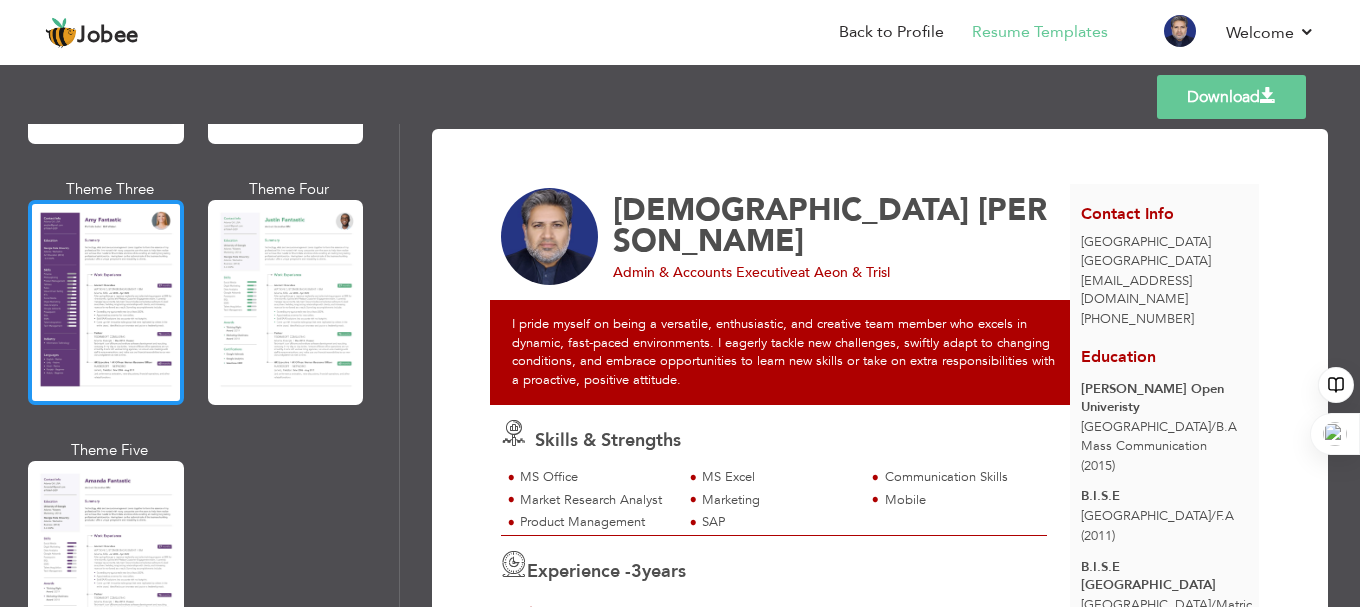 click at bounding box center [106, 302] 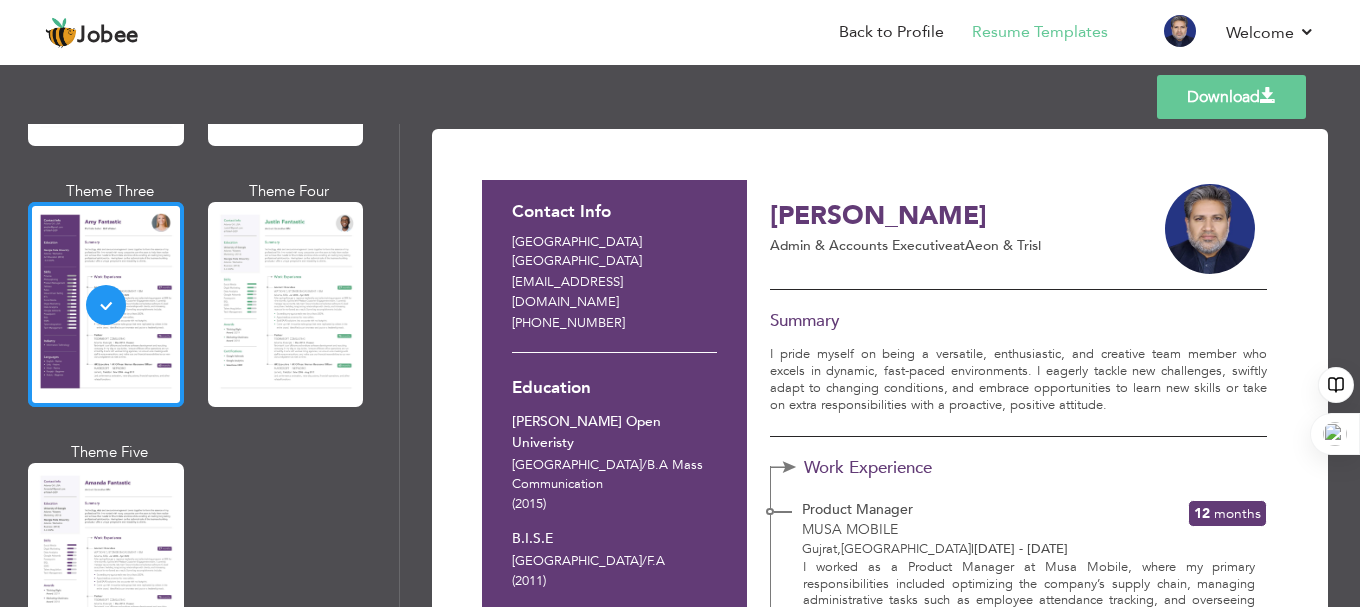 scroll, scrollTop: 1794, scrollLeft: 0, axis: vertical 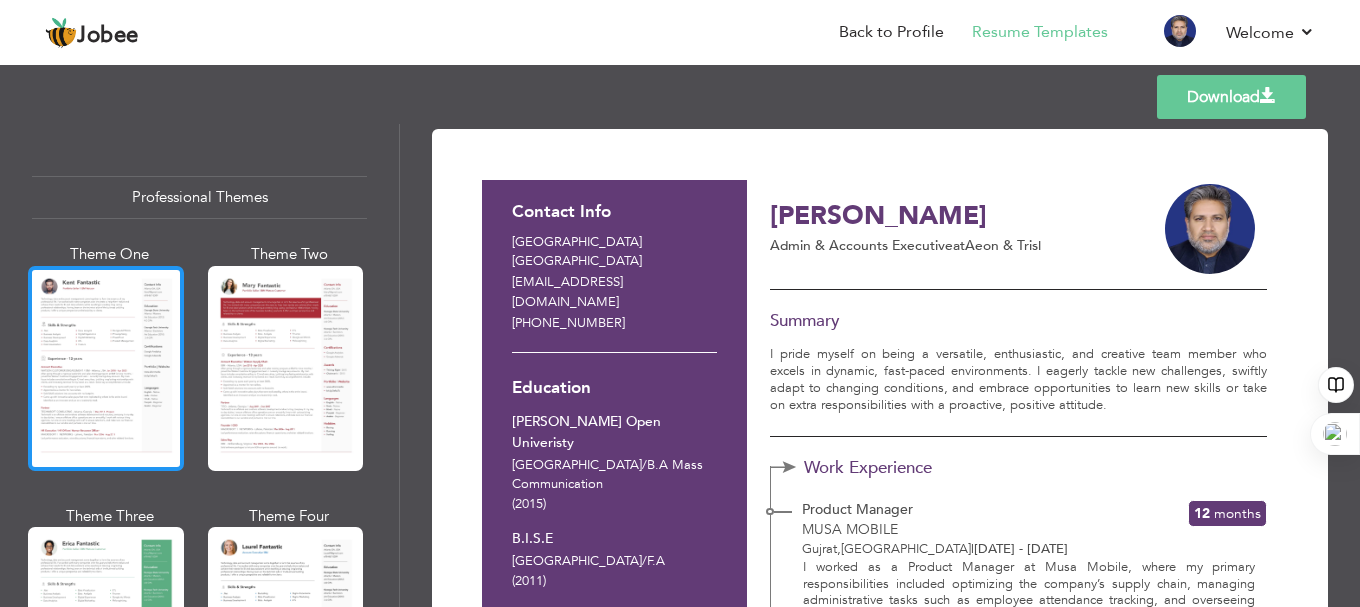 click at bounding box center (106, 368) 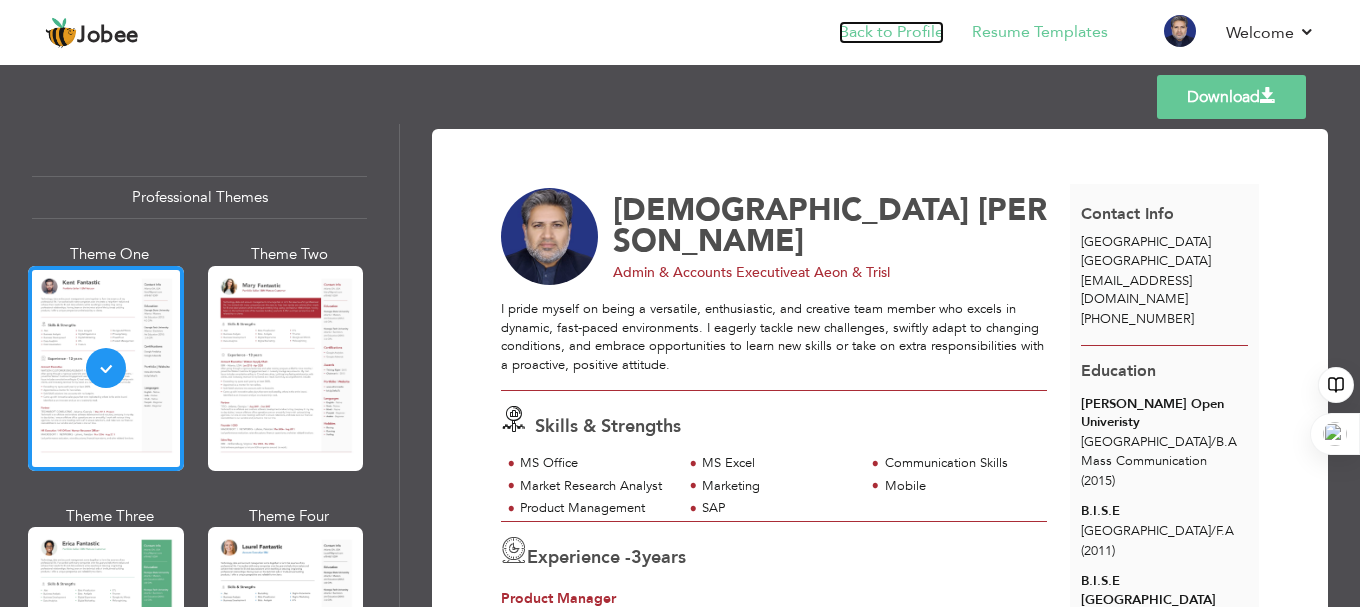 click on "Back to Profile" at bounding box center [891, 32] 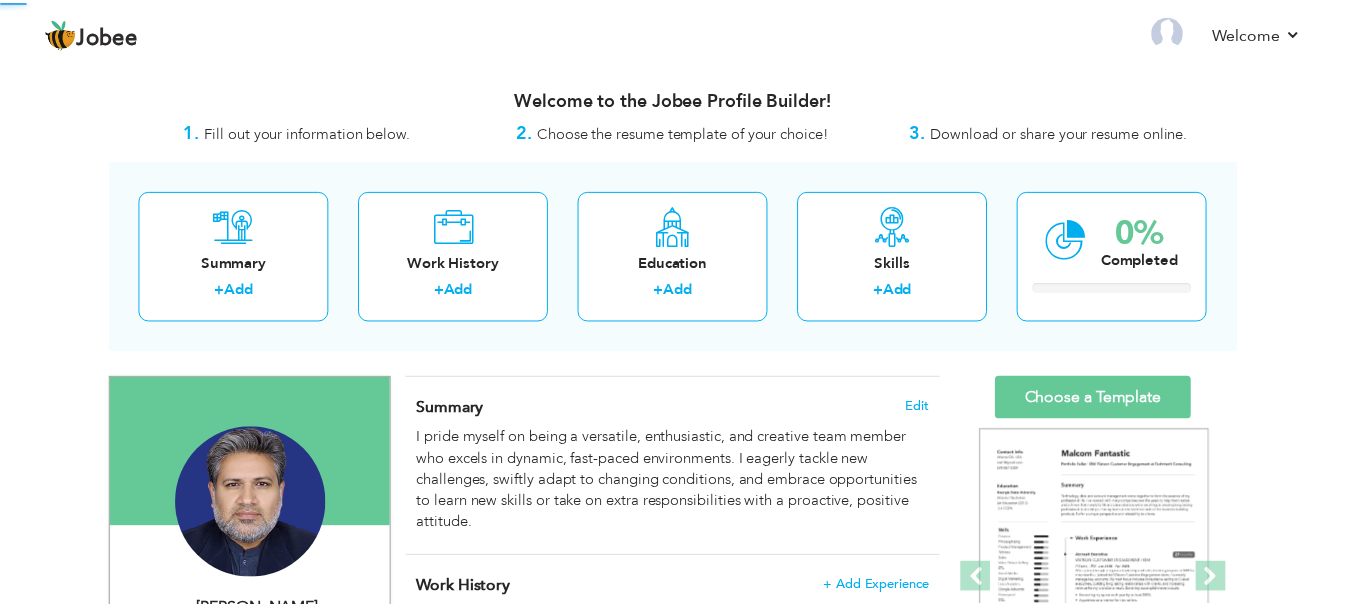 scroll, scrollTop: 0, scrollLeft: 0, axis: both 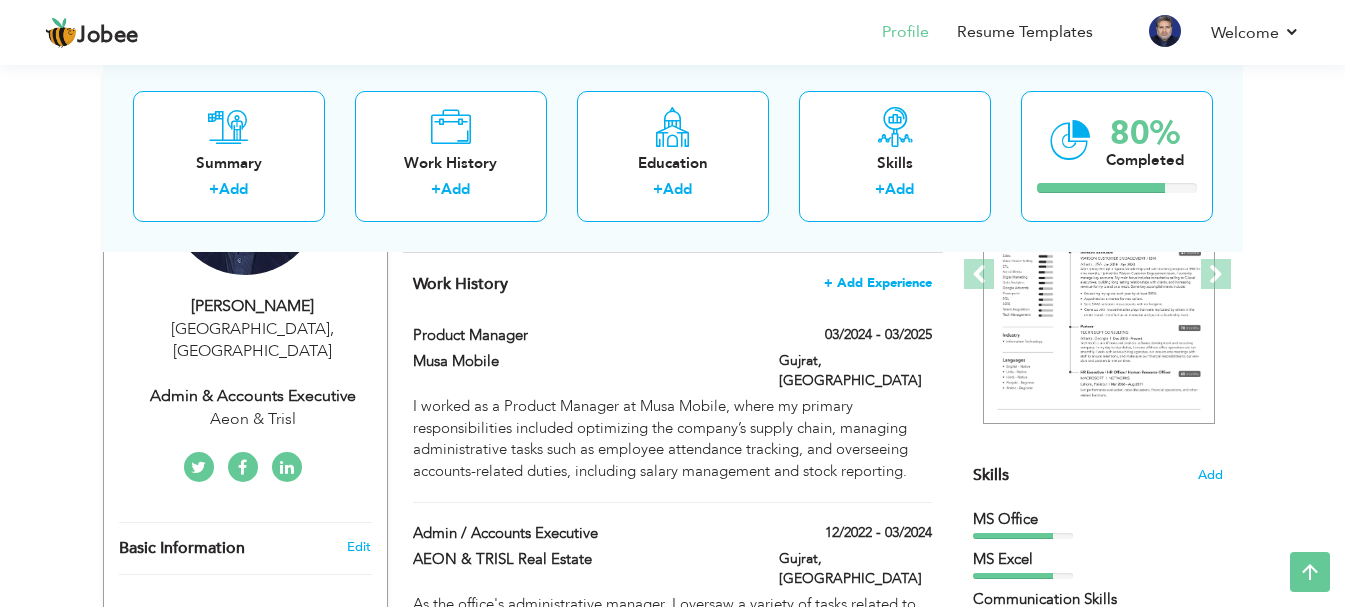 click on "+ Add Experience" at bounding box center [878, 283] 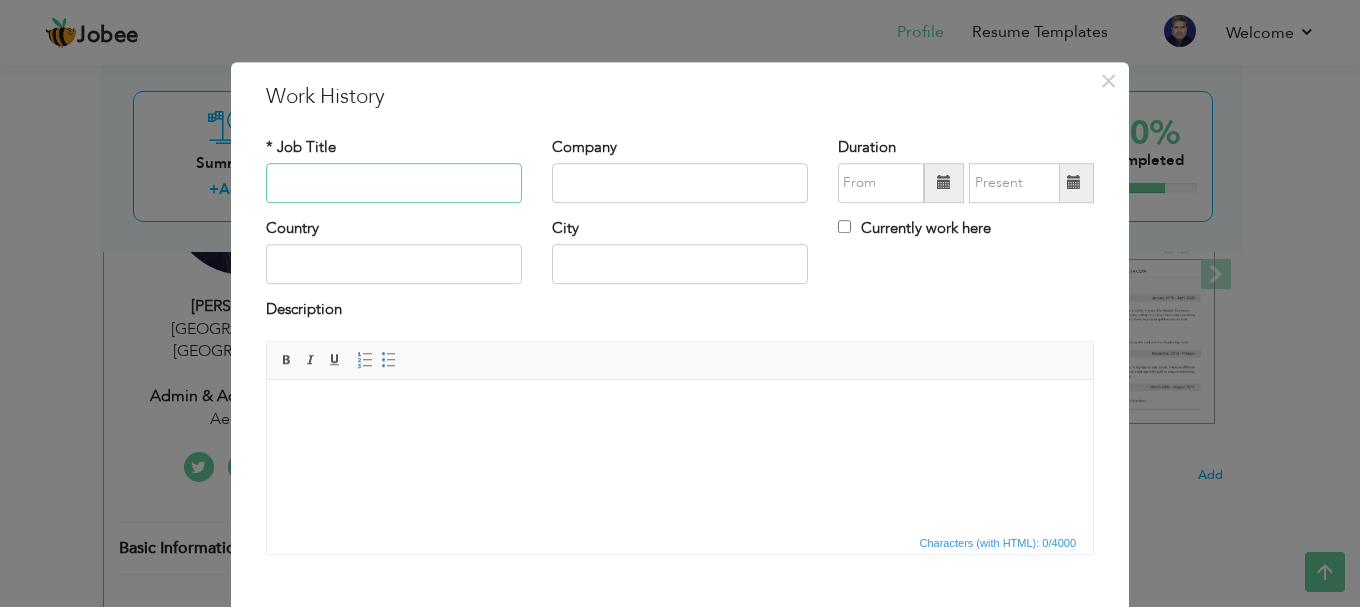 click at bounding box center (394, 183) 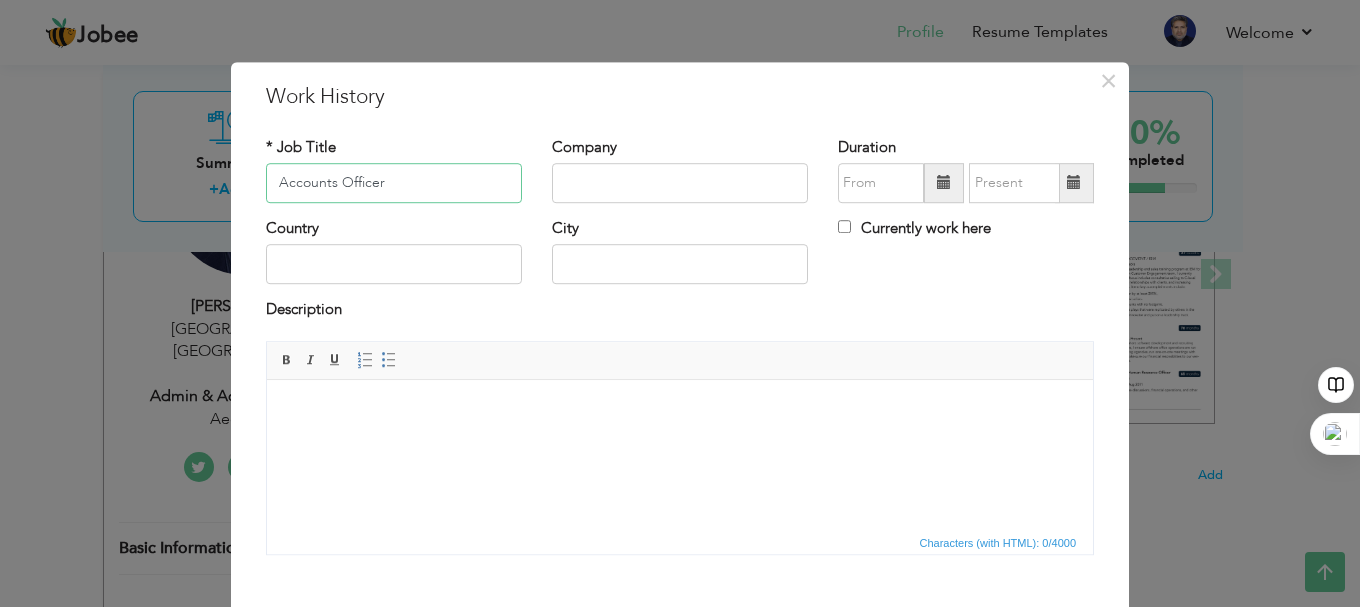 type on "Accounts Officer" 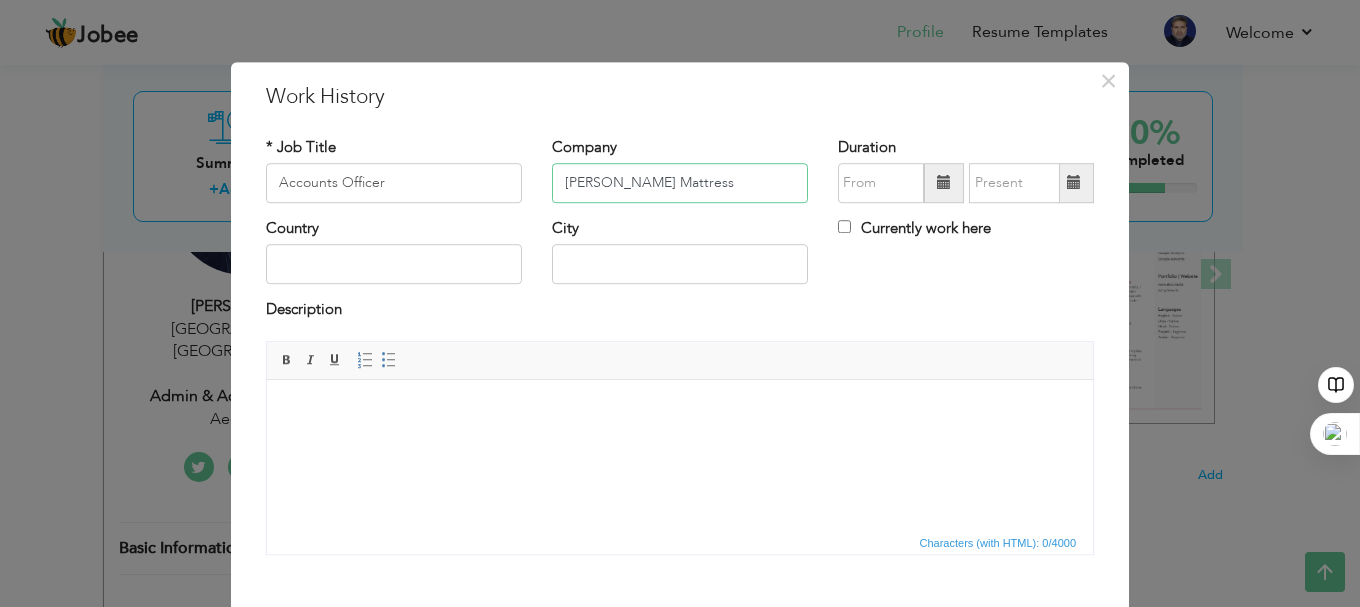type on "[PERSON_NAME] Mattress" 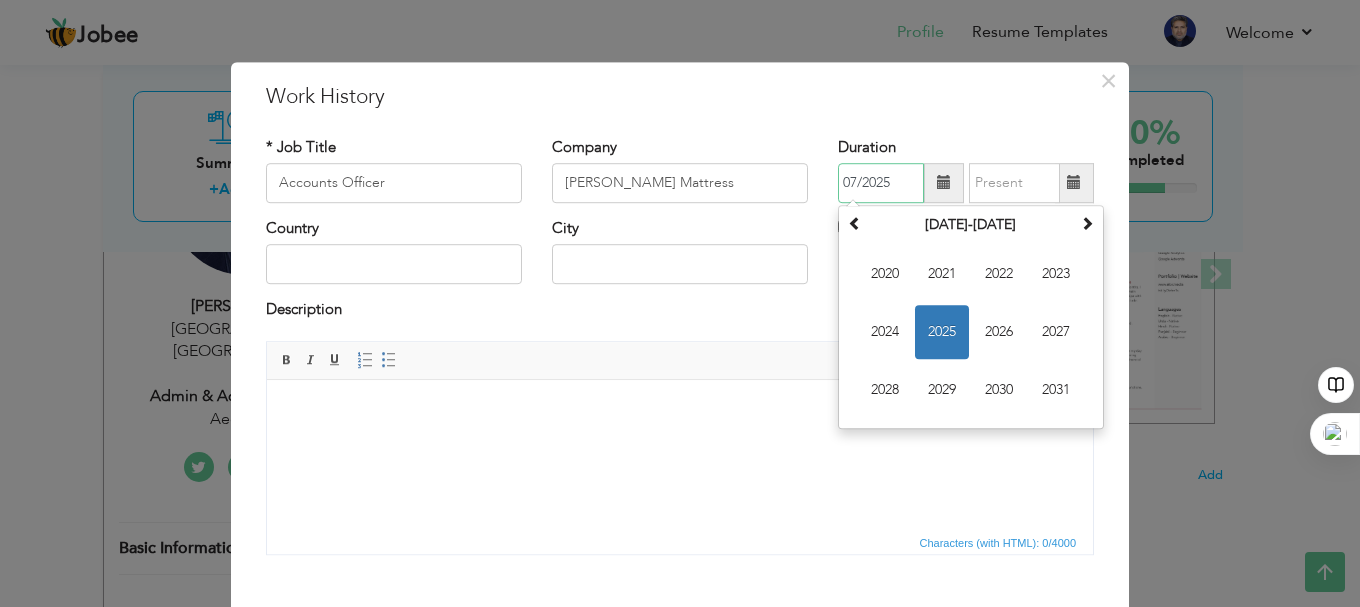 click on "2025" at bounding box center (942, 332) 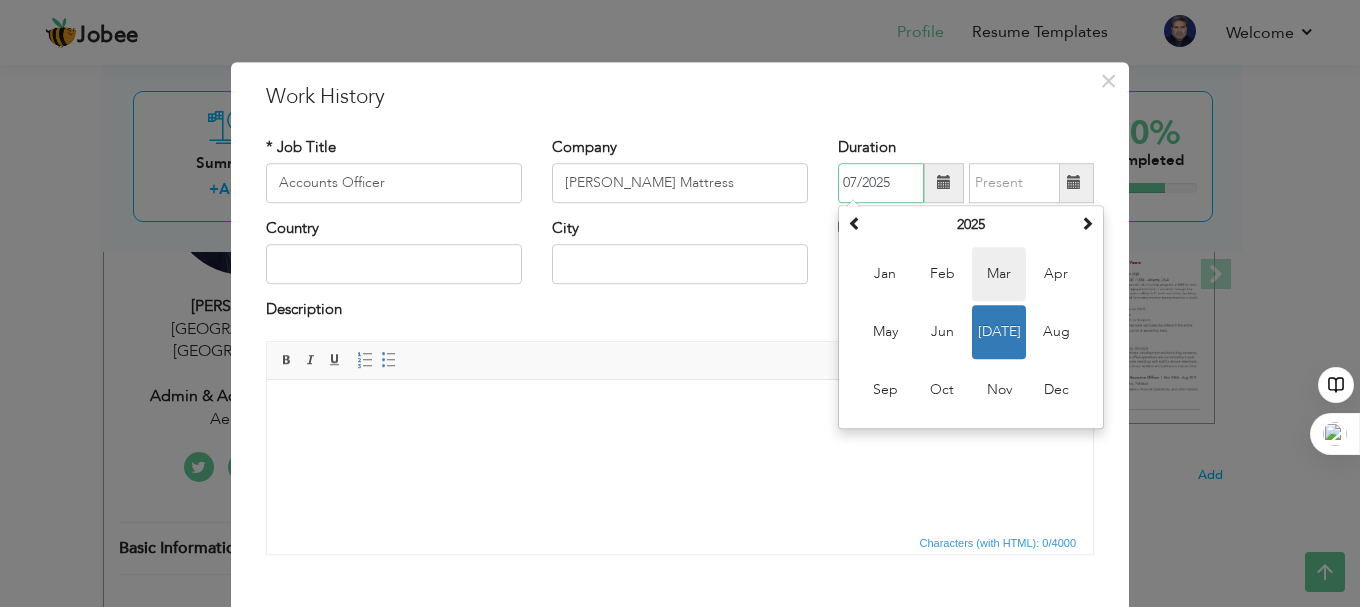 click on "Mar" at bounding box center (999, 274) 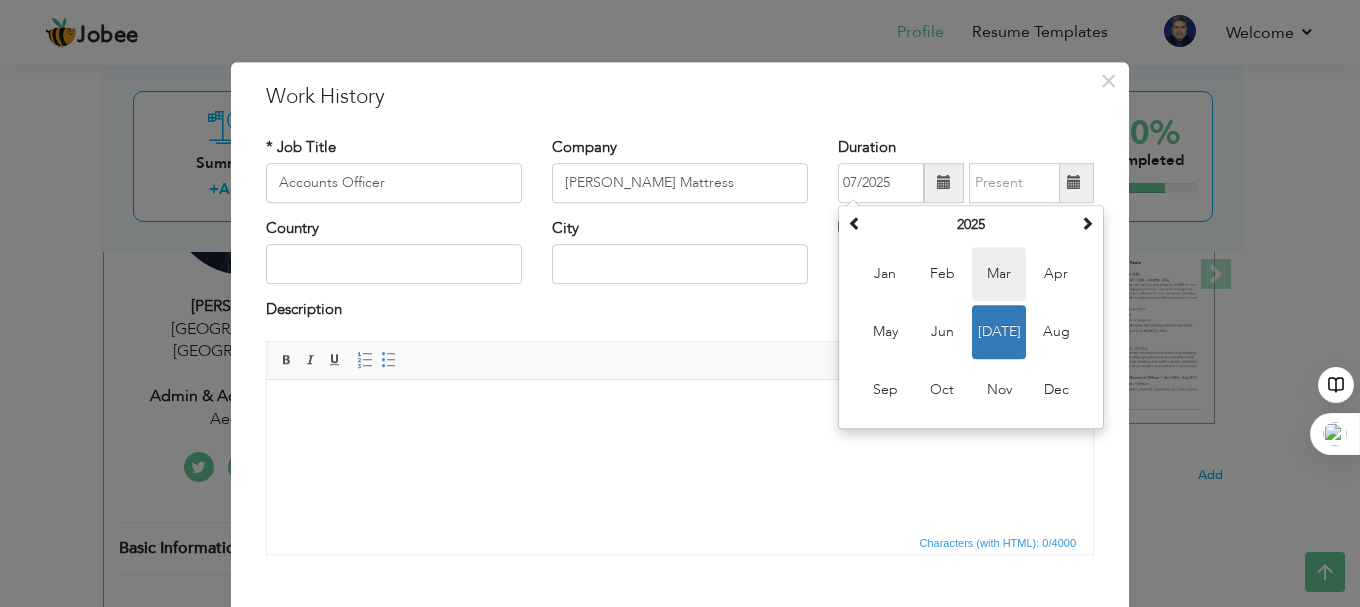 type on "03/2025" 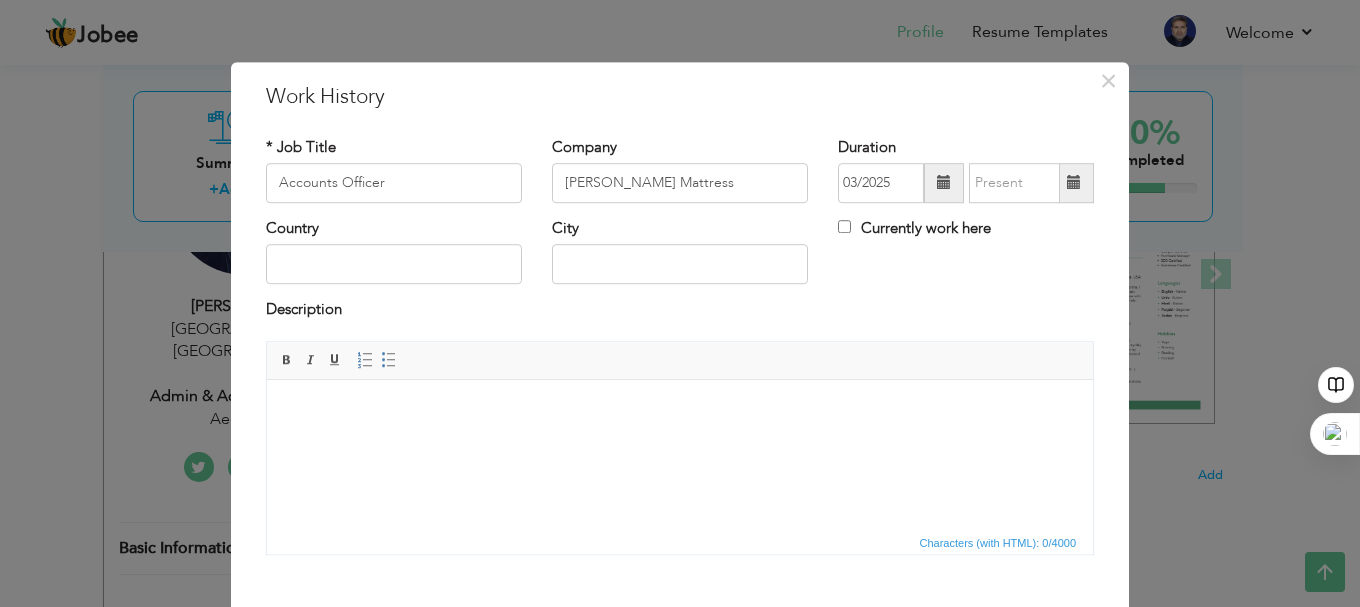 click on "Currently work here" at bounding box center [914, 228] 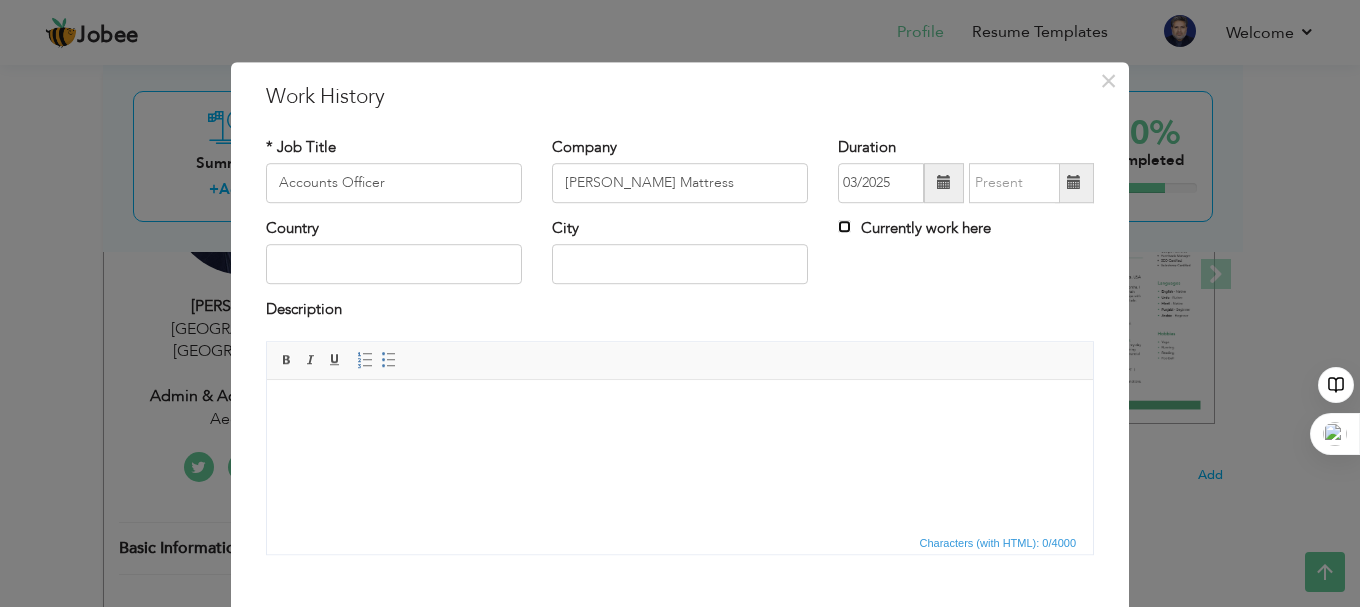 click on "Currently work here" at bounding box center [844, 226] 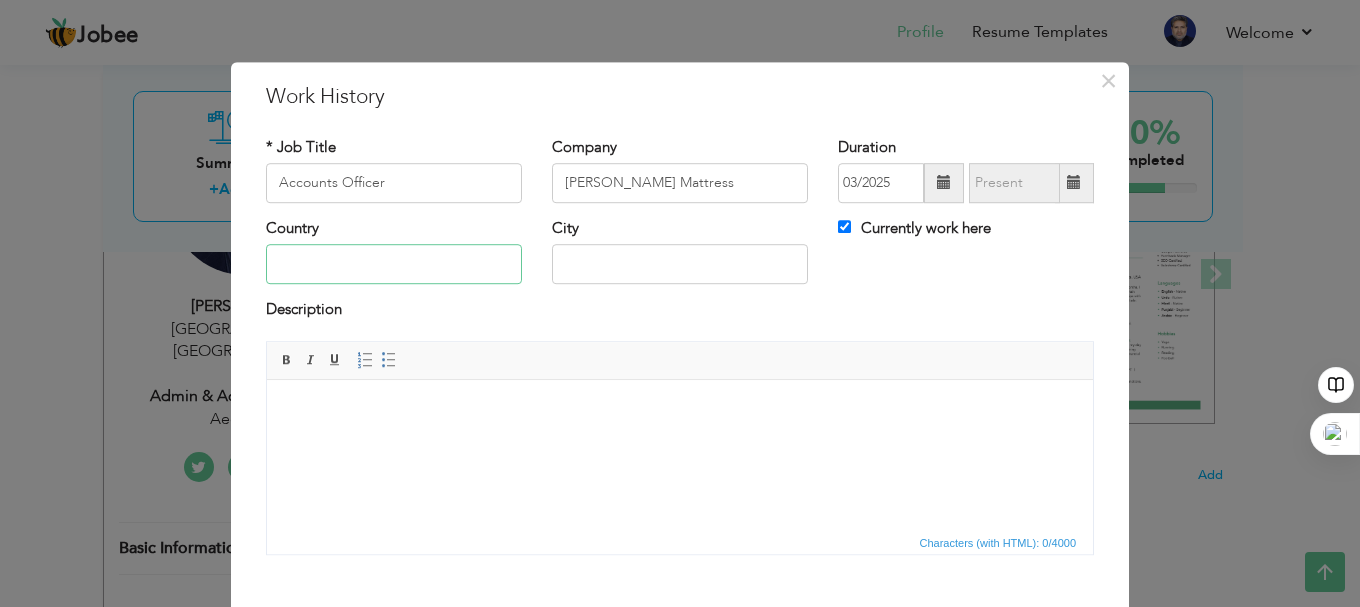 click at bounding box center (394, 265) 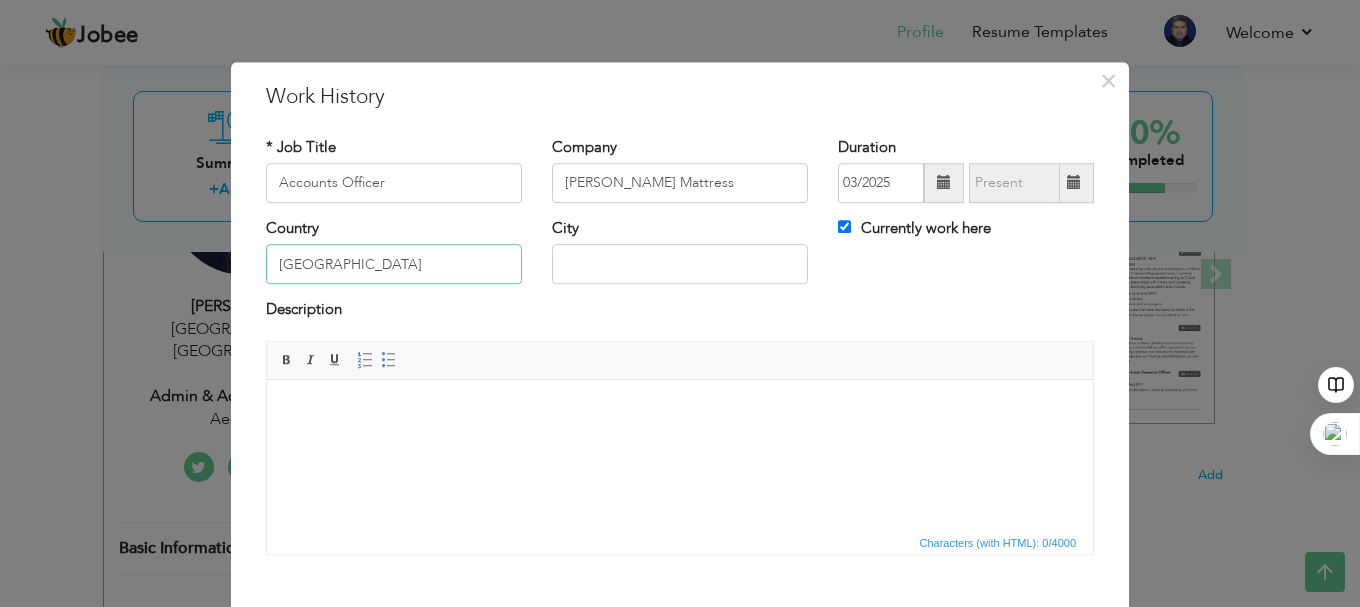 type on "Pakistan" 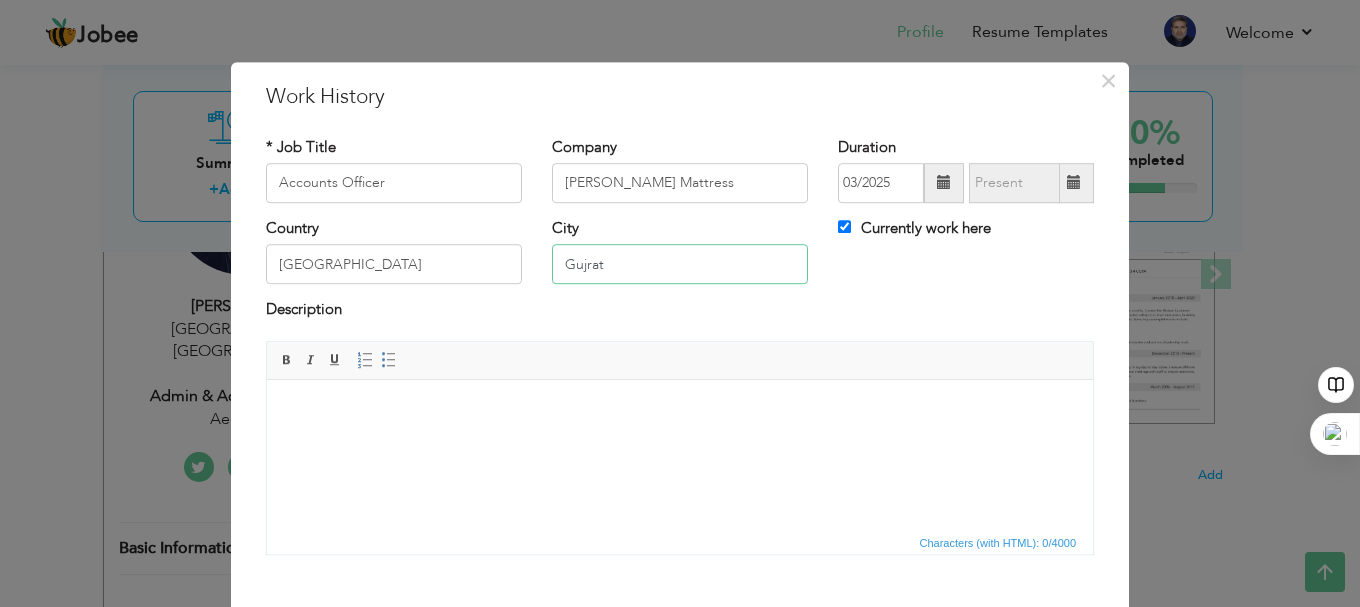 type on "Gujrat" 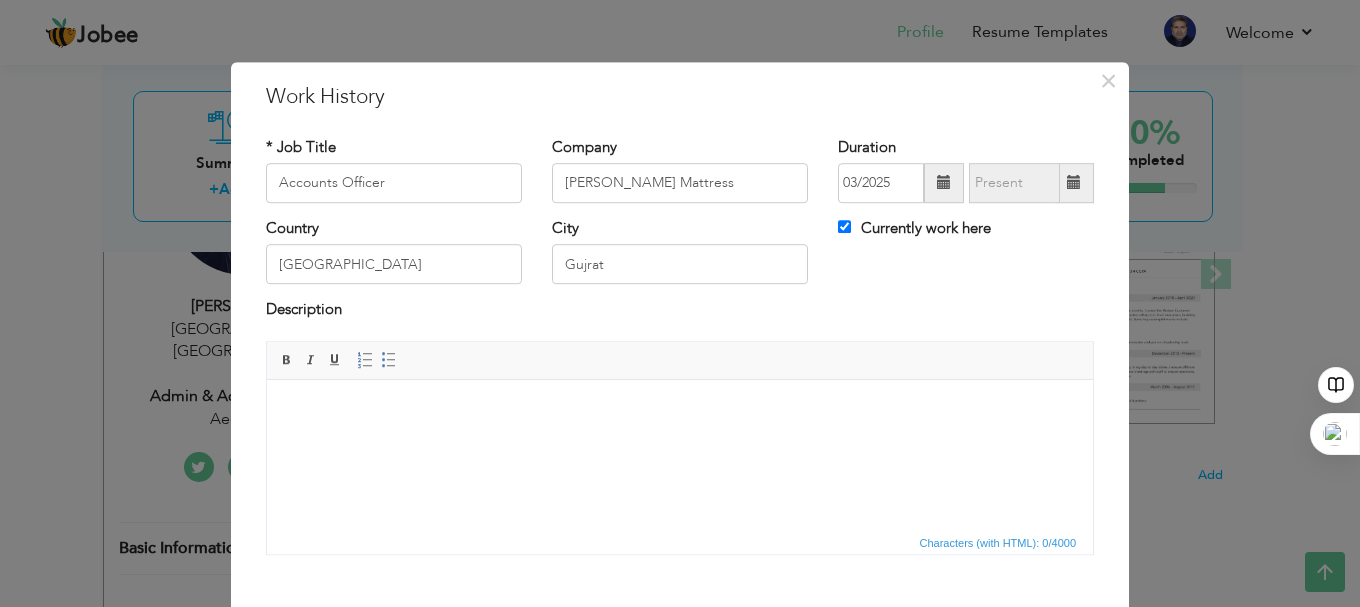 click at bounding box center [680, 409] 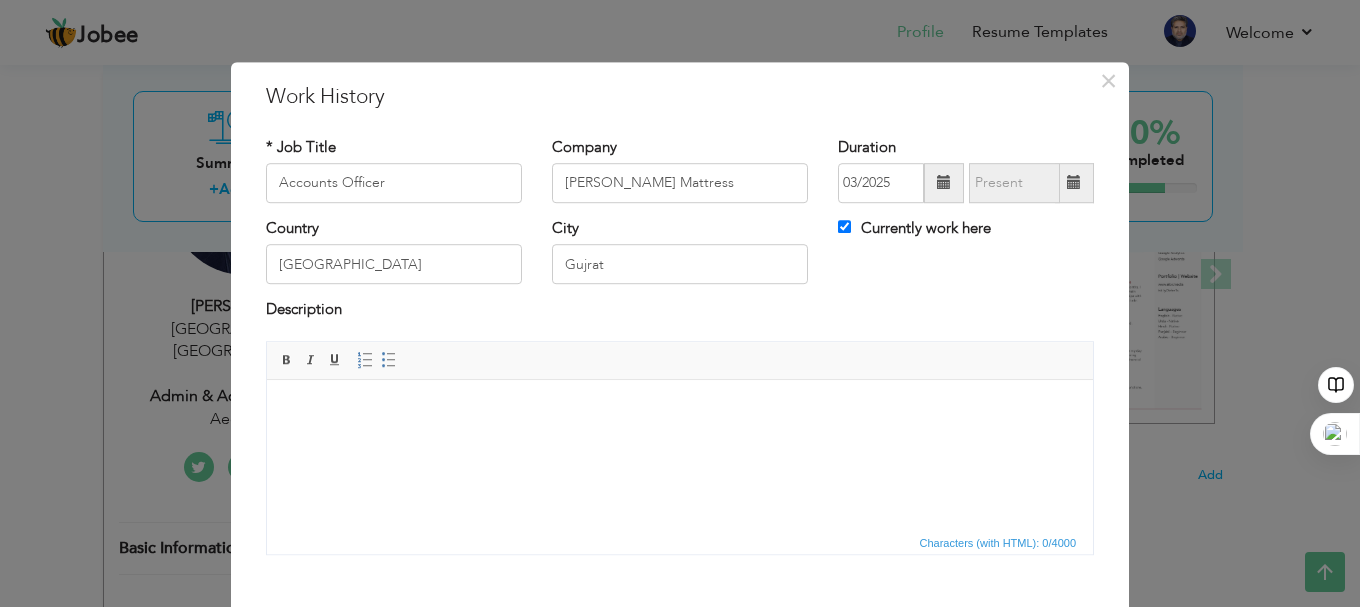 click at bounding box center [680, 409] 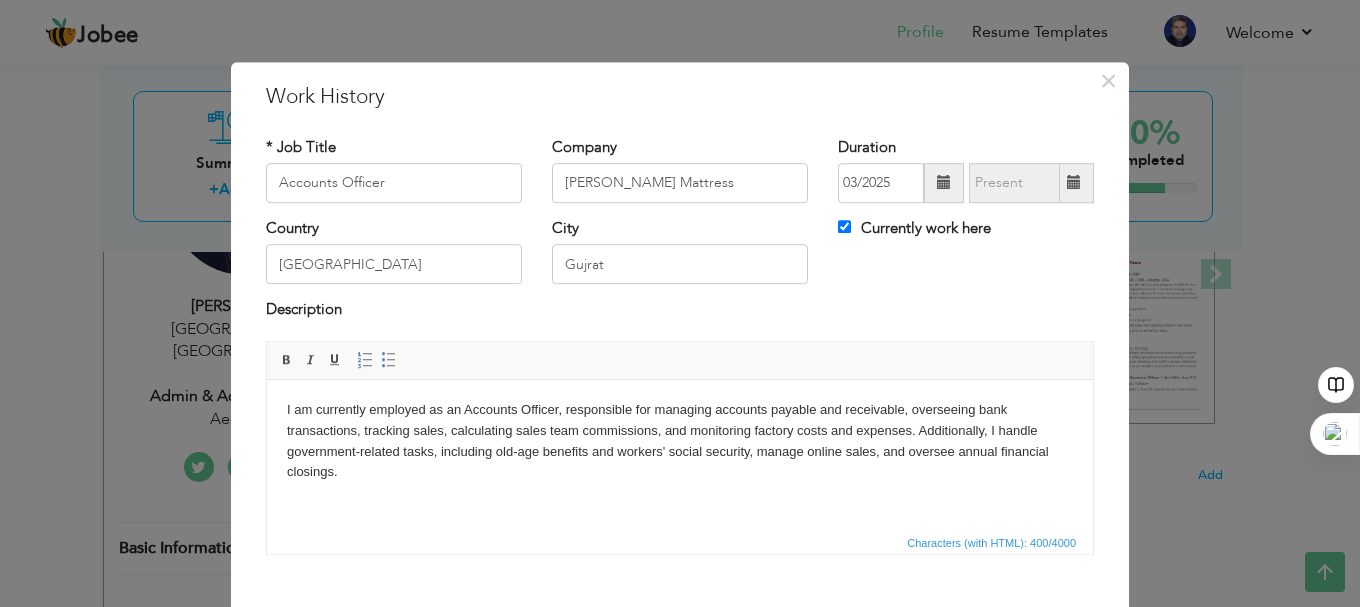 scroll, scrollTop: 100, scrollLeft: 0, axis: vertical 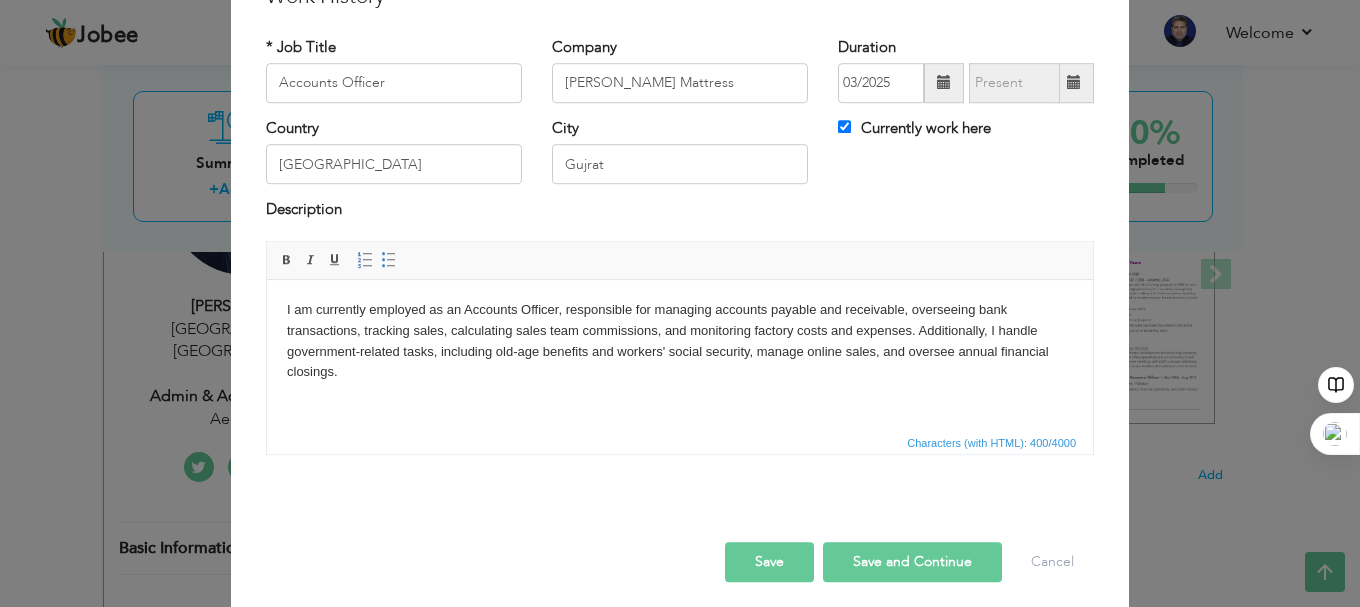 click on "Save" at bounding box center [769, 562] 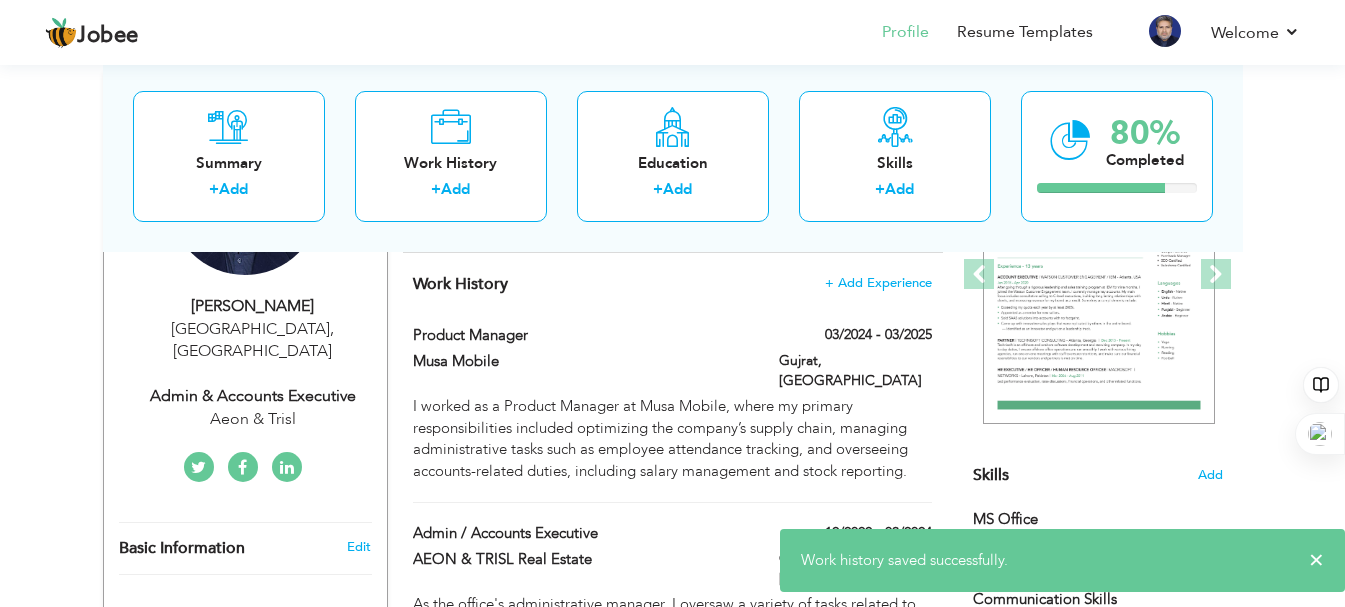 click on "Admin & Accounts Executive" at bounding box center [253, 396] 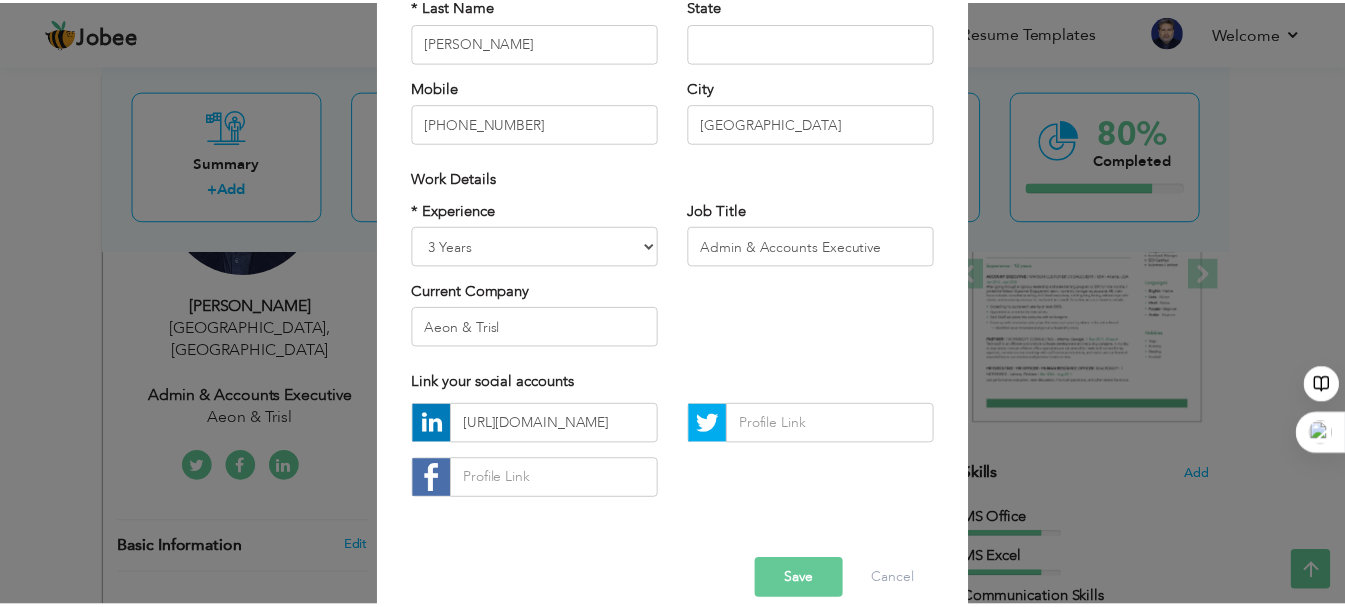 scroll, scrollTop: 292, scrollLeft: 0, axis: vertical 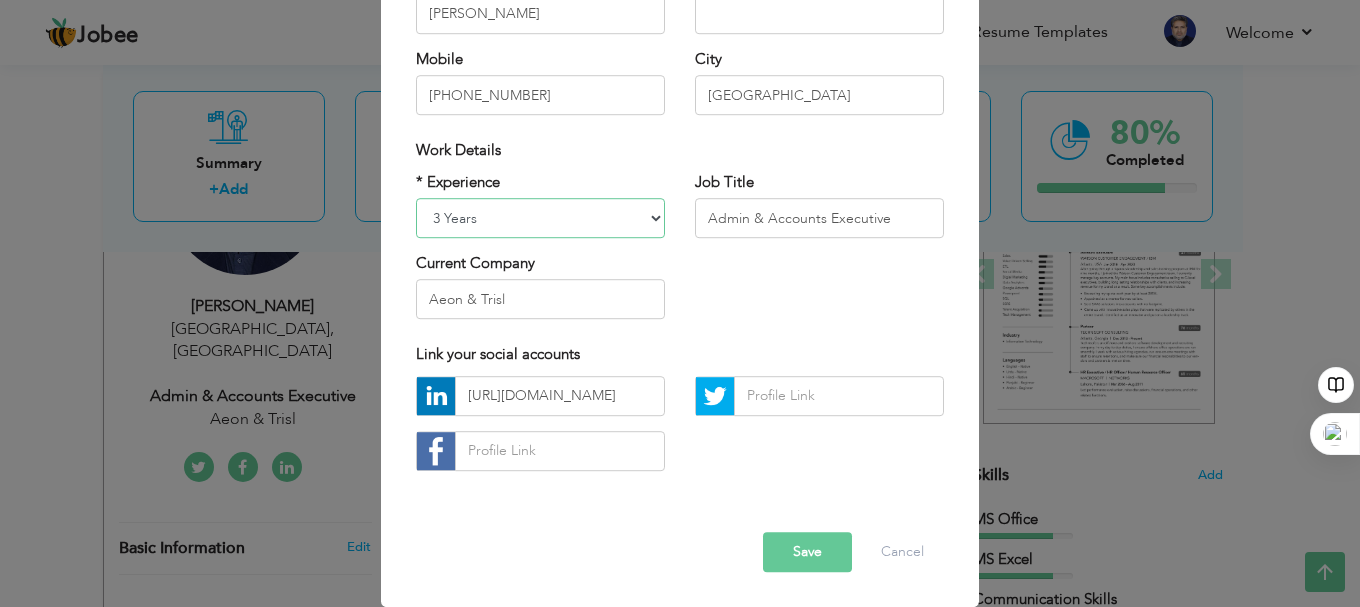 click on "Entry Level Less than 1 Year 1 Year 2 Years 3 Years 4 Years 5 Years 6 Years 7 Years 8 Years 9 Years 10 Years 11 Years 12 Years 13 Years 14 Years 15 Years 16 Years 17 Years 18 Years 19 Years 20 Years 21 Years 22 Years 23 Years 24 Years 25 Years 26 Years 27 Years 28 Years 29 Years 30 Years 31 Years 32 Years 33 Years 34 Years 35 Years More than 35 Years" at bounding box center [540, 218] 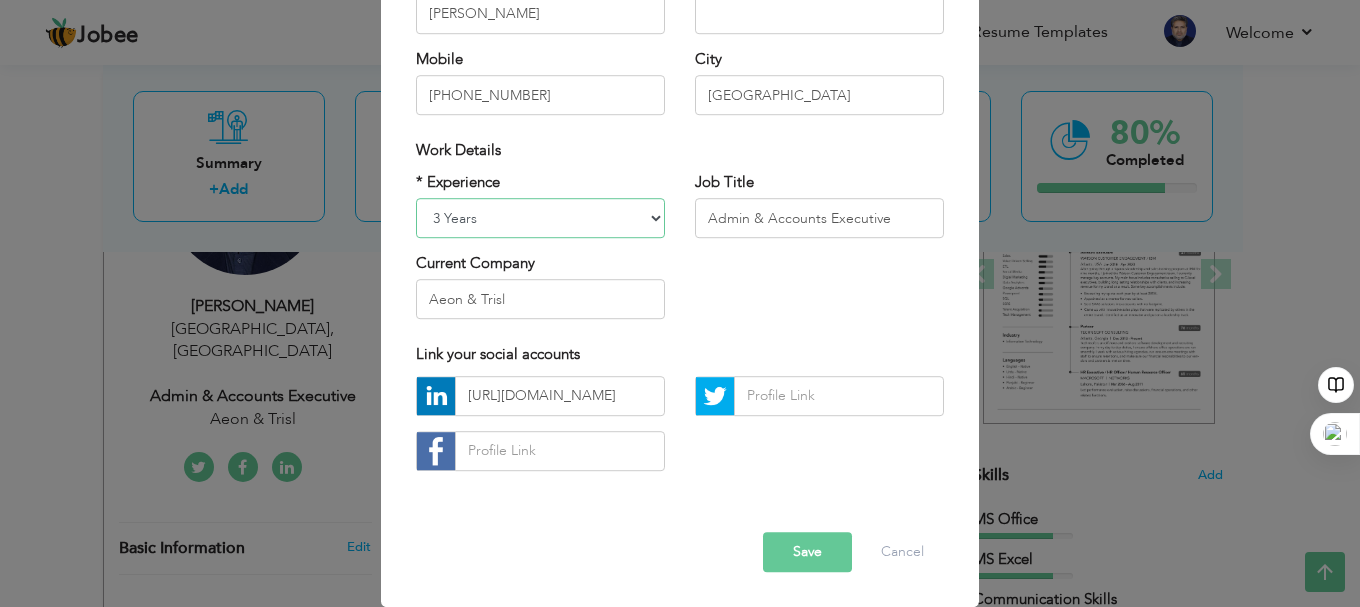 select on "number:10" 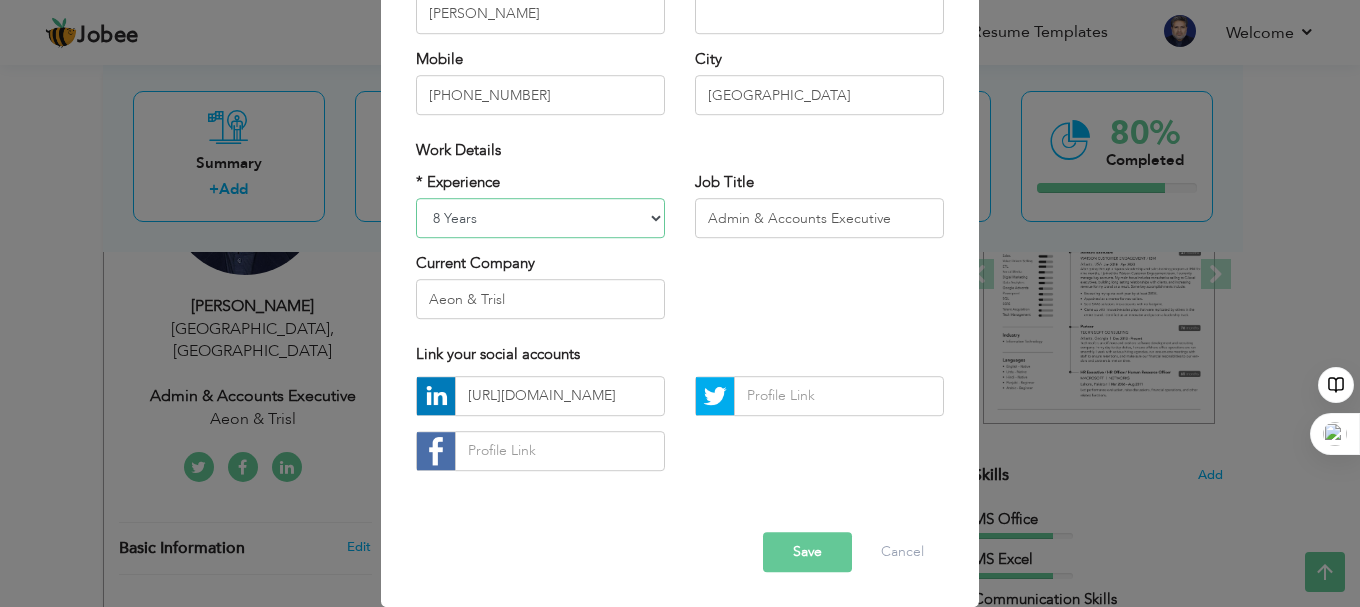 click on "Entry Level Less than 1 Year 1 Year 2 Years 3 Years 4 Years 5 Years 6 Years 7 Years 8 Years 9 Years 10 Years 11 Years 12 Years 13 Years 14 Years 15 Years 16 Years 17 Years 18 Years 19 Years 20 Years 21 Years 22 Years 23 Years 24 Years 25 Years 26 Years 27 Years 28 Years 29 Years 30 Years 31 Years 32 Years 33 Years 34 Years 35 Years More than 35 Years" at bounding box center [540, 218] 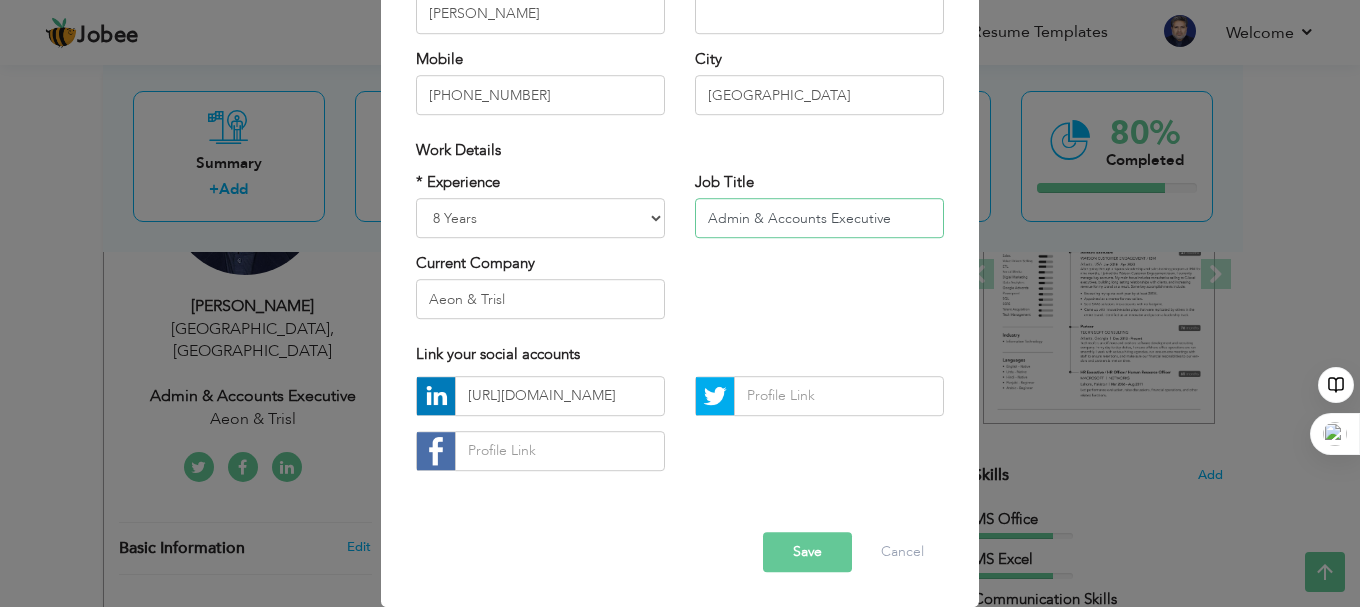click on "Admin & Accounts Executive" at bounding box center [819, 218] 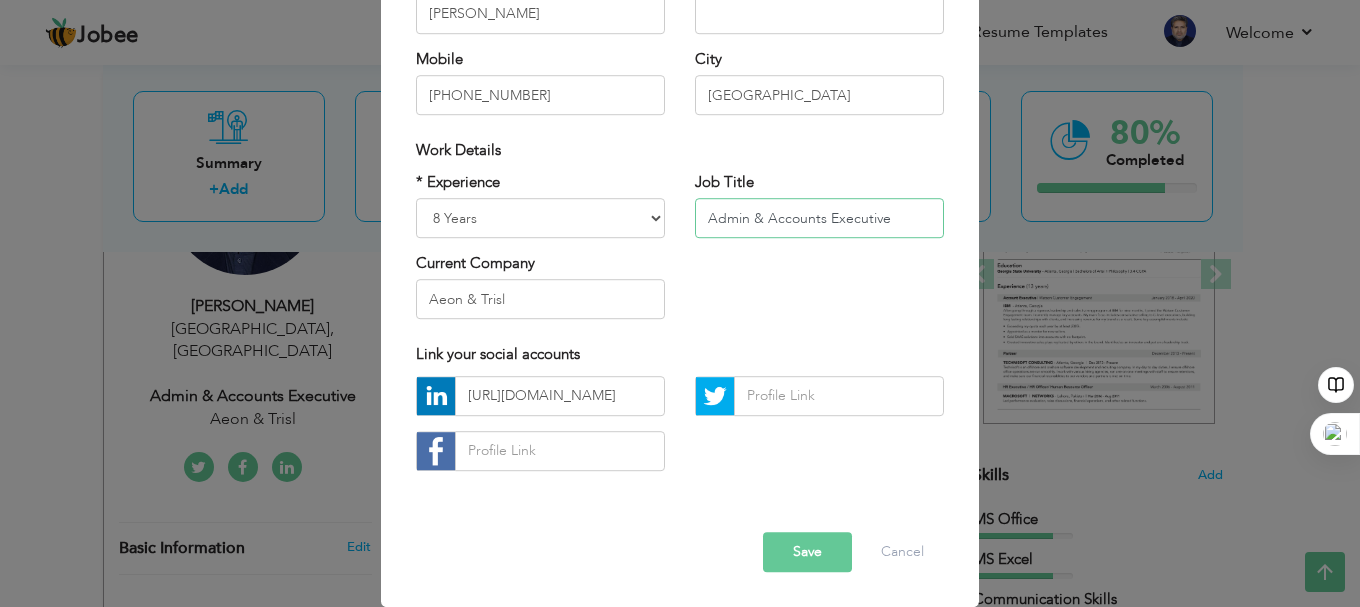 click on "Admin & Accounts Executive" at bounding box center [819, 218] 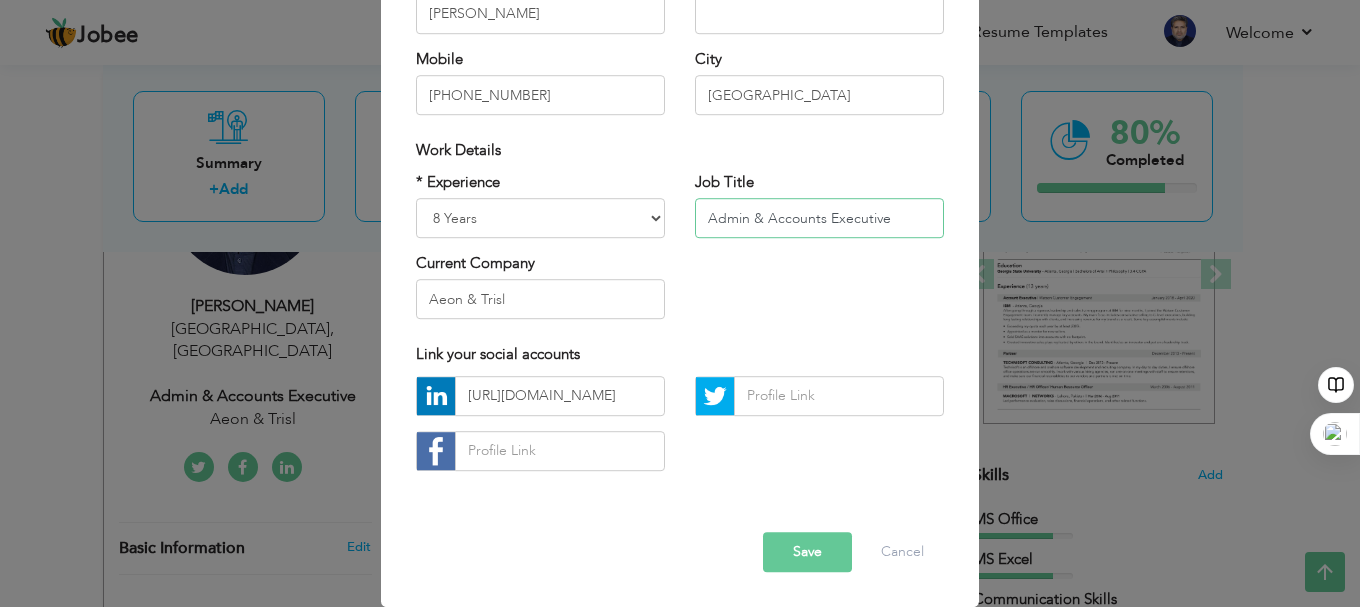 drag, startPoint x: 886, startPoint y: 217, endPoint x: 642, endPoint y: 227, distance: 244.20483 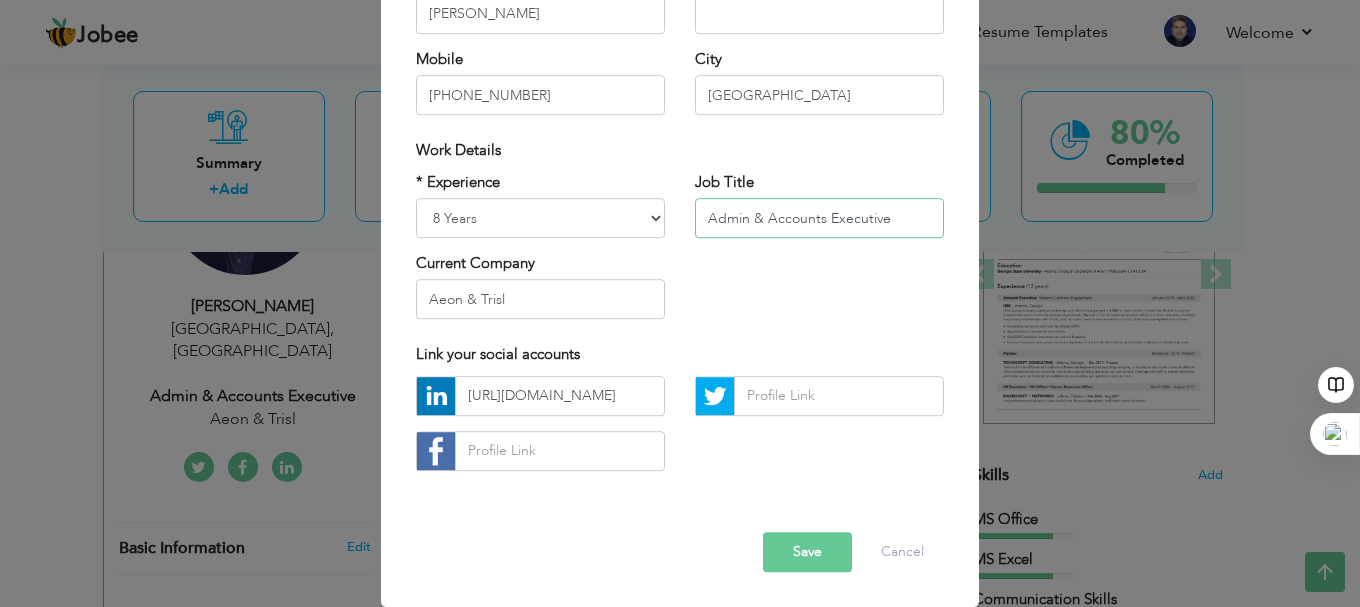 click on "* Experience
Entry Level Less than 1 Year 1 Year 2 Years 3 Years 4 Years 5 Years 6 Years 7 Years 8 Years 9 Years 10 Years 11 Years 12 Years 13 Years 14 Years 15 Years 16 Years 17 Years 18 Years 19 Years 20 Years 21 Years 22 Years 23 Years 24 Years 25 Years 26 Years 27 Years 28 Years 29 Years 30 Years 31 Years 32 Years 33 Years 34 Years 35 Years More than 35 Years
Current Company
Aeon & Trisl
Job Title" at bounding box center [680, 253] 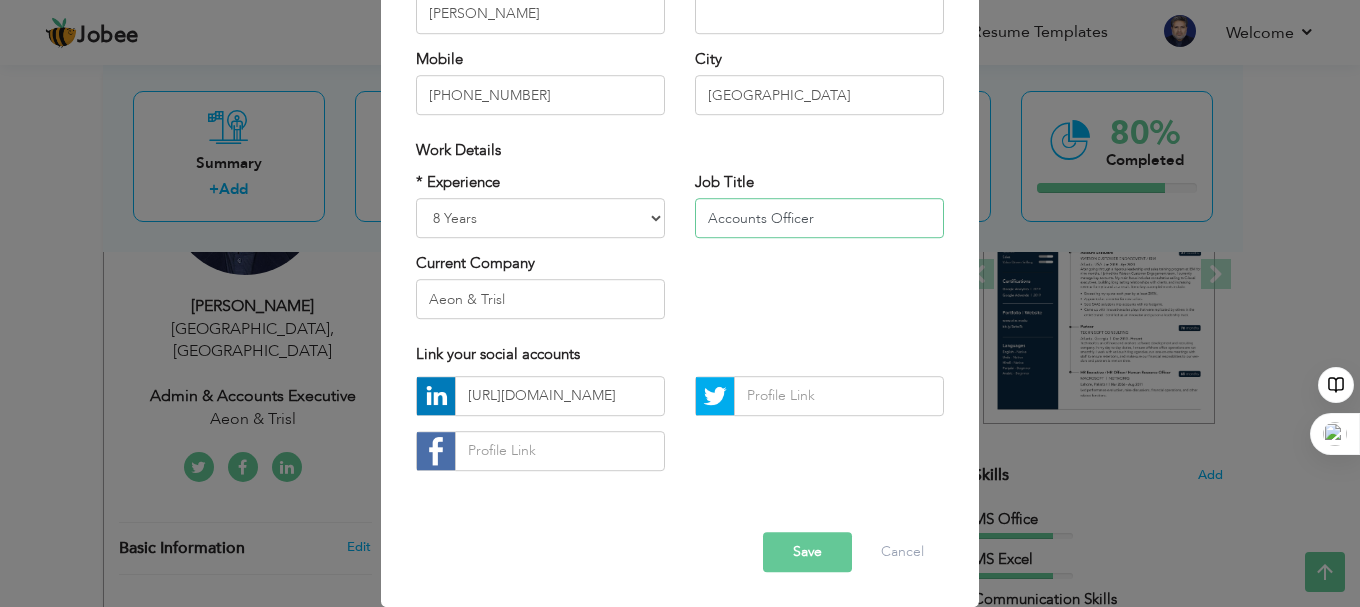 type on "Accounts Officer" 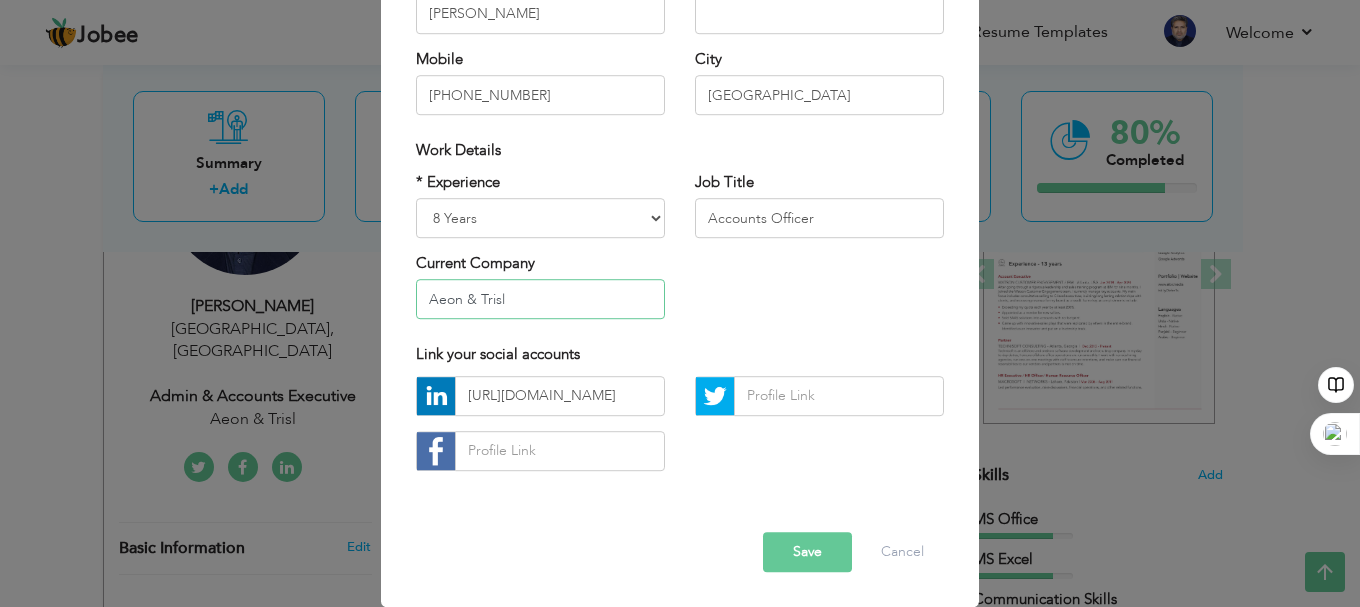 click on "Aeon & Trisl" at bounding box center [540, 300] 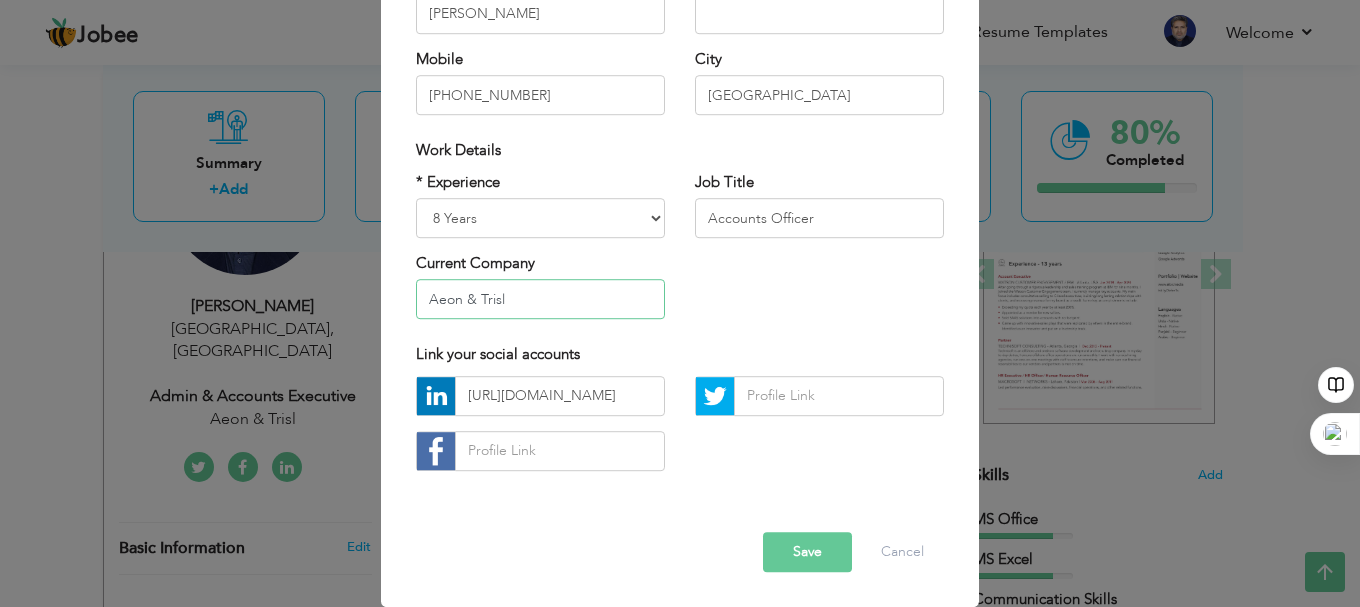 drag, startPoint x: 543, startPoint y: 292, endPoint x: 327, endPoint y: 311, distance: 216.83405 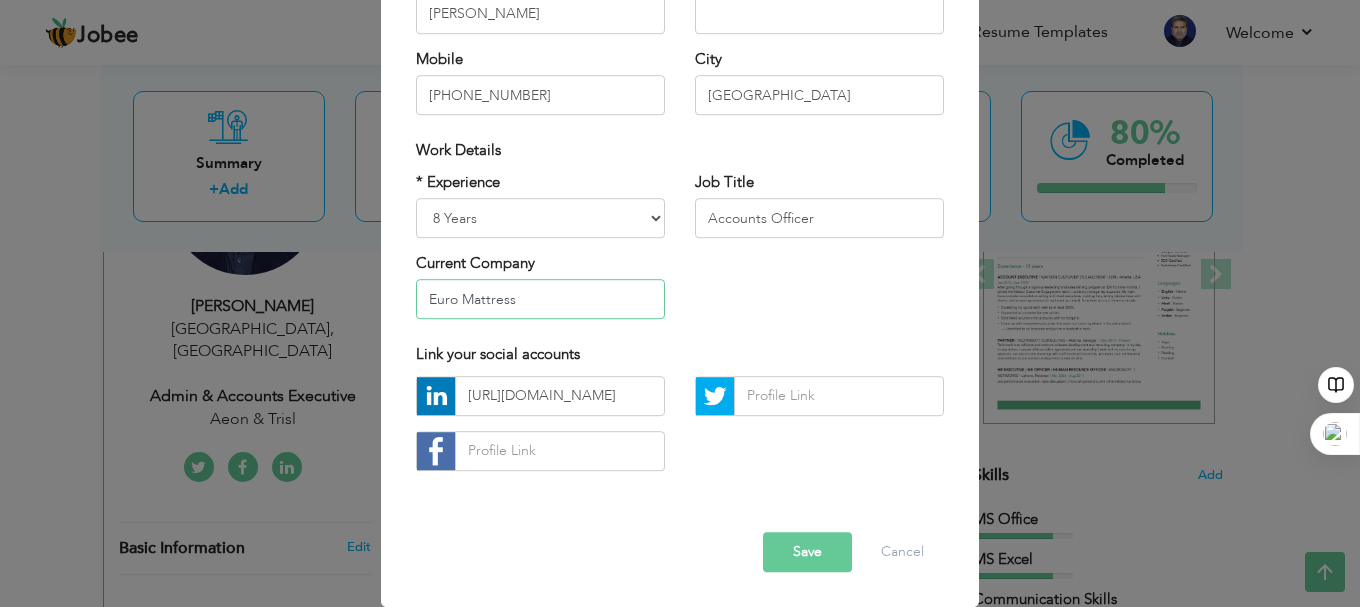 type on "Euro Mattress" 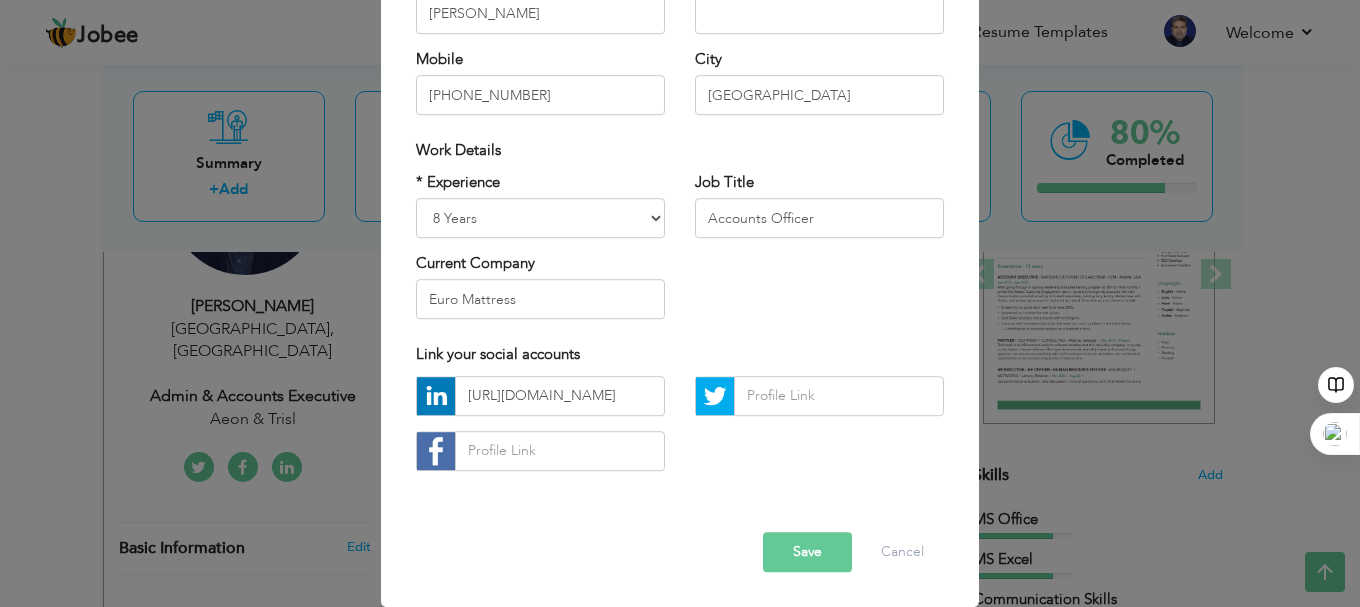 click on "Save" at bounding box center (807, 552) 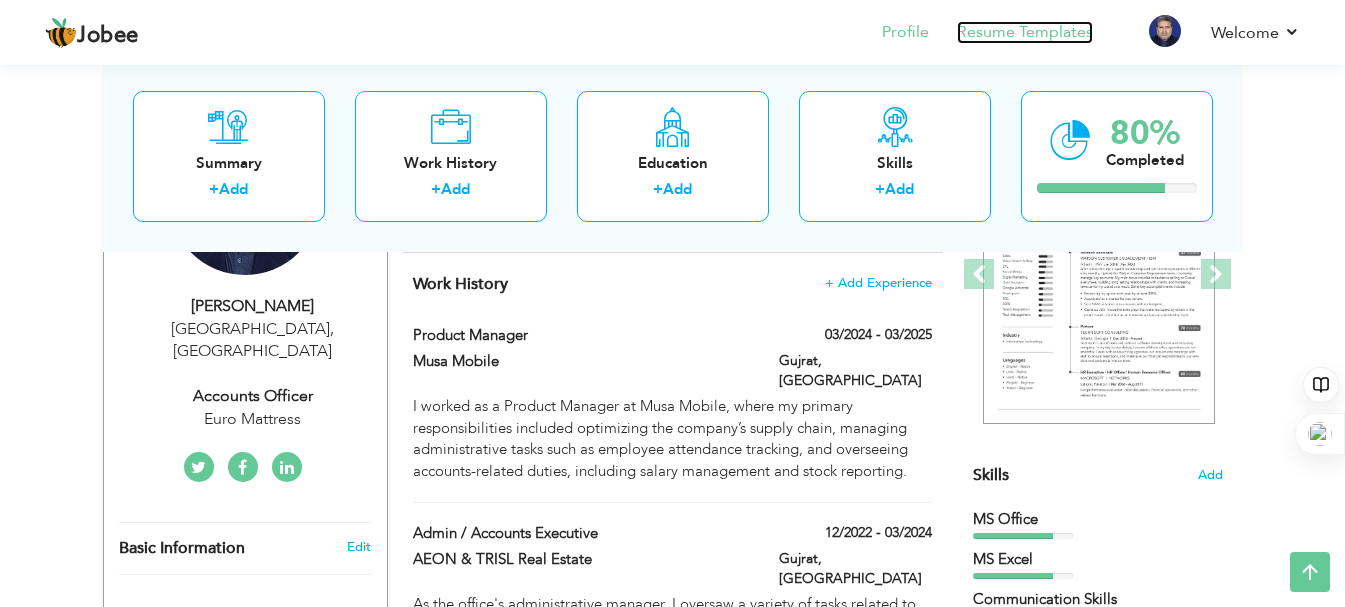 click on "Resume Templates" at bounding box center (1025, 32) 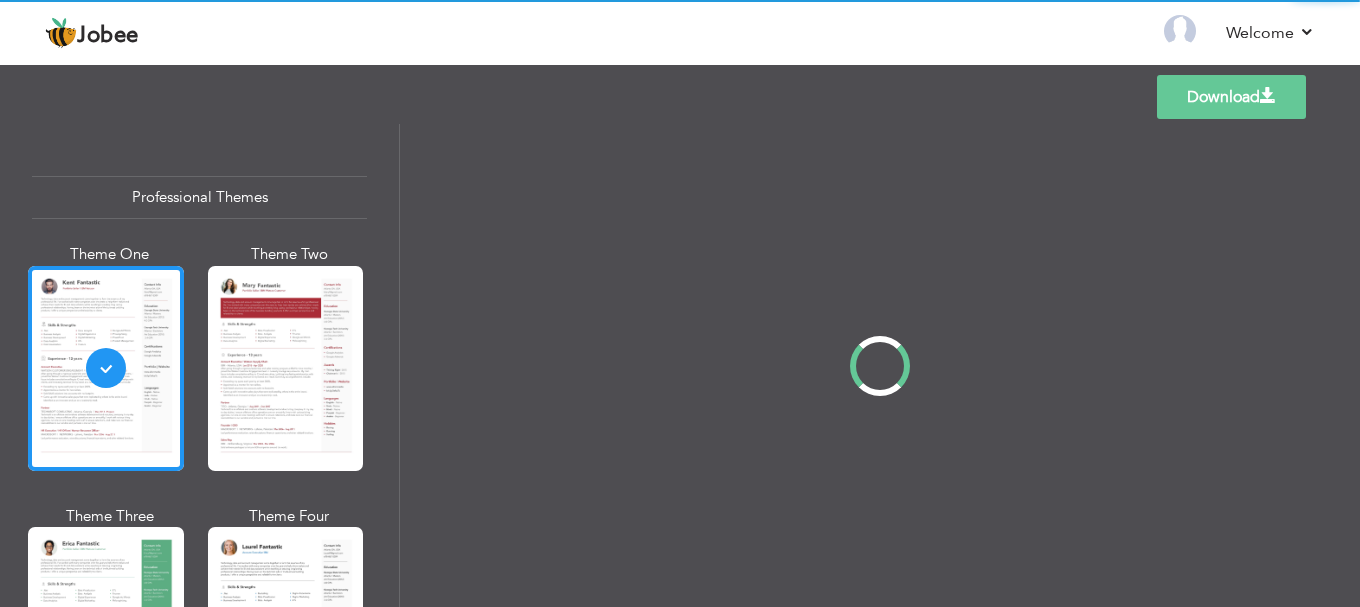 scroll, scrollTop: 0, scrollLeft: 0, axis: both 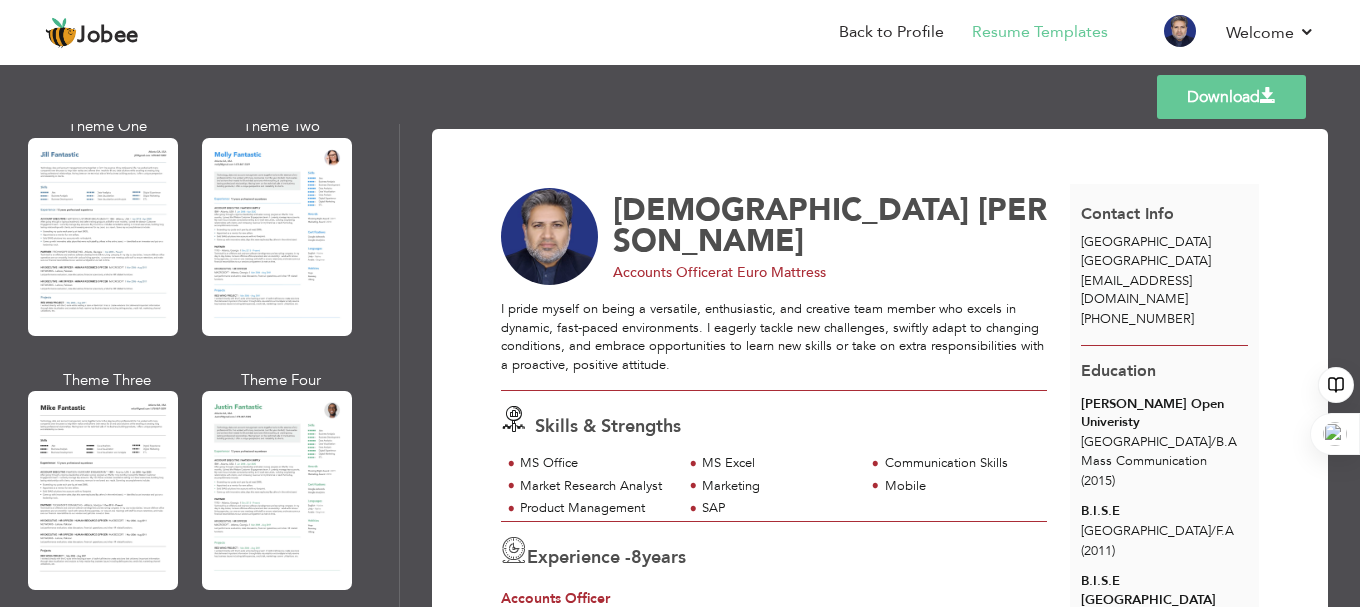 click at bounding box center (277, 237) 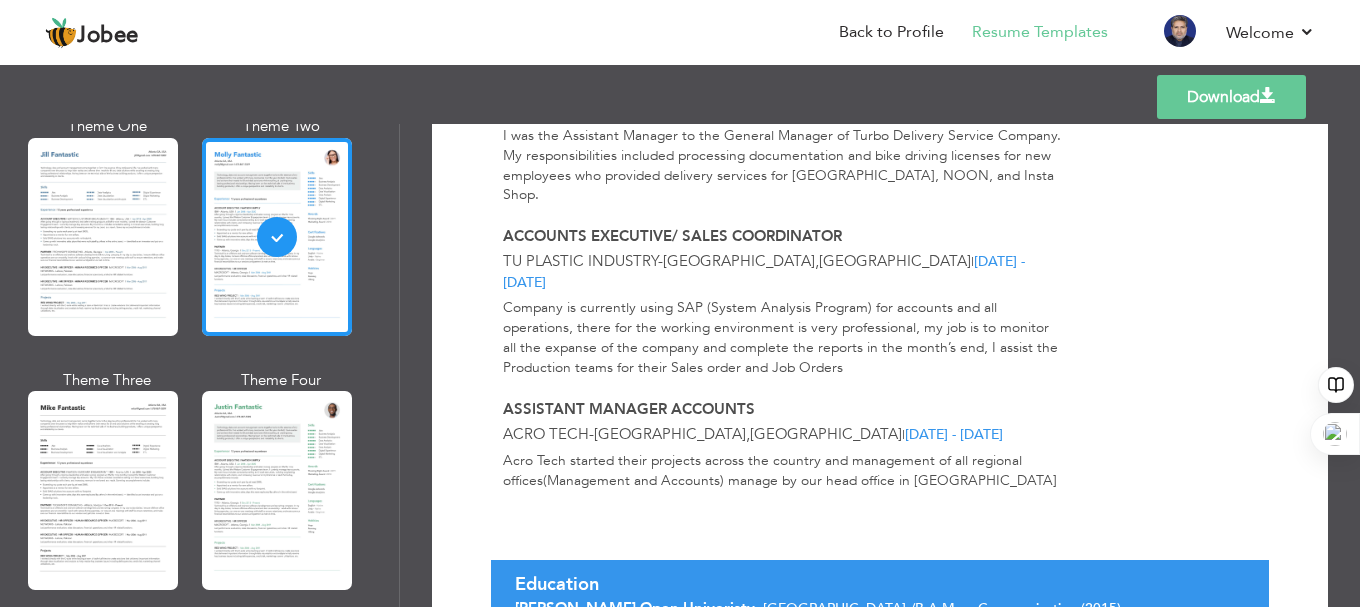 scroll, scrollTop: 1103, scrollLeft: 0, axis: vertical 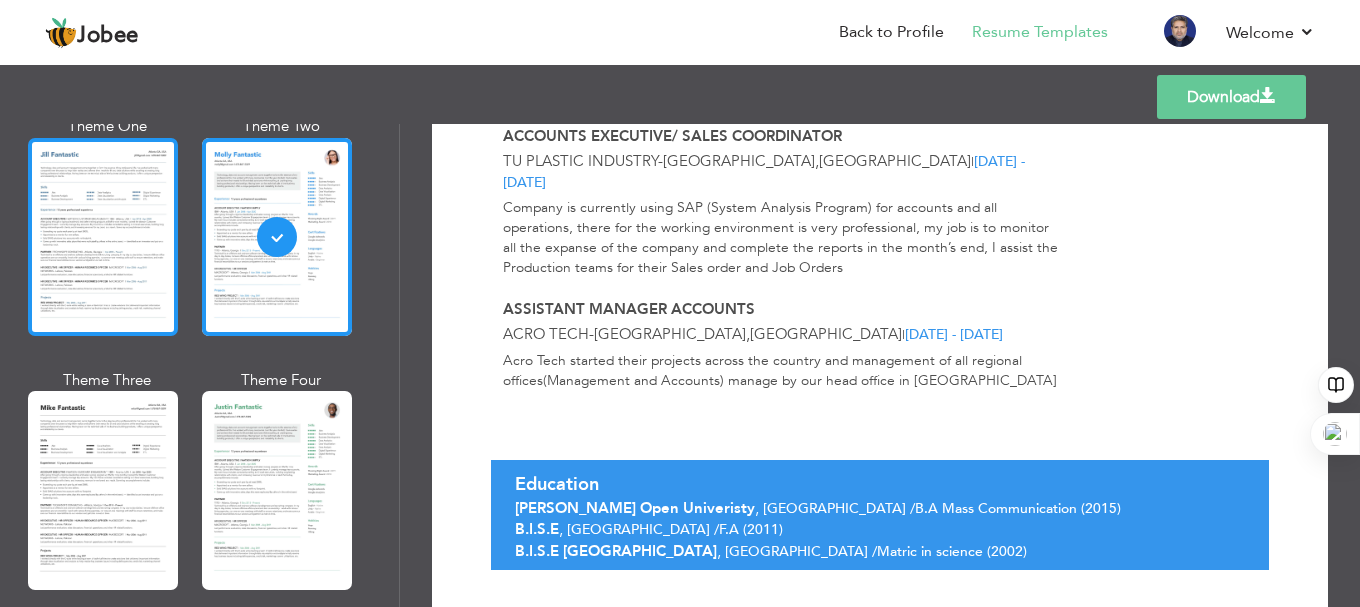 click at bounding box center (103, 237) 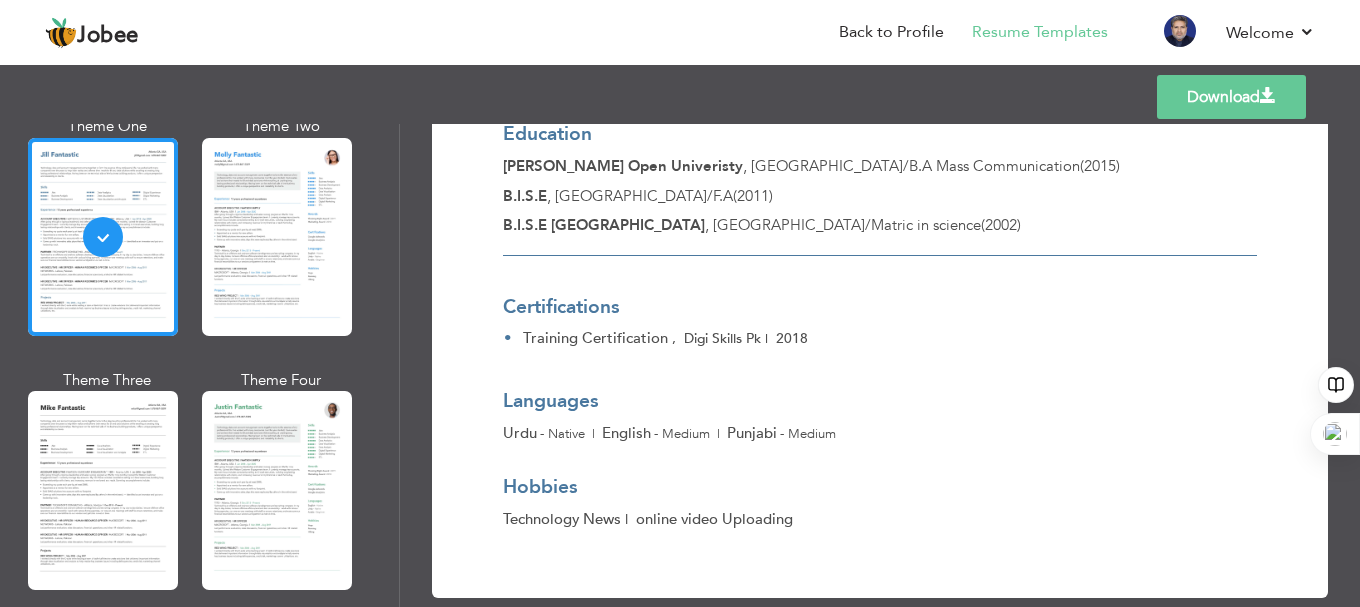 scroll, scrollTop: 1318, scrollLeft: 0, axis: vertical 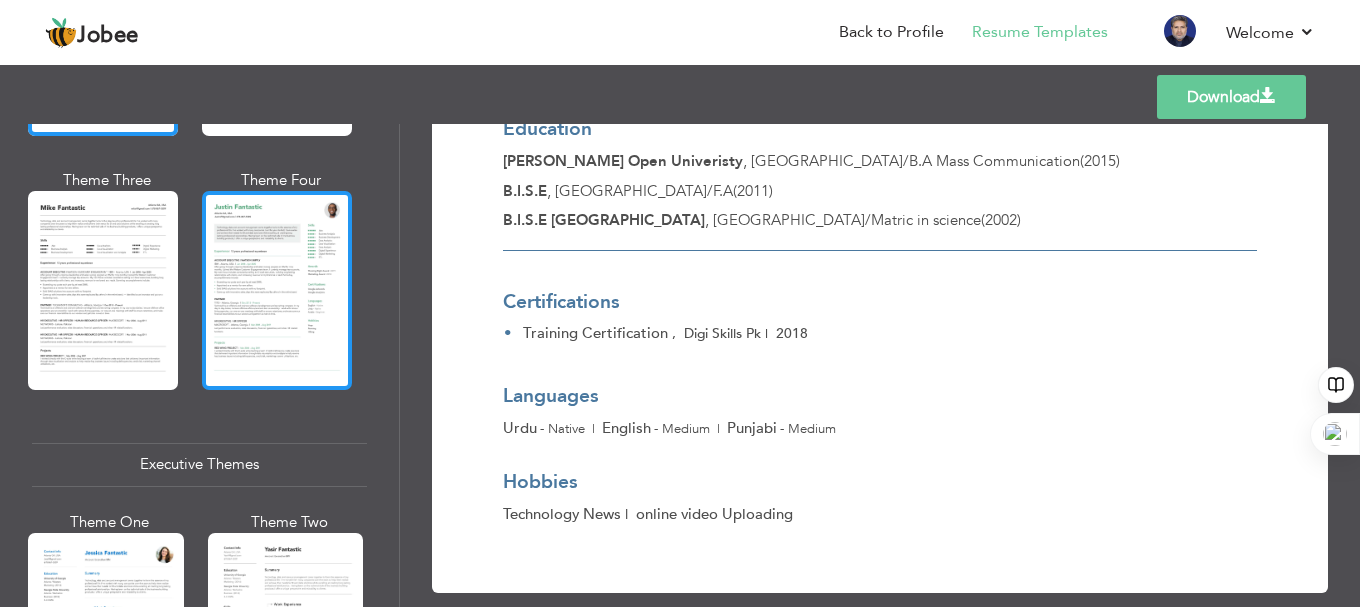 click at bounding box center (277, 290) 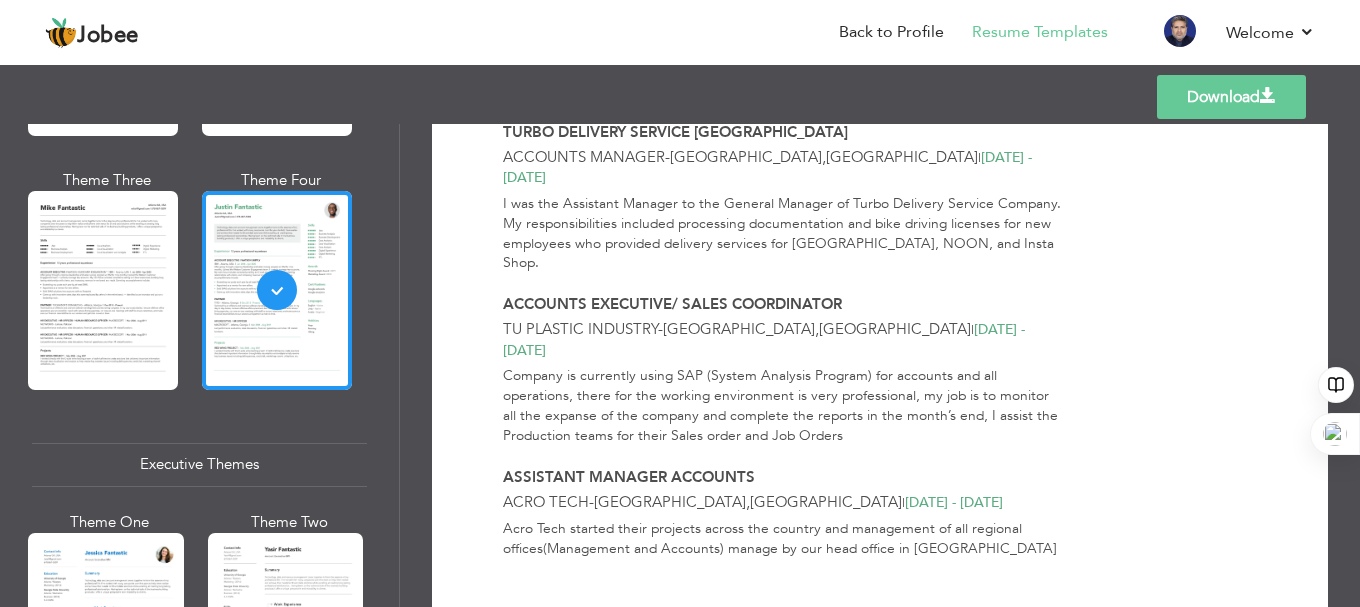 scroll, scrollTop: 1103, scrollLeft: 0, axis: vertical 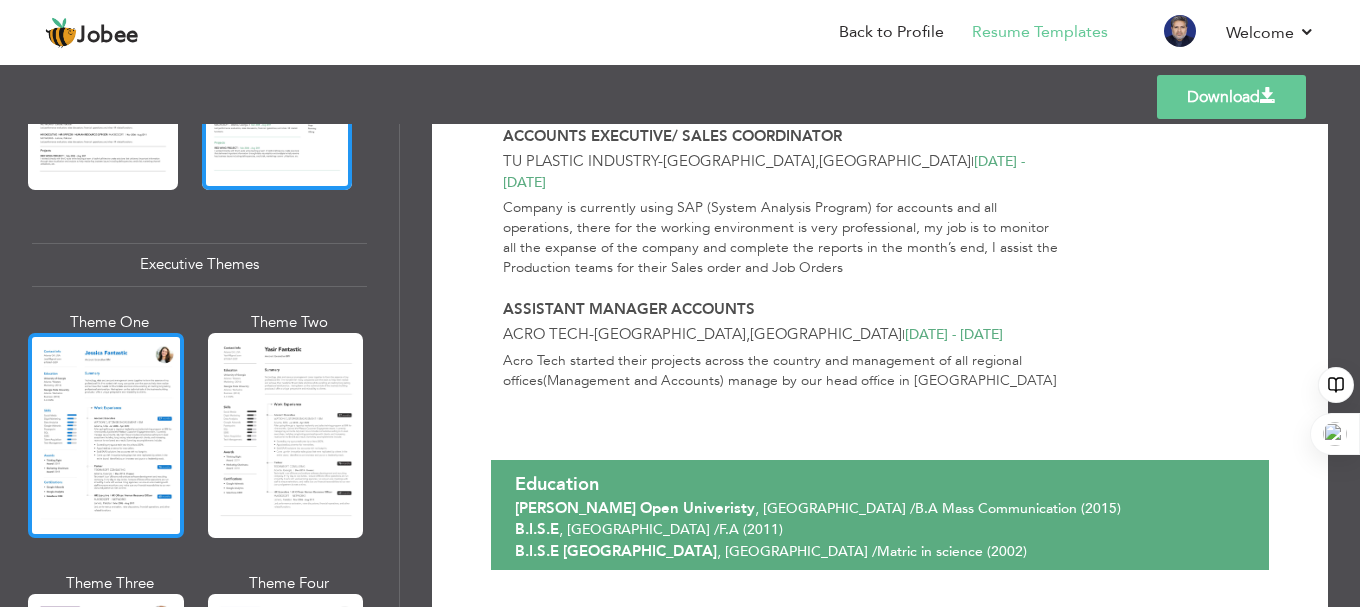 click at bounding box center [106, 435] 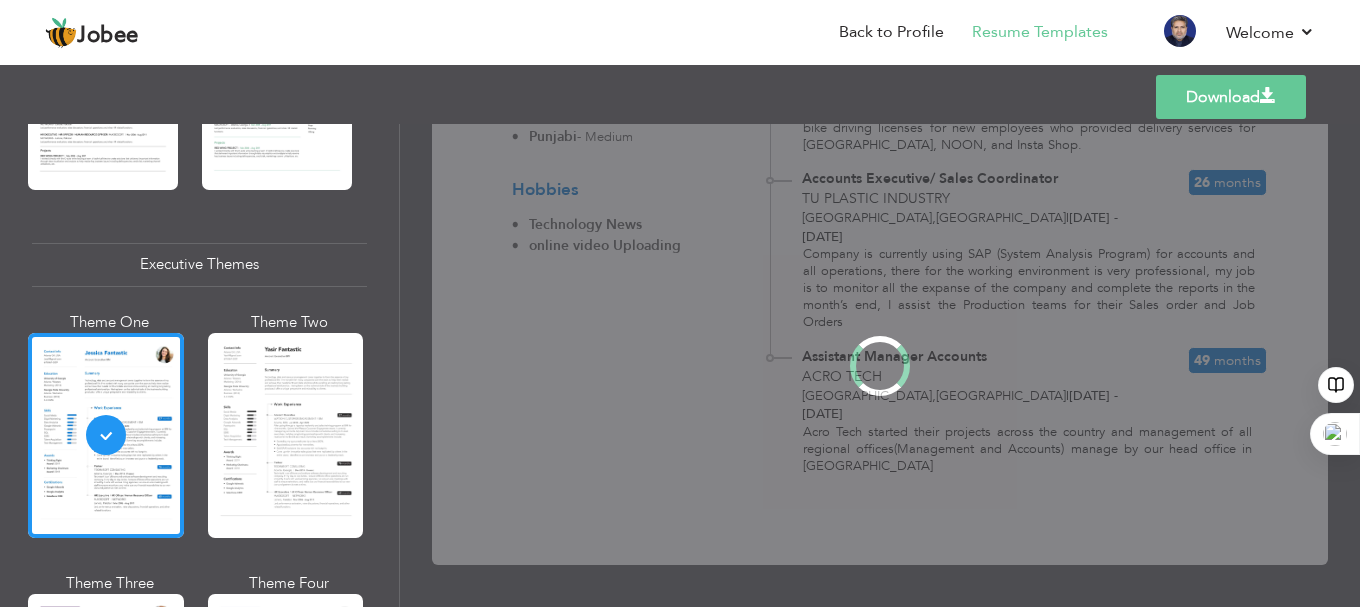 scroll, scrollTop: 0, scrollLeft: 0, axis: both 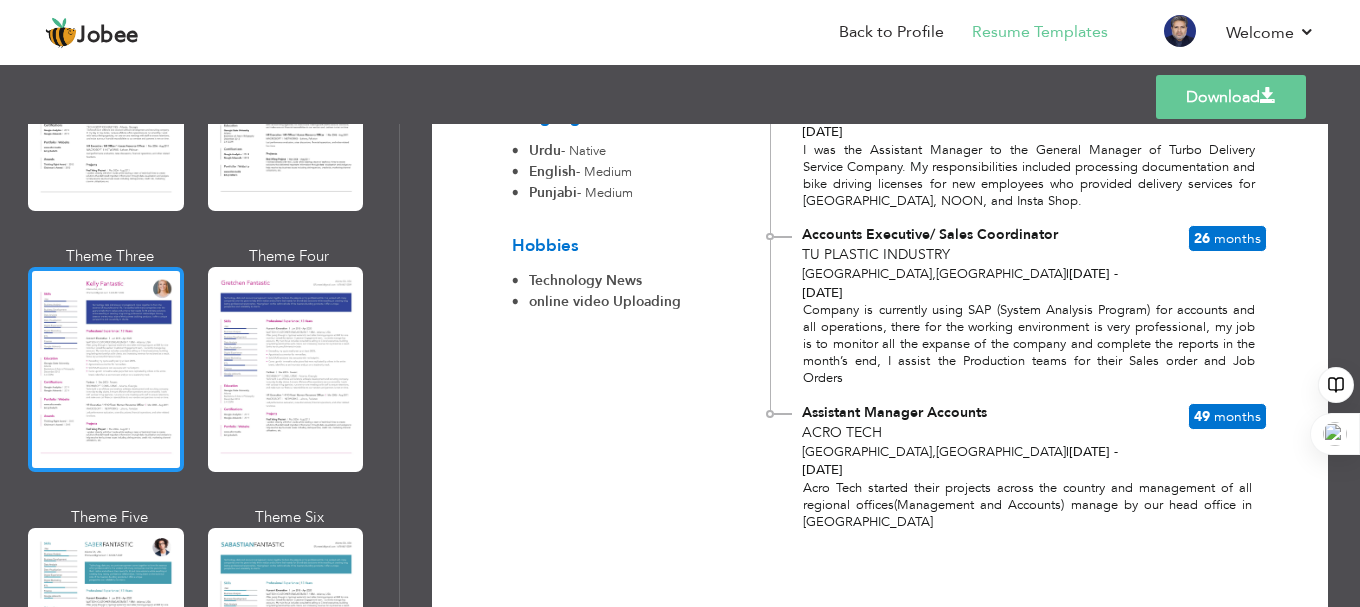 click at bounding box center [106, 369] 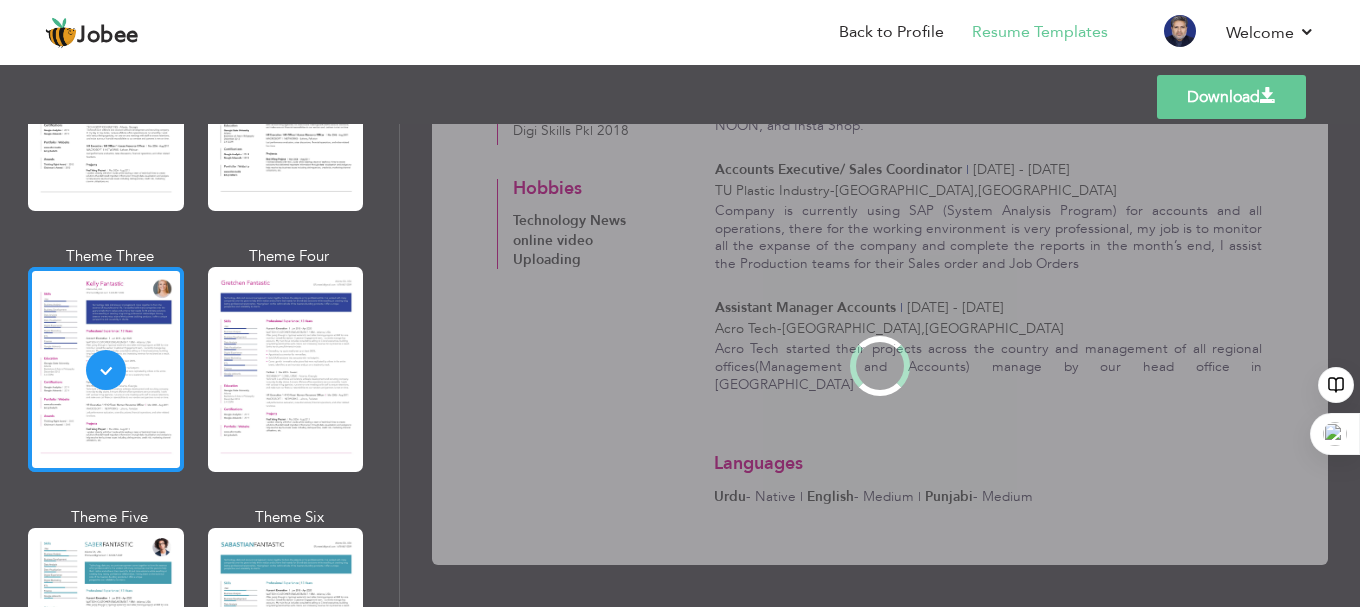 scroll, scrollTop: 0, scrollLeft: 0, axis: both 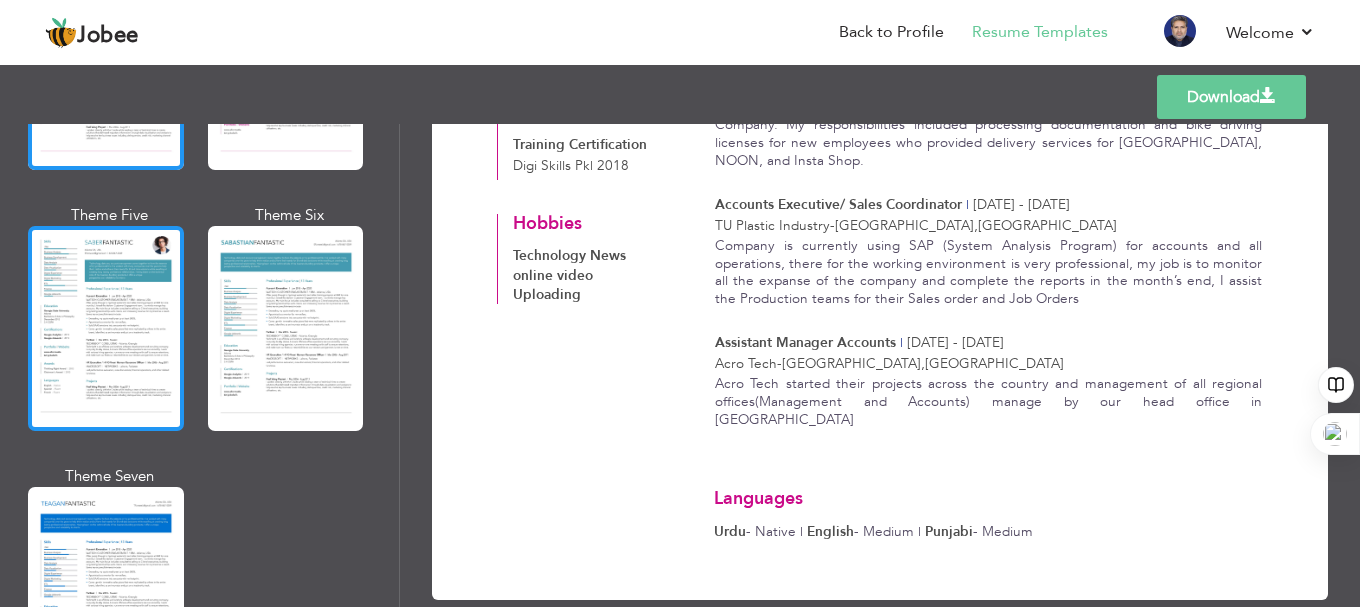 click at bounding box center [106, 328] 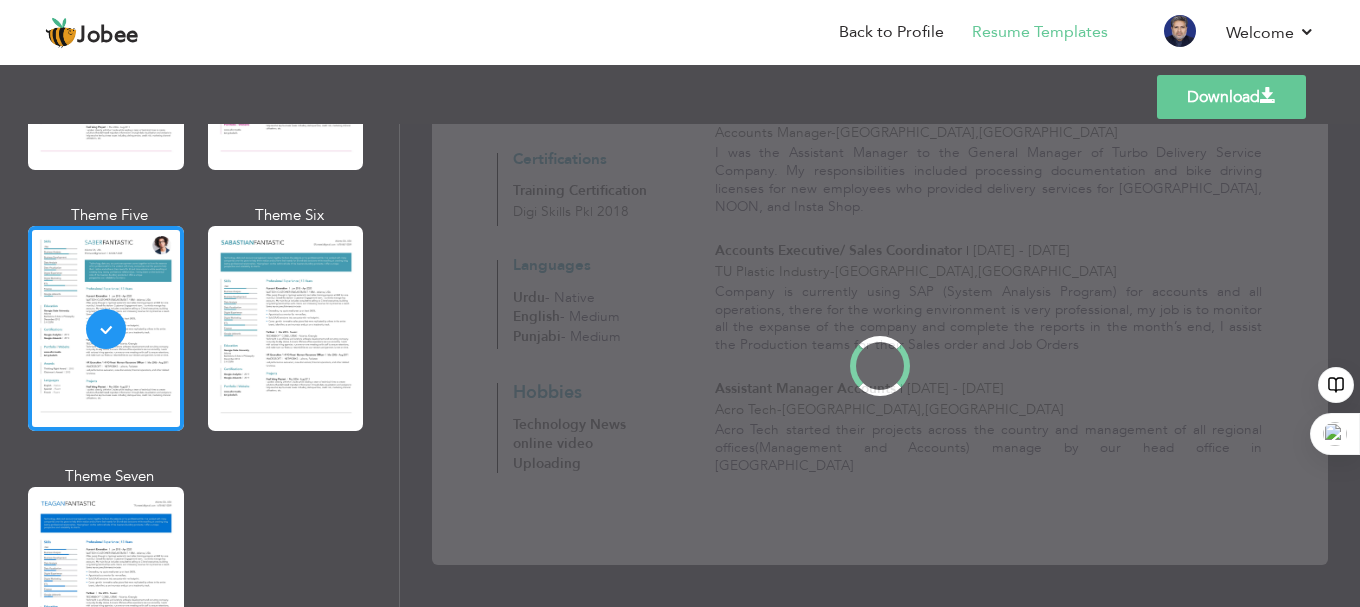 scroll, scrollTop: 0, scrollLeft: 0, axis: both 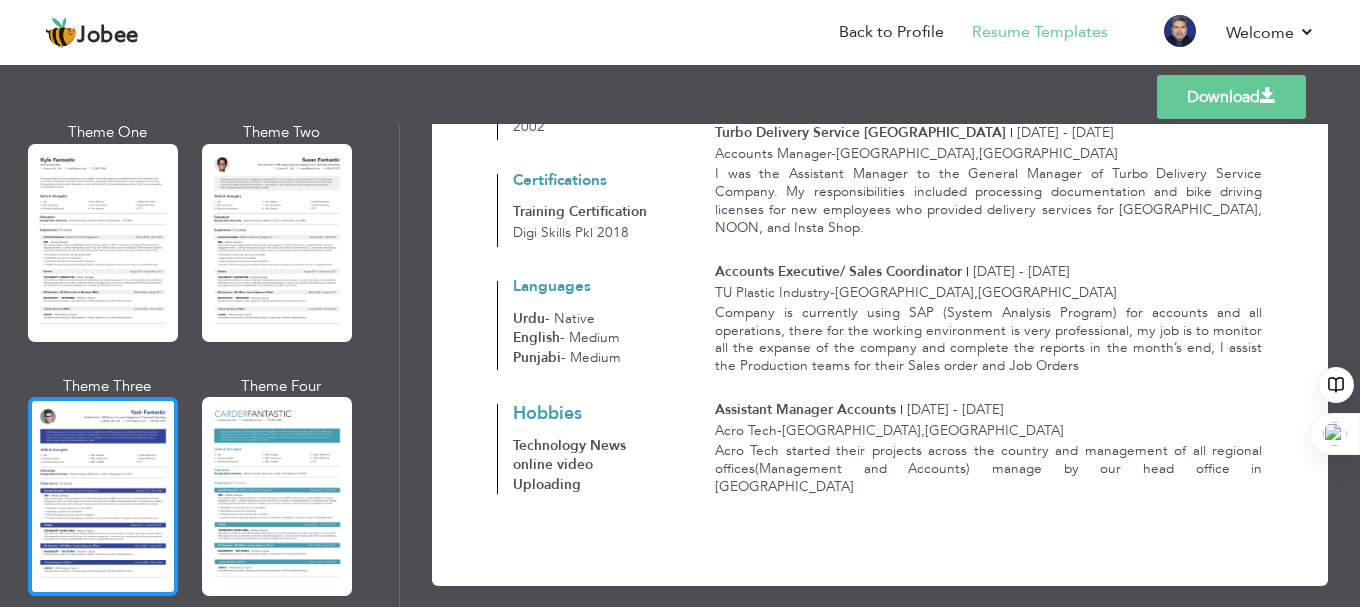 click at bounding box center (103, 496) 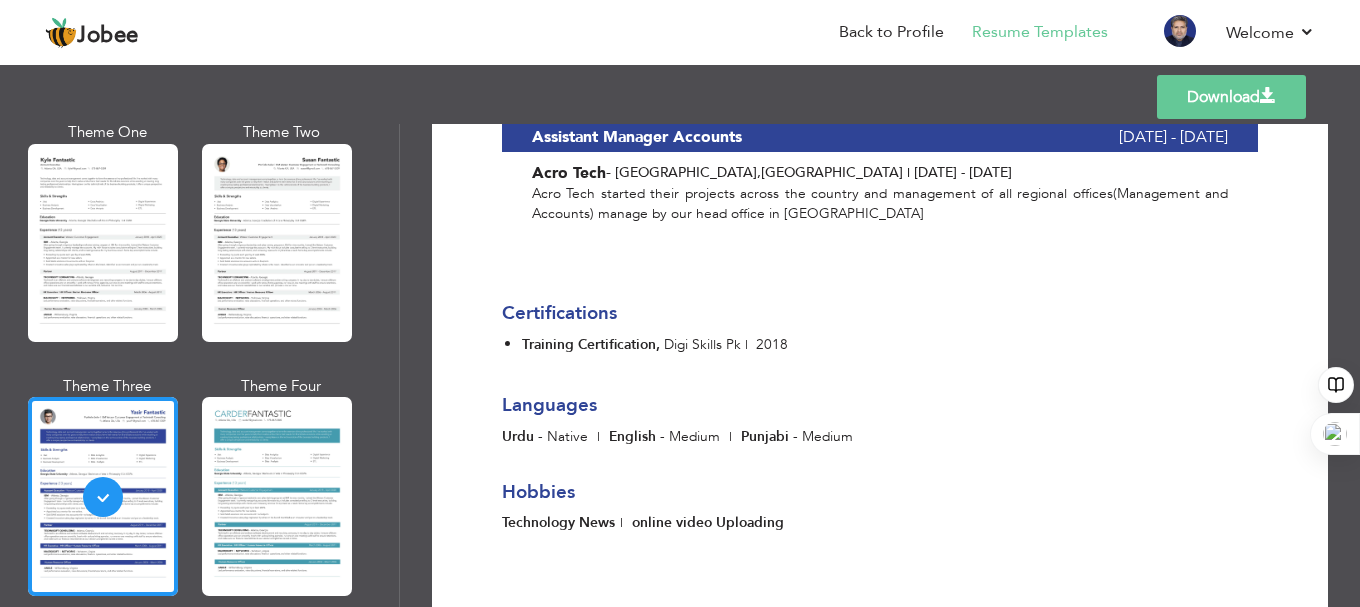 scroll, scrollTop: 1491, scrollLeft: 0, axis: vertical 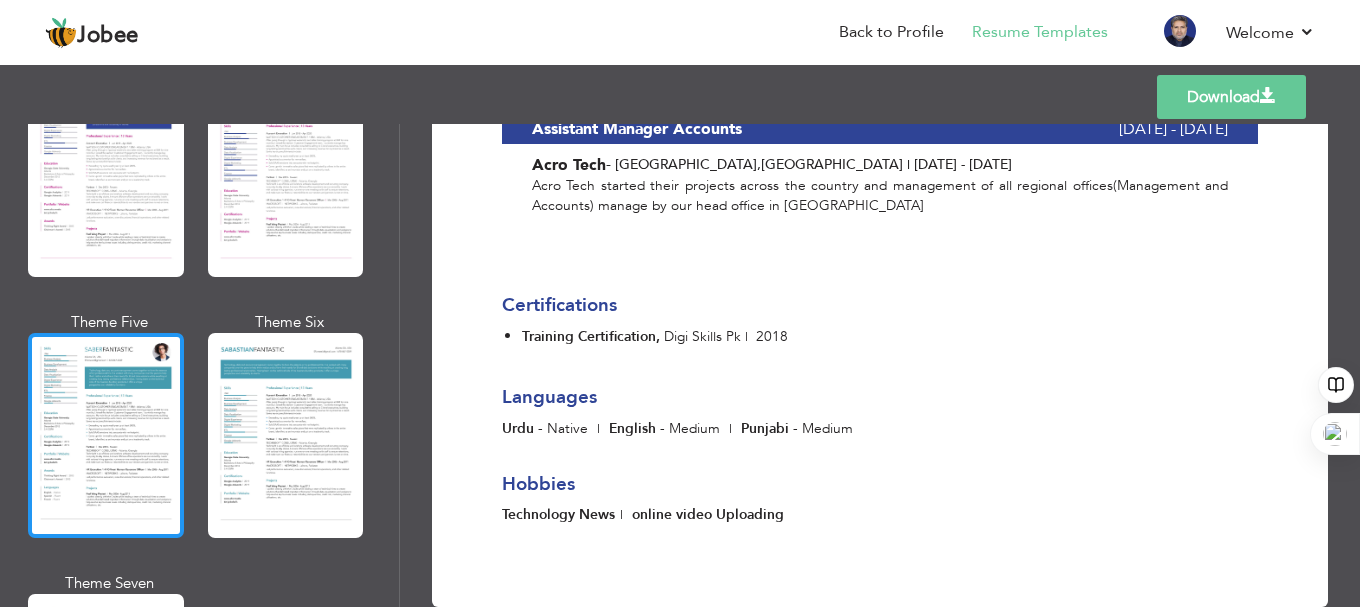 click at bounding box center [106, 435] 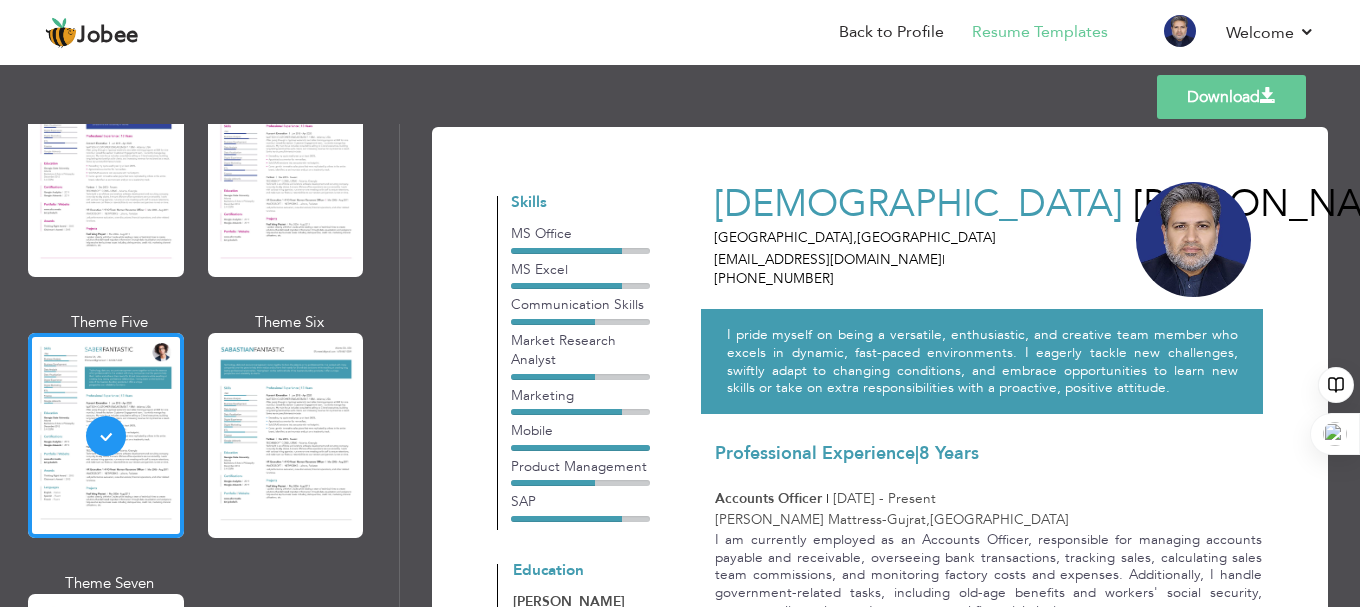 scroll, scrollTop: 0, scrollLeft: 0, axis: both 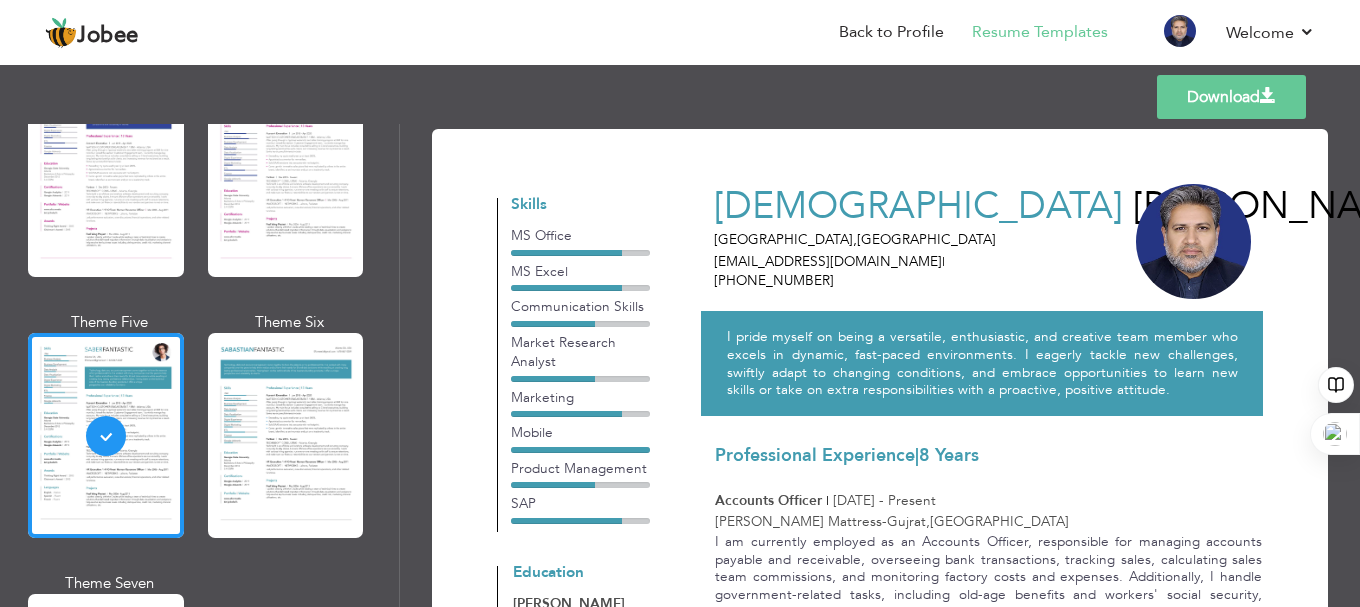 click on "Download" at bounding box center (1231, 97) 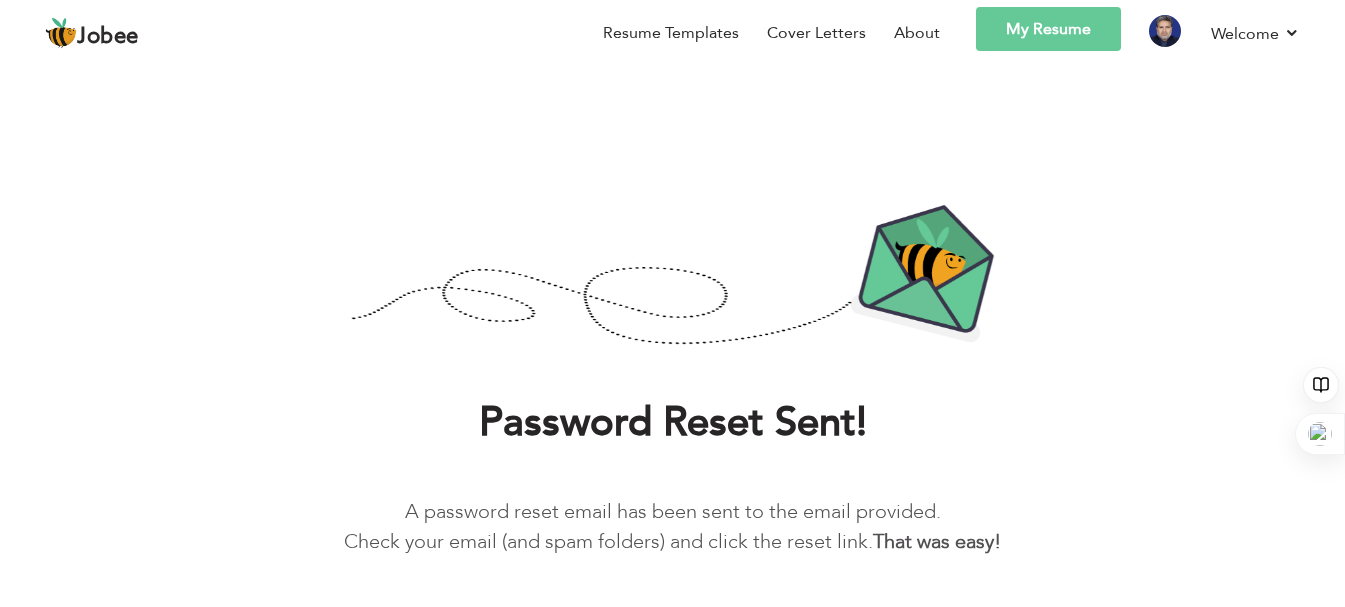scroll, scrollTop: 71, scrollLeft: 0, axis: vertical 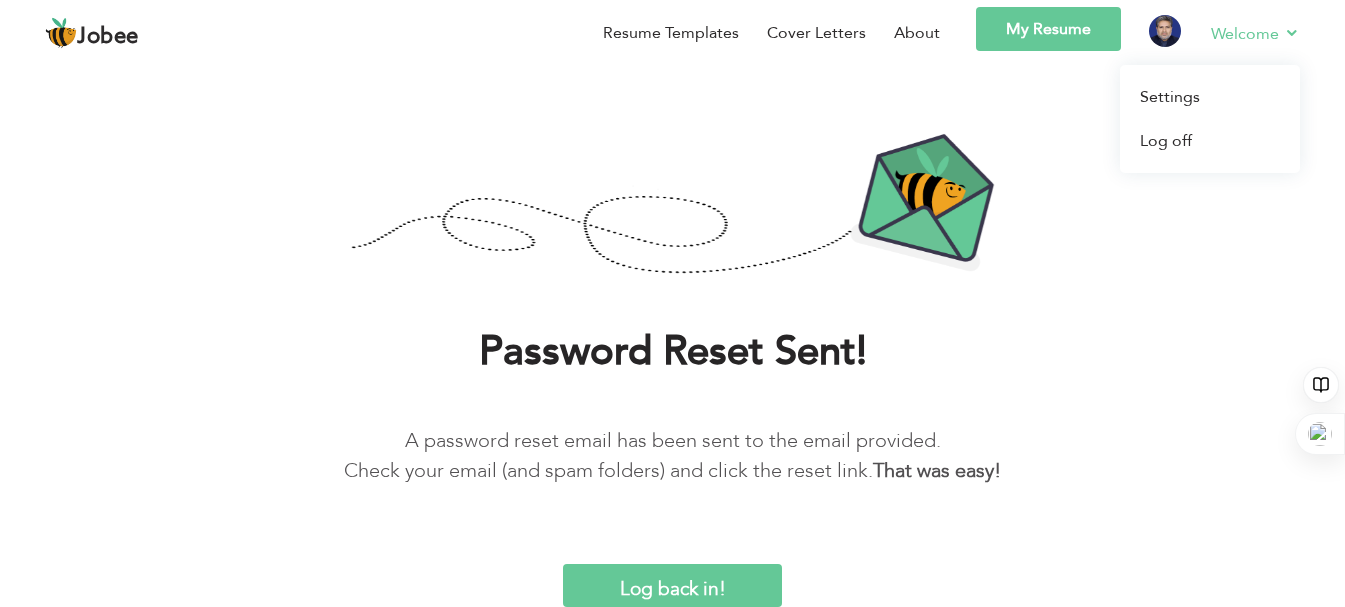 click on "Welcome" at bounding box center (1255, 33) 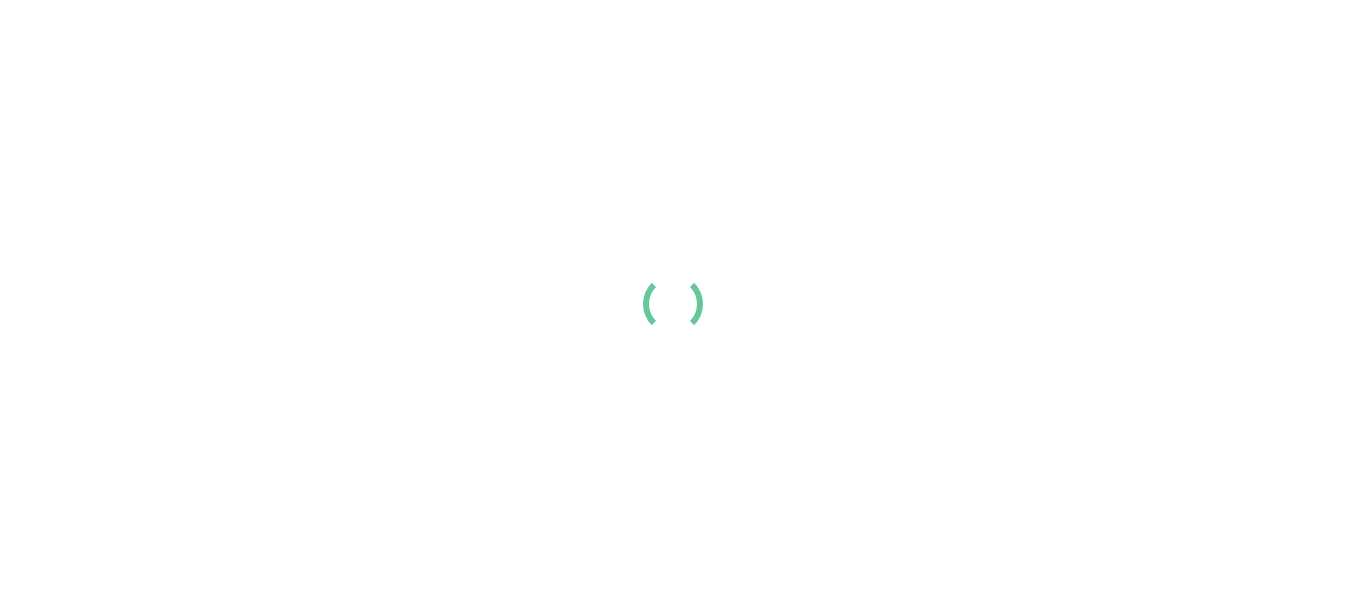 scroll, scrollTop: 0, scrollLeft: 0, axis: both 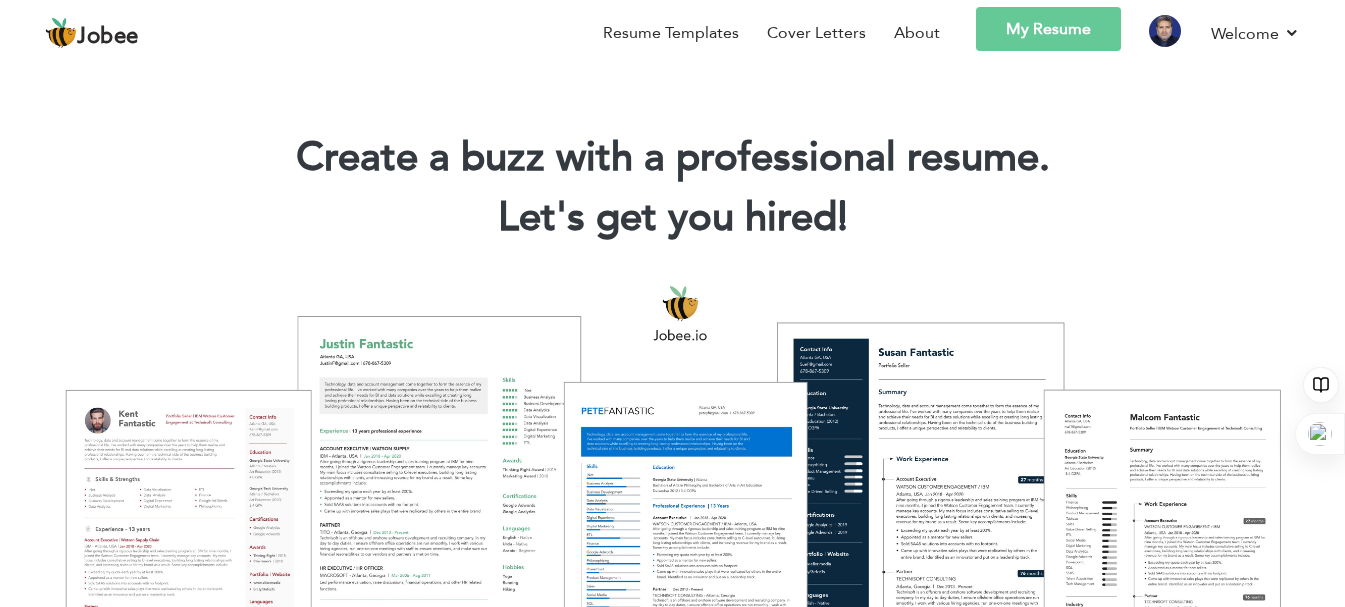 click on "My Resume" at bounding box center (1048, 29) 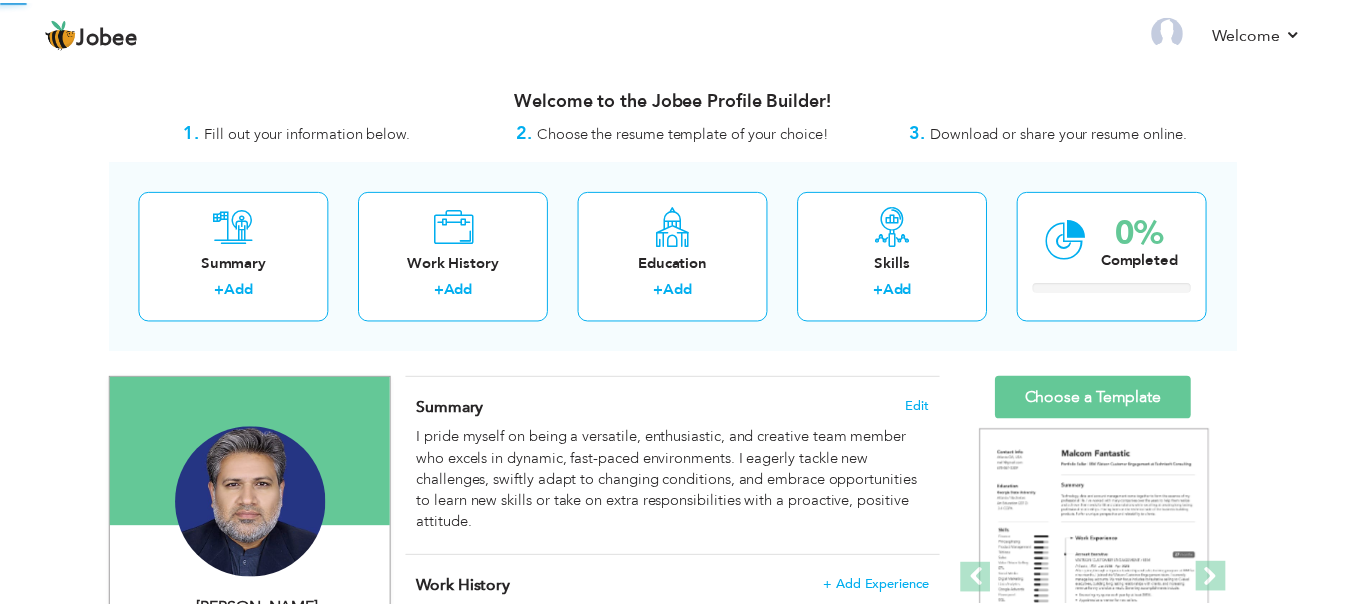 scroll, scrollTop: 0, scrollLeft: 0, axis: both 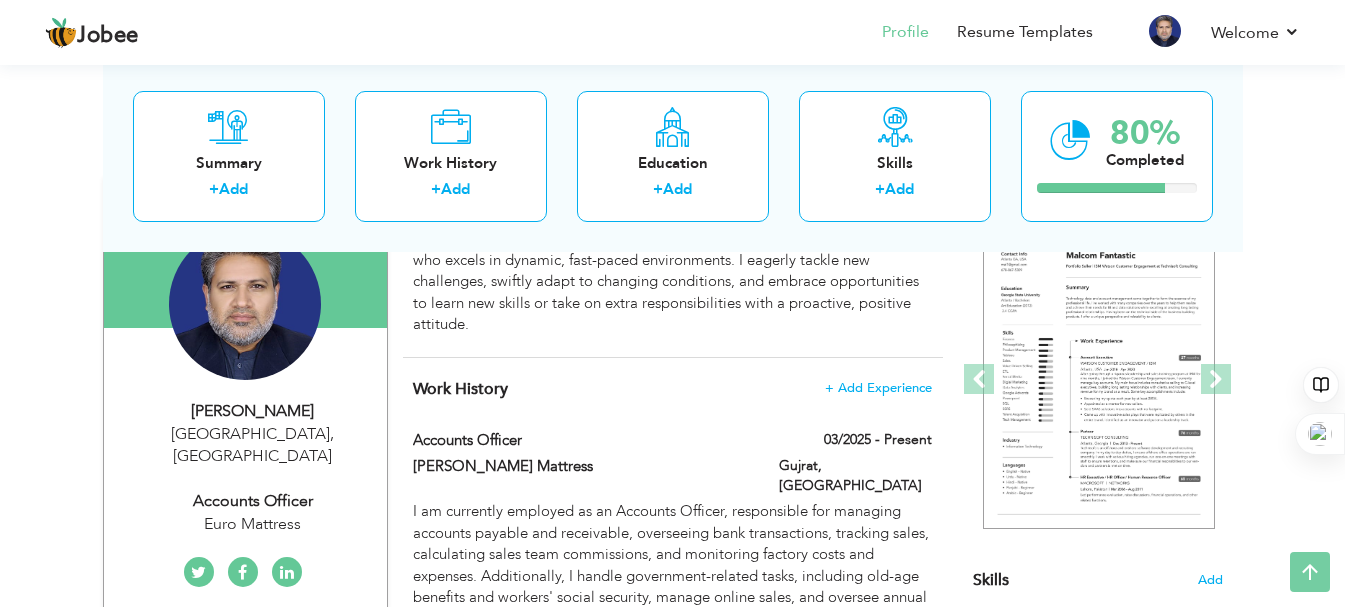click on "[PERSON_NAME]
[GEOGRAPHIC_DATA] ,   [GEOGRAPHIC_DATA]
Accounts Officer
Euro Mattress" at bounding box center [245, 468] 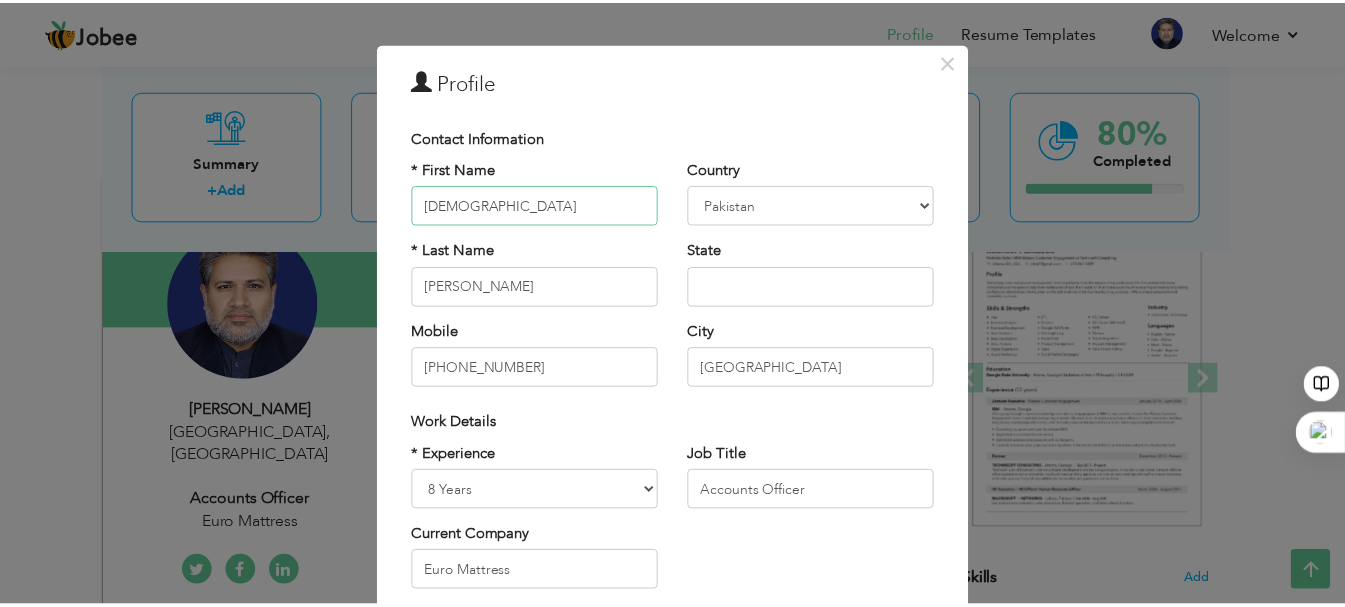 scroll, scrollTop: 0, scrollLeft: 0, axis: both 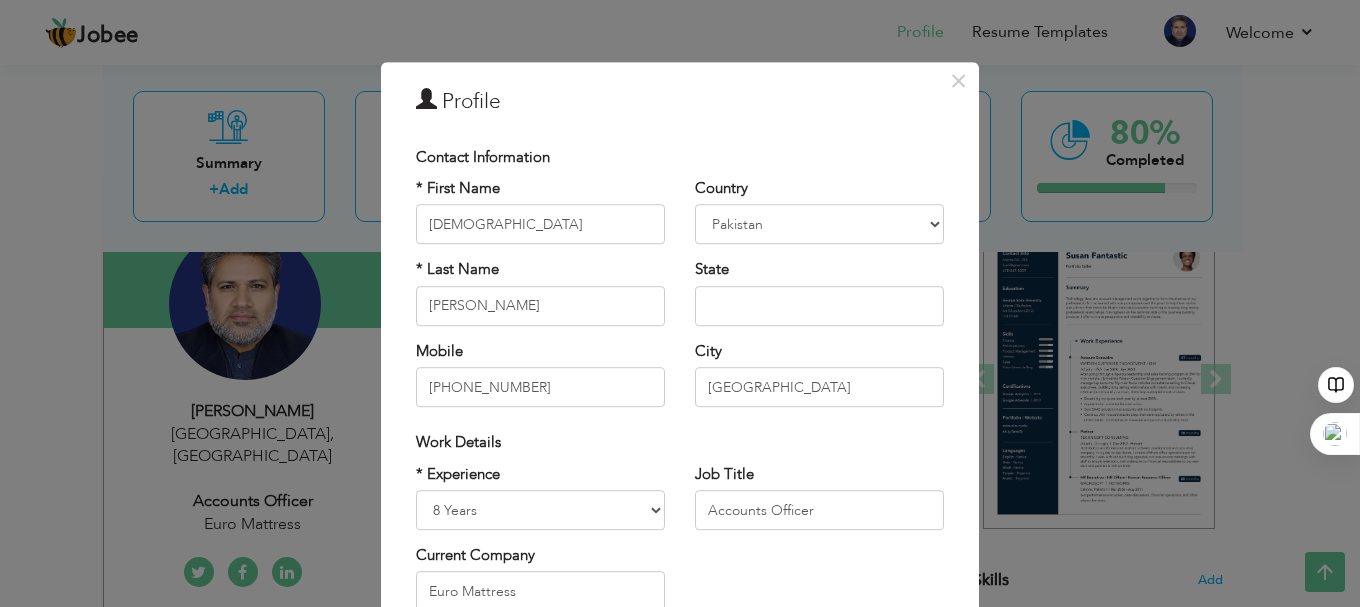 click on "×
Profile
Contact Information
* First Name
[DEMOGRAPHIC_DATA]
* Last Name
[GEOGRAPHIC_DATA]" at bounding box center (680, 303) 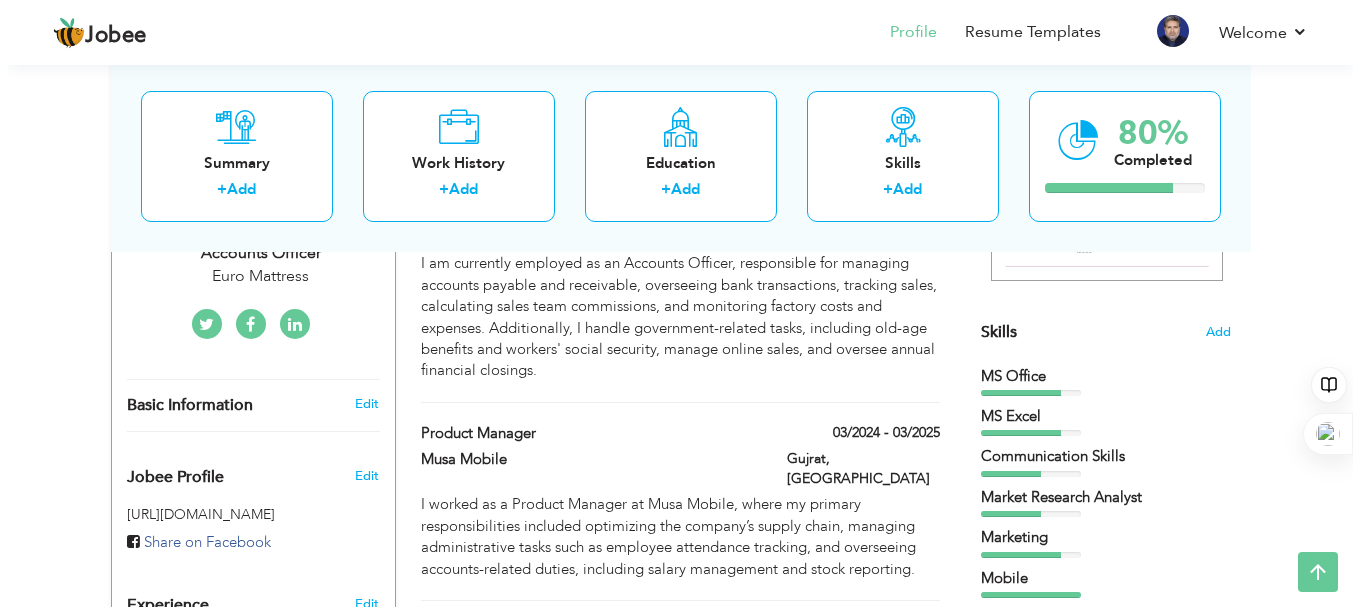 scroll, scrollTop: 400, scrollLeft: 0, axis: vertical 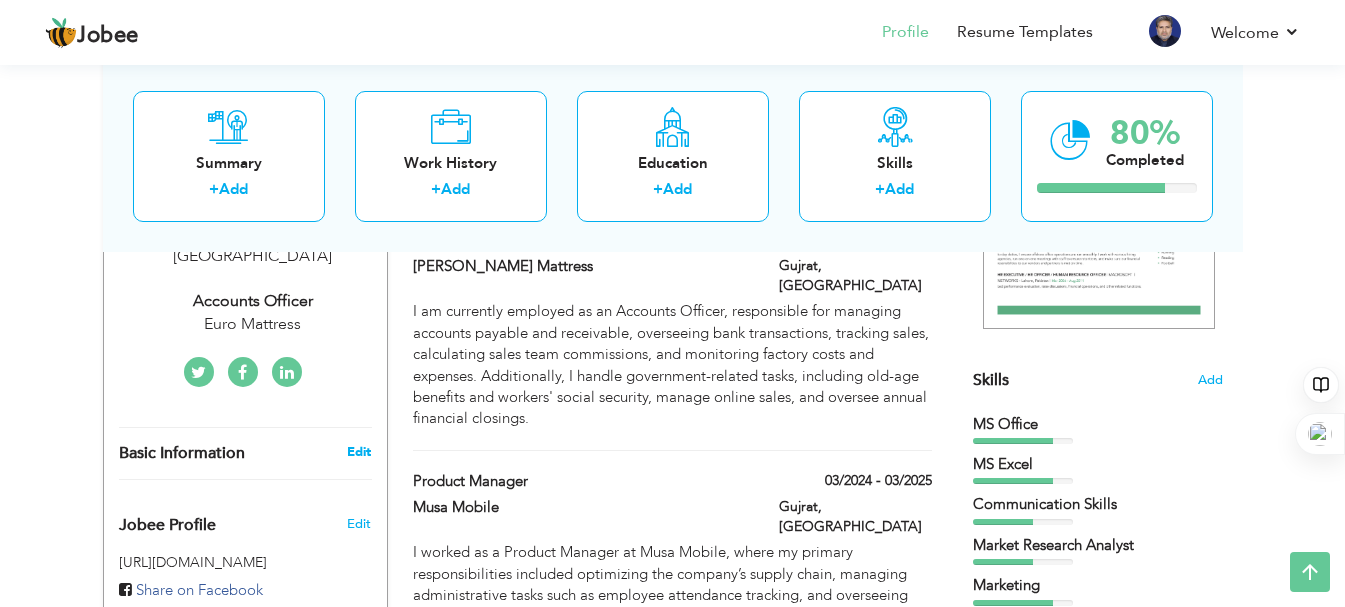 click on "Edit" at bounding box center [359, 452] 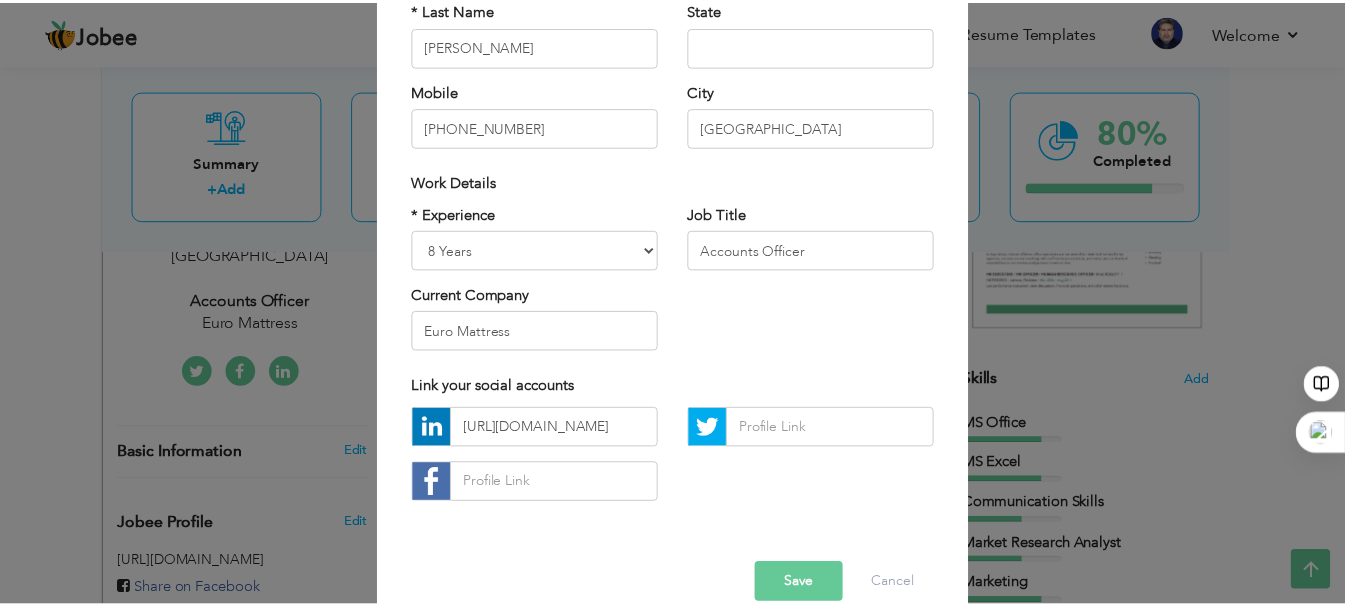 scroll, scrollTop: 292, scrollLeft: 0, axis: vertical 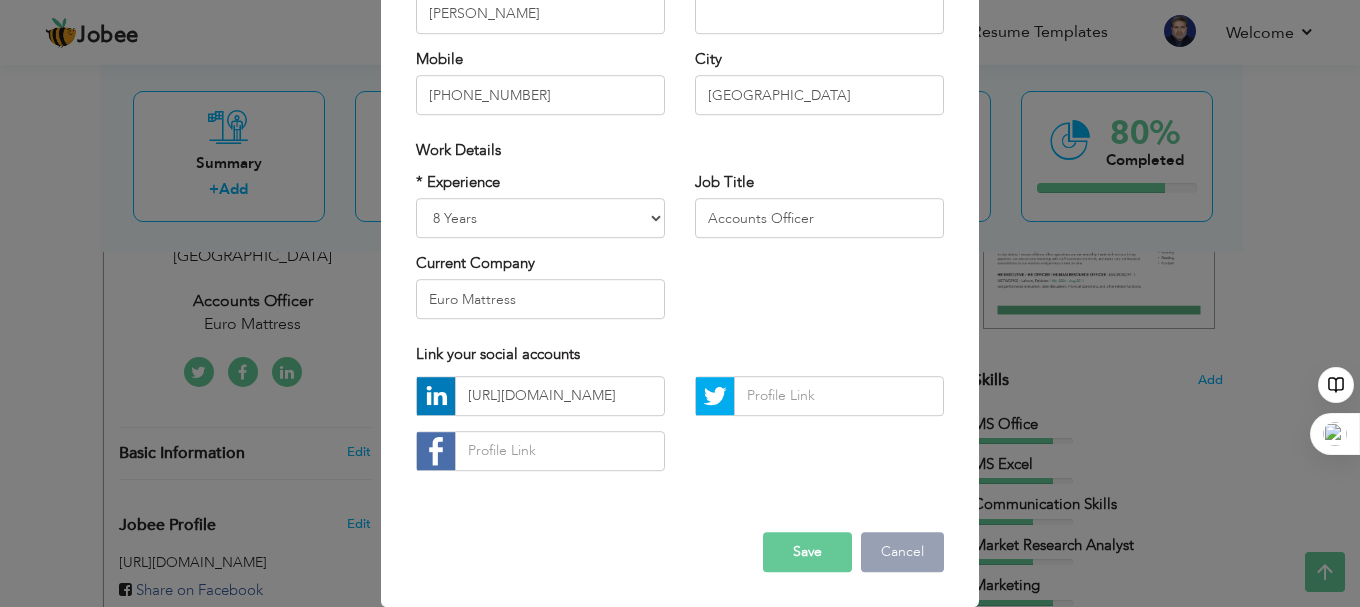 click on "Cancel" at bounding box center [902, 552] 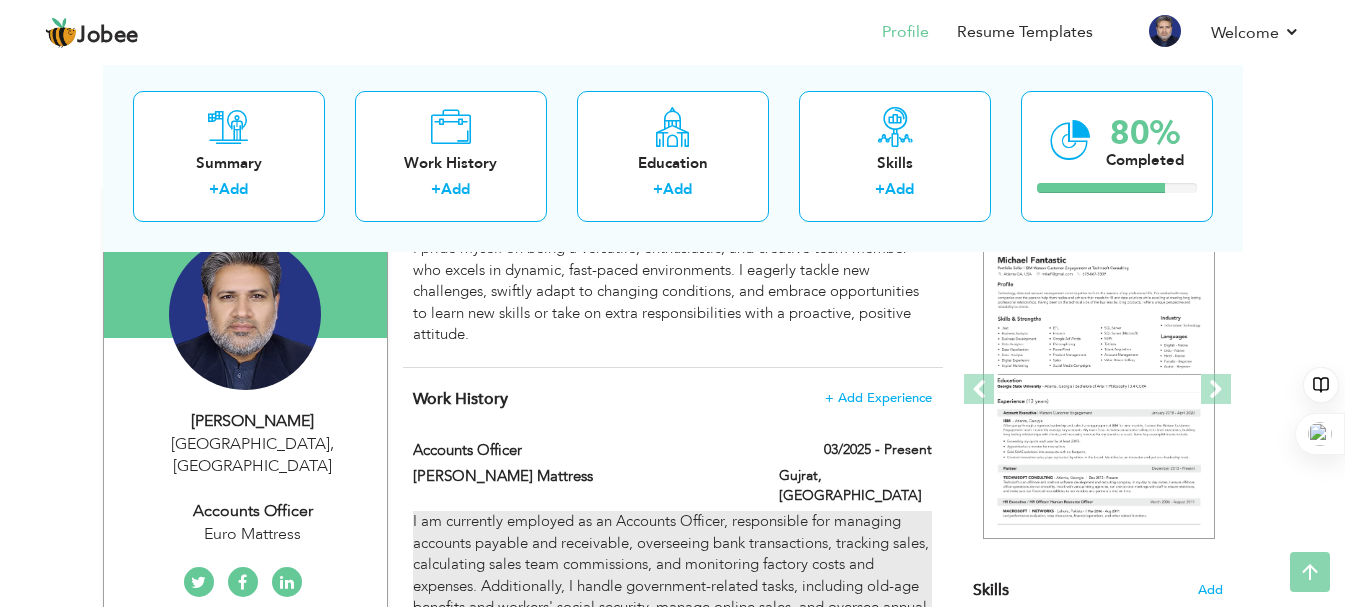 scroll, scrollTop: 0, scrollLeft: 0, axis: both 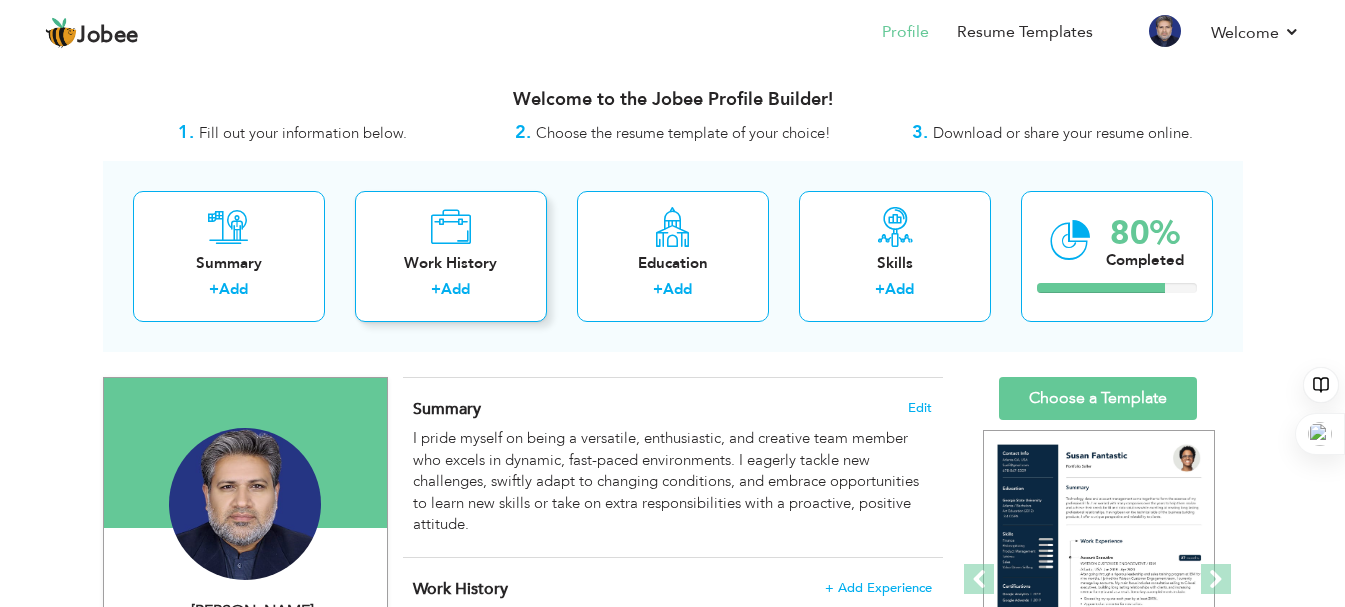 click on "Add" at bounding box center [455, 289] 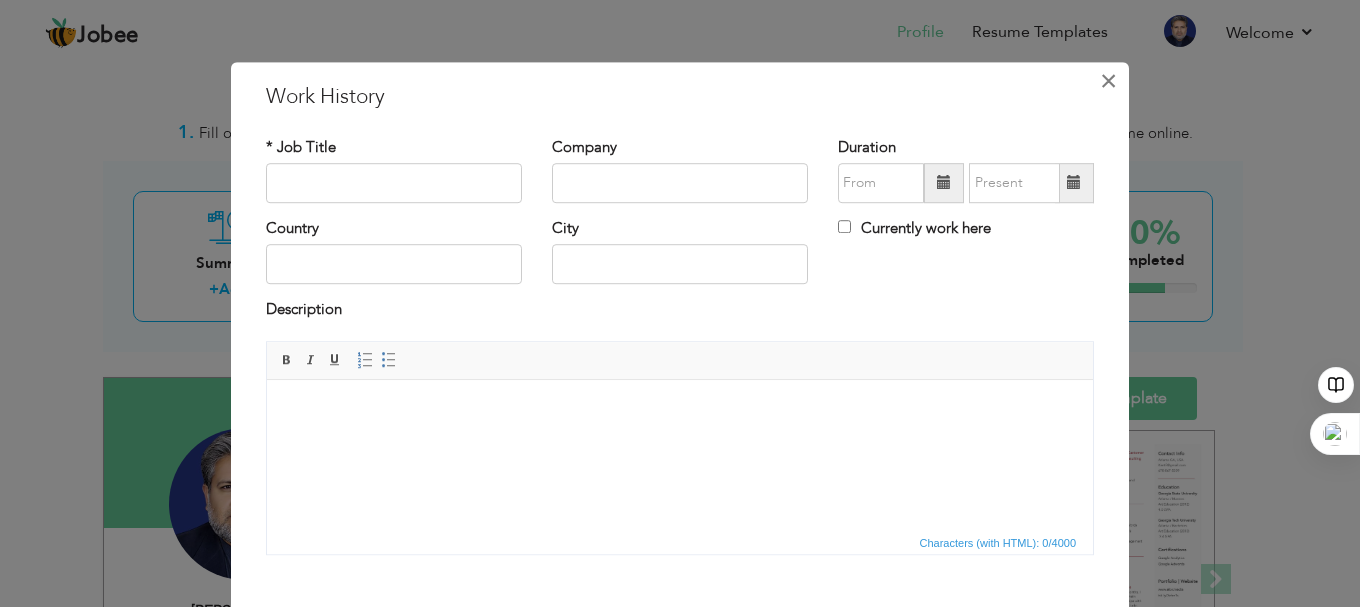 click on "×" at bounding box center [1108, 81] 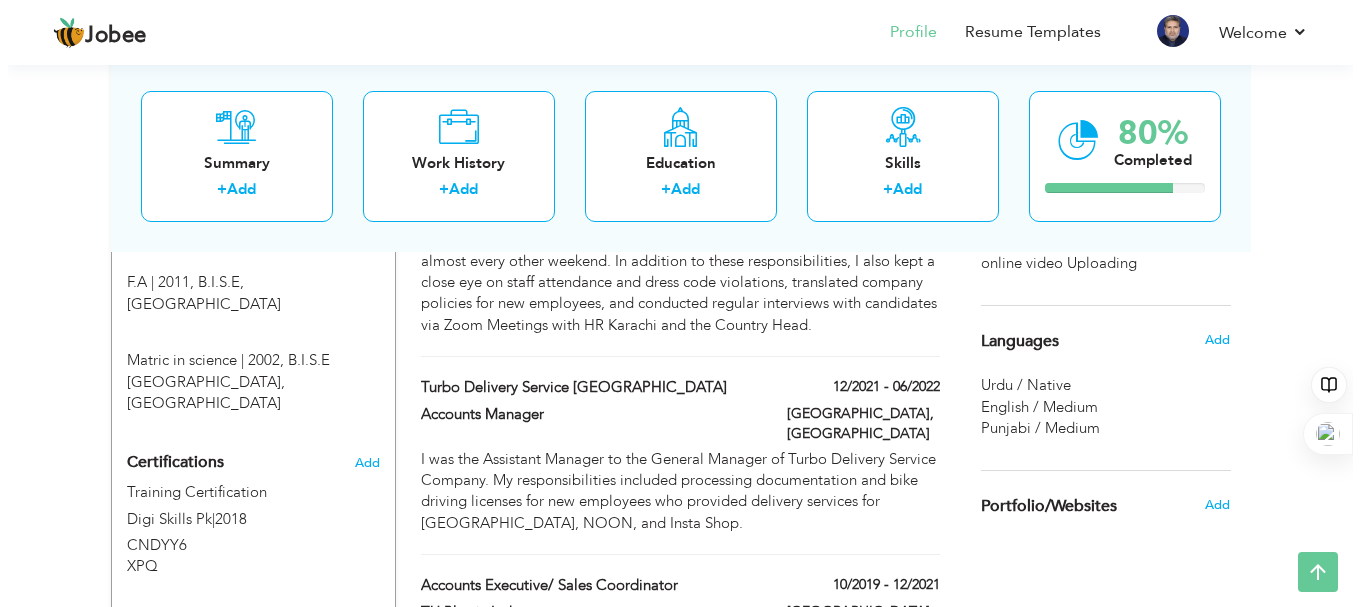 scroll, scrollTop: 1000, scrollLeft: 0, axis: vertical 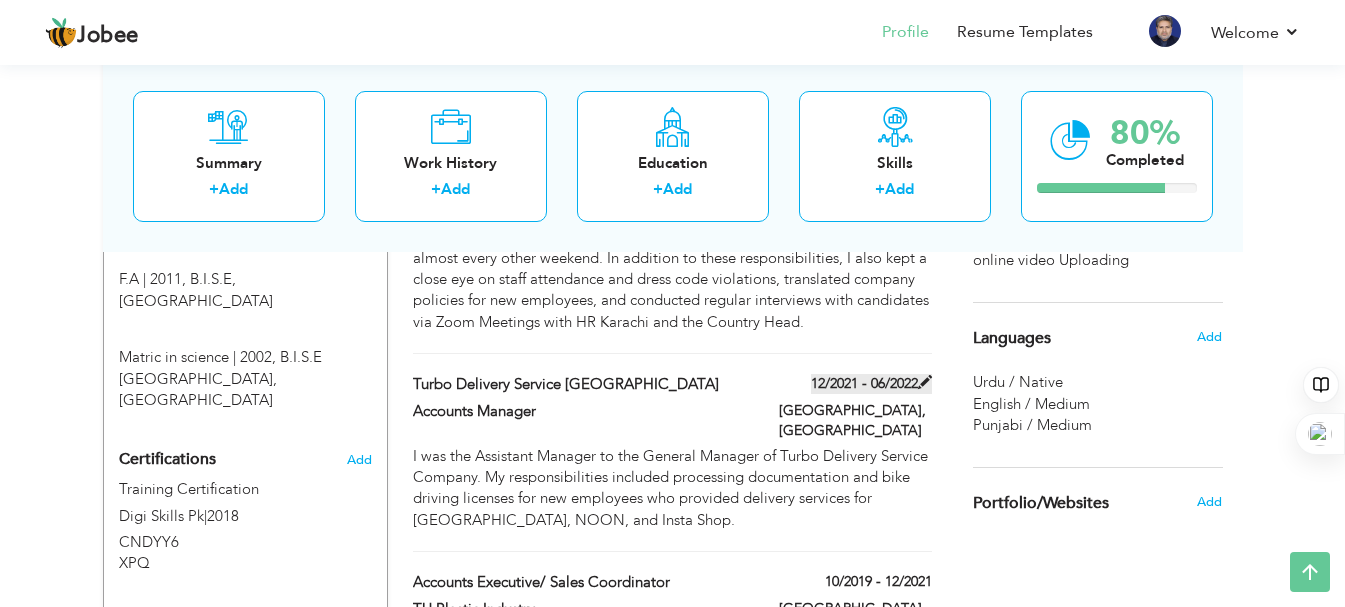 click at bounding box center (925, 382) 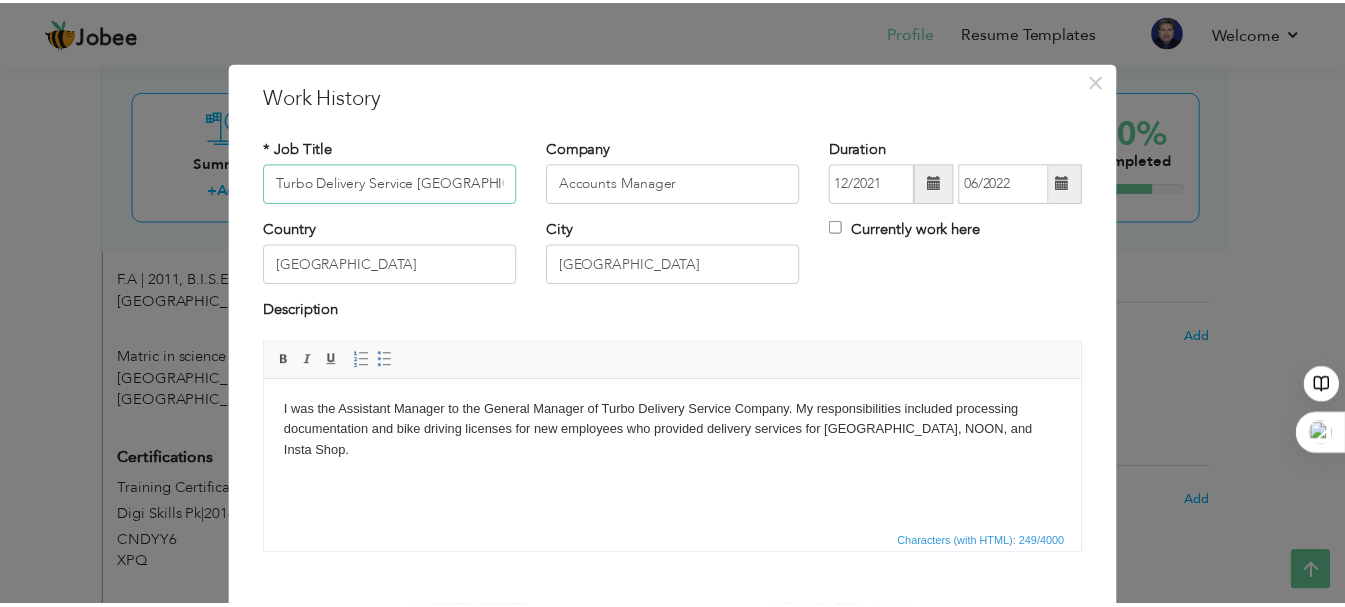 scroll, scrollTop: 110, scrollLeft: 0, axis: vertical 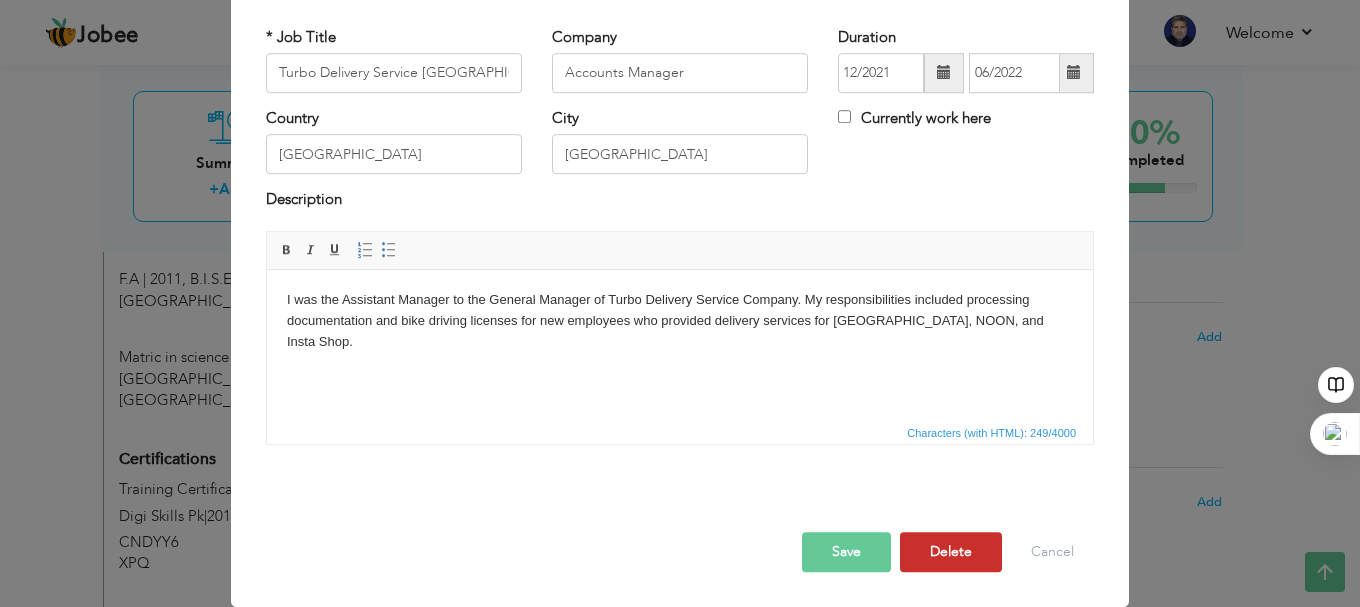 click on "Delete" at bounding box center (951, 552) 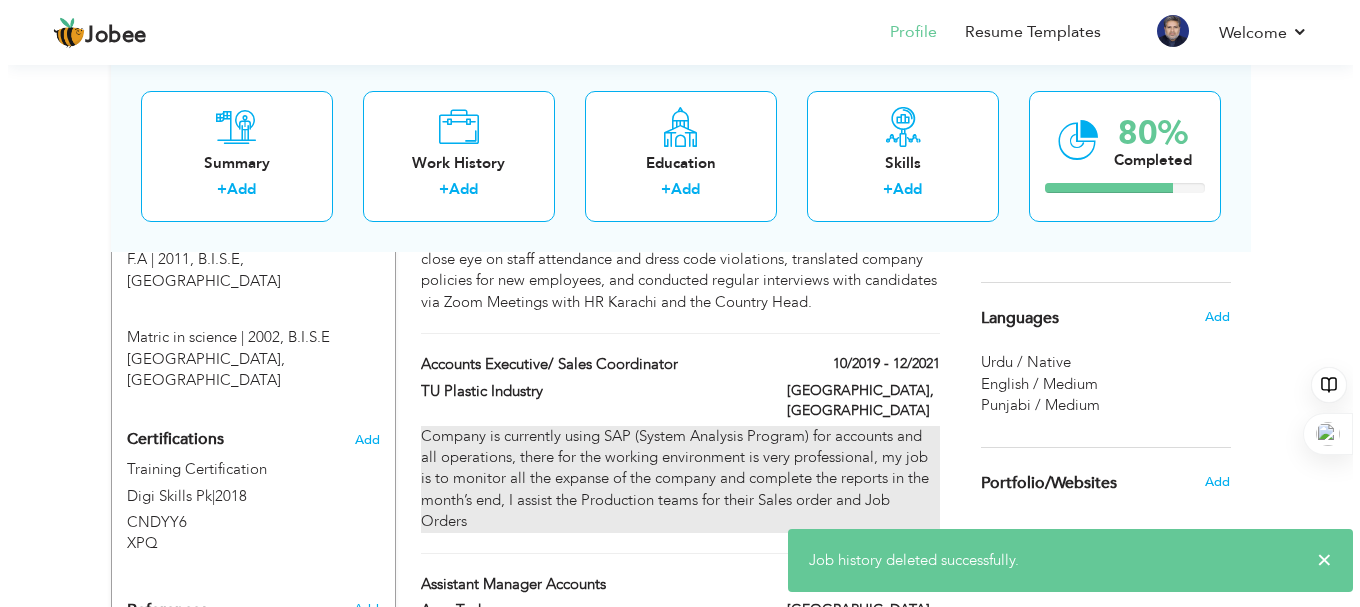 scroll, scrollTop: 1000, scrollLeft: 0, axis: vertical 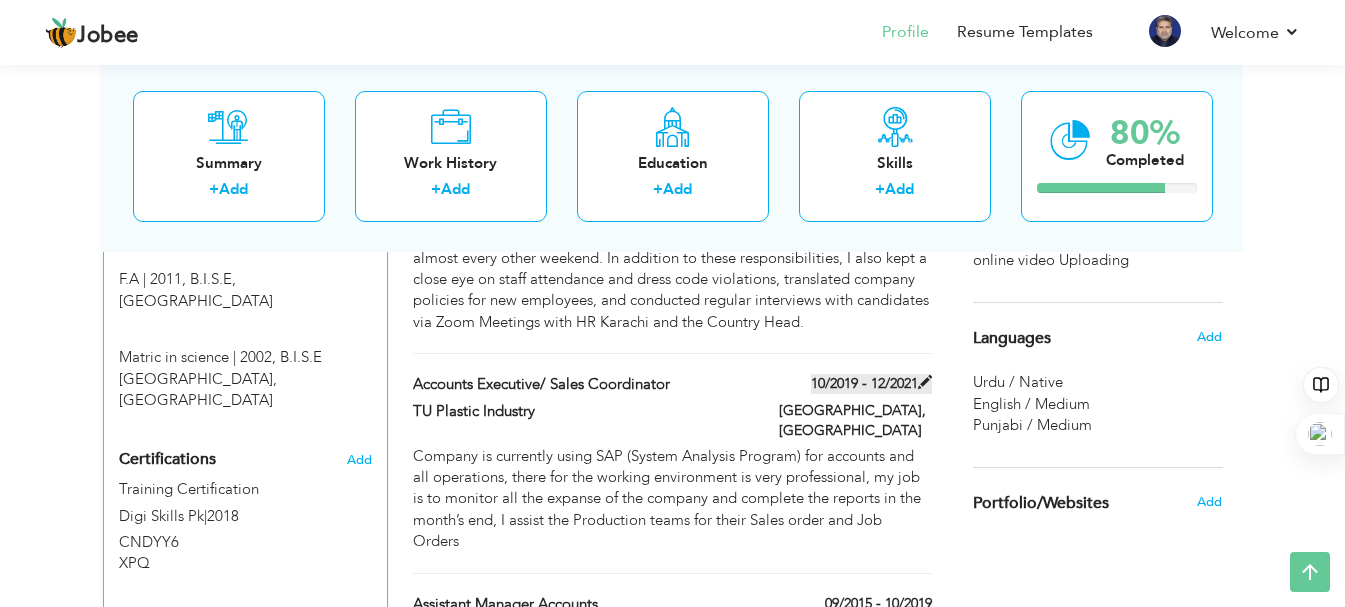 click at bounding box center [925, 382] 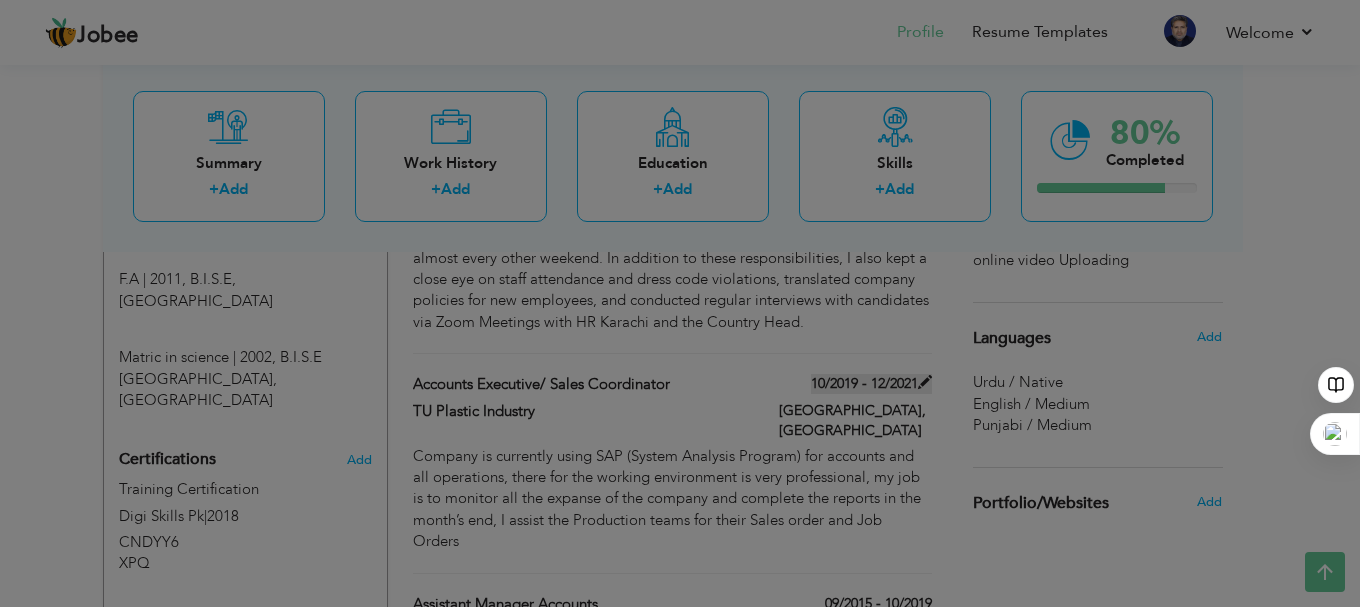 scroll, scrollTop: 0, scrollLeft: 0, axis: both 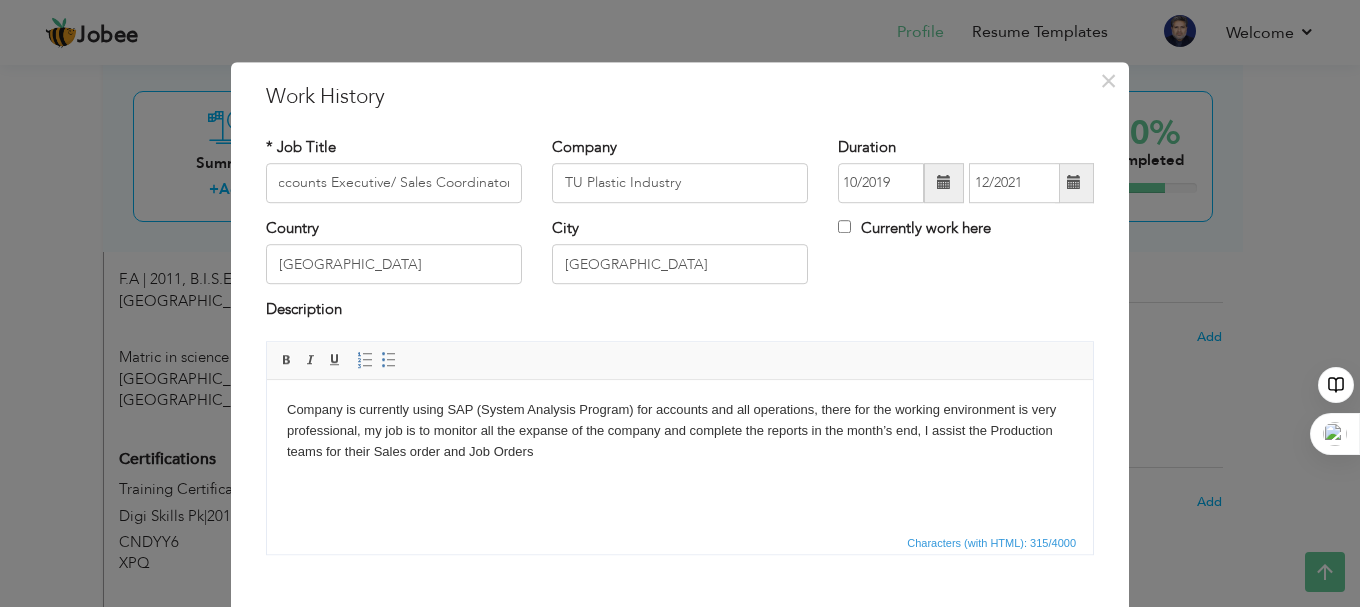 click at bounding box center (944, 183) 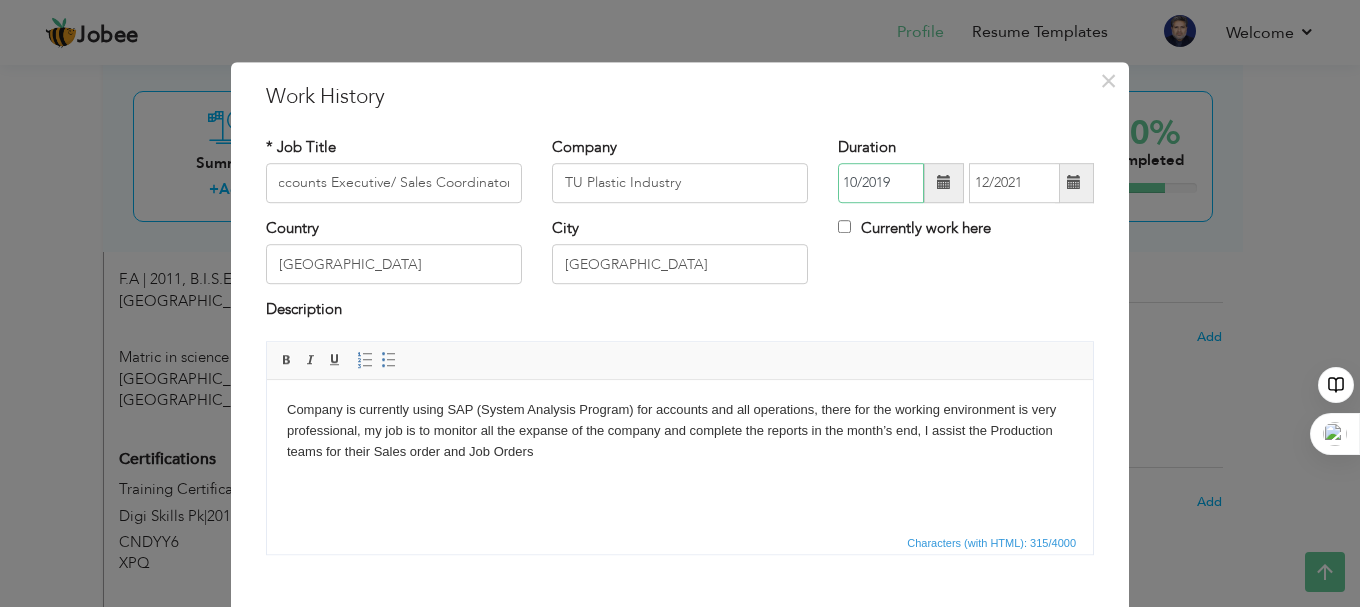 scroll, scrollTop: 0, scrollLeft: 0, axis: both 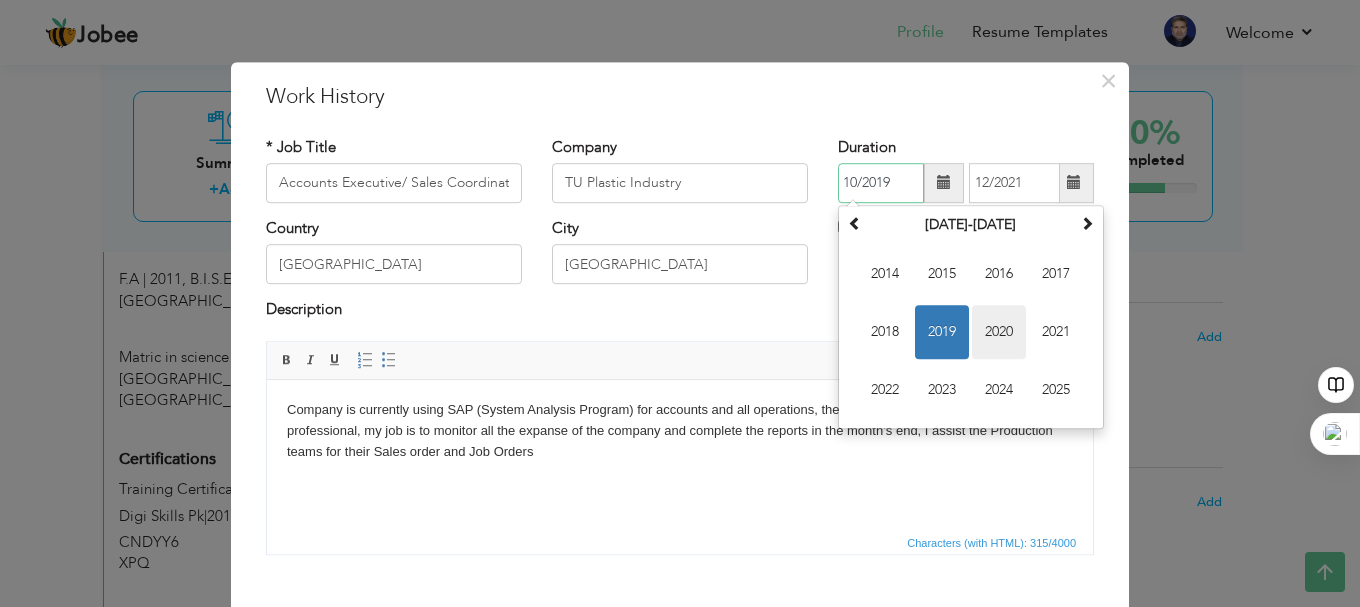 click on "2020" at bounding box center [999, 332] 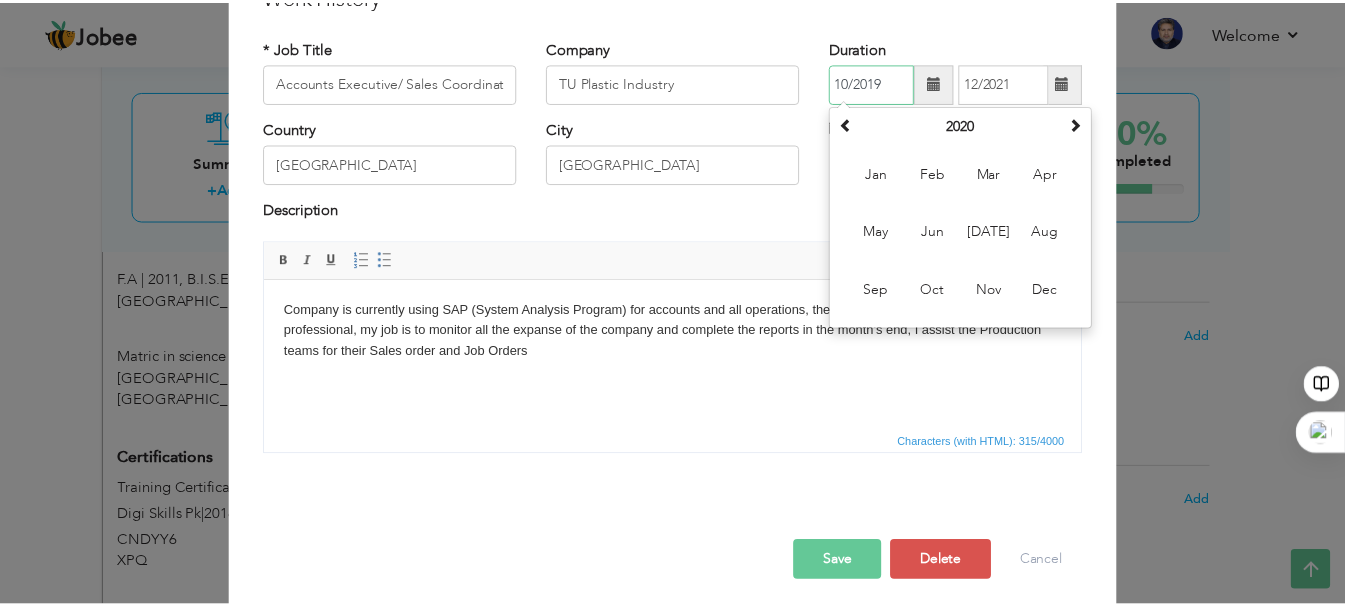 scroll, scrollTop: 110, scrollLeft: 0, axis: vertical 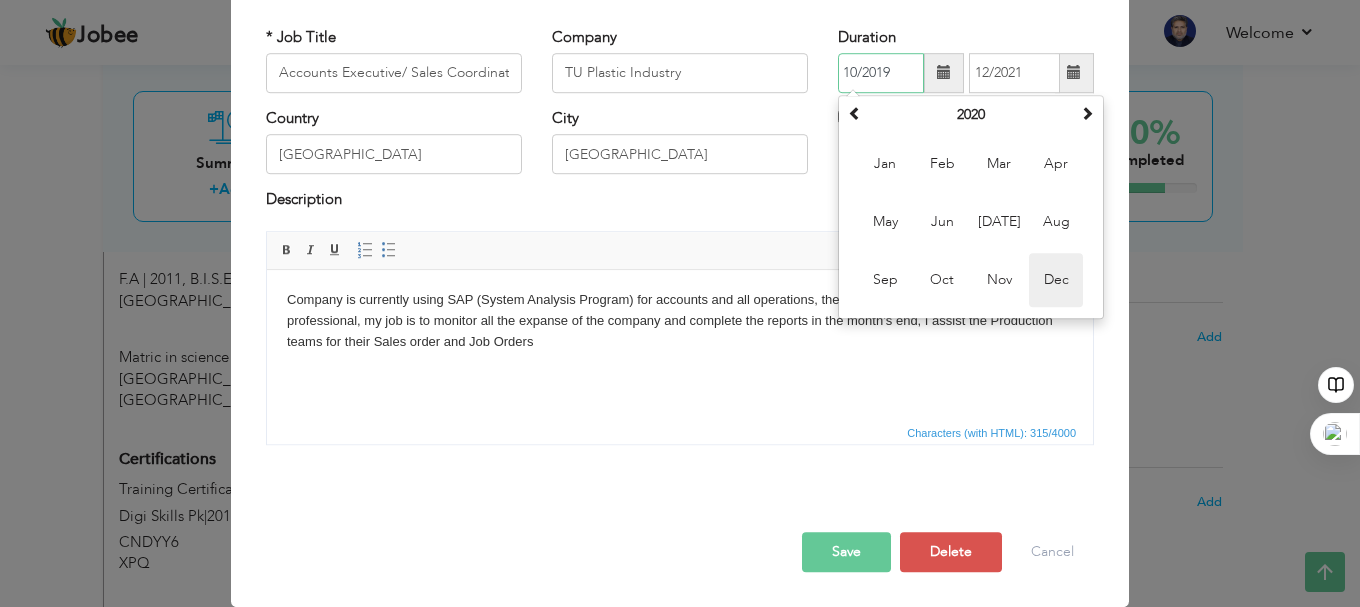 click on "Dec" at bounding box center (1056, 280) 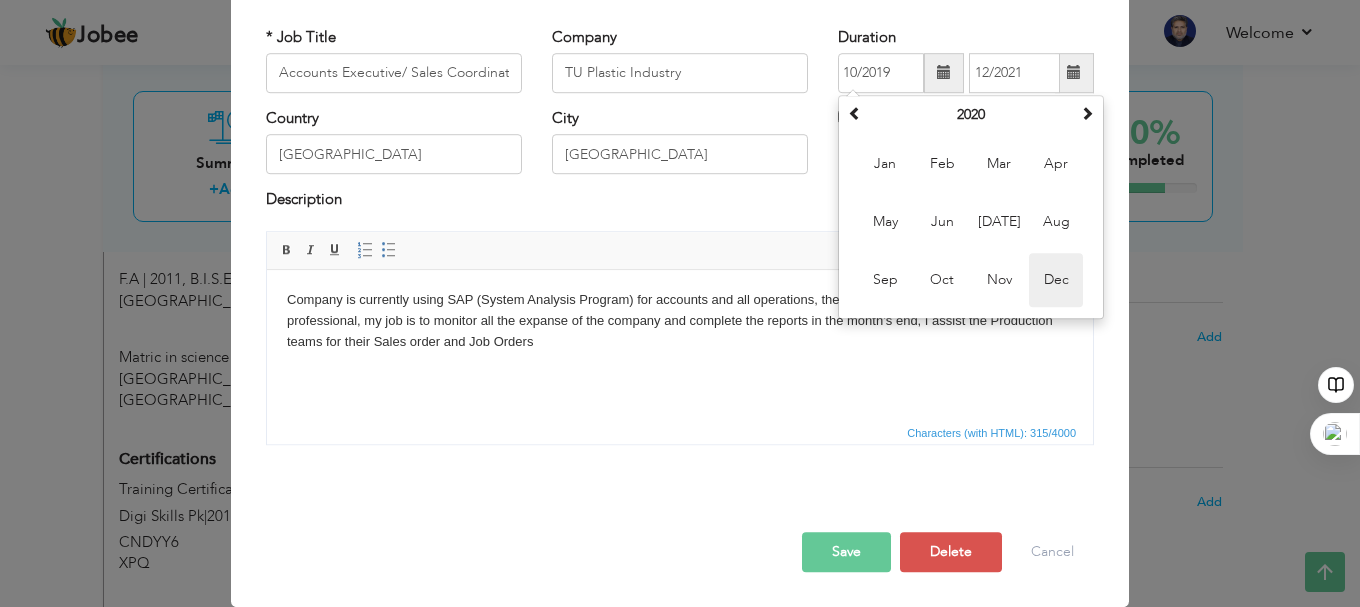 type on "12/2020" 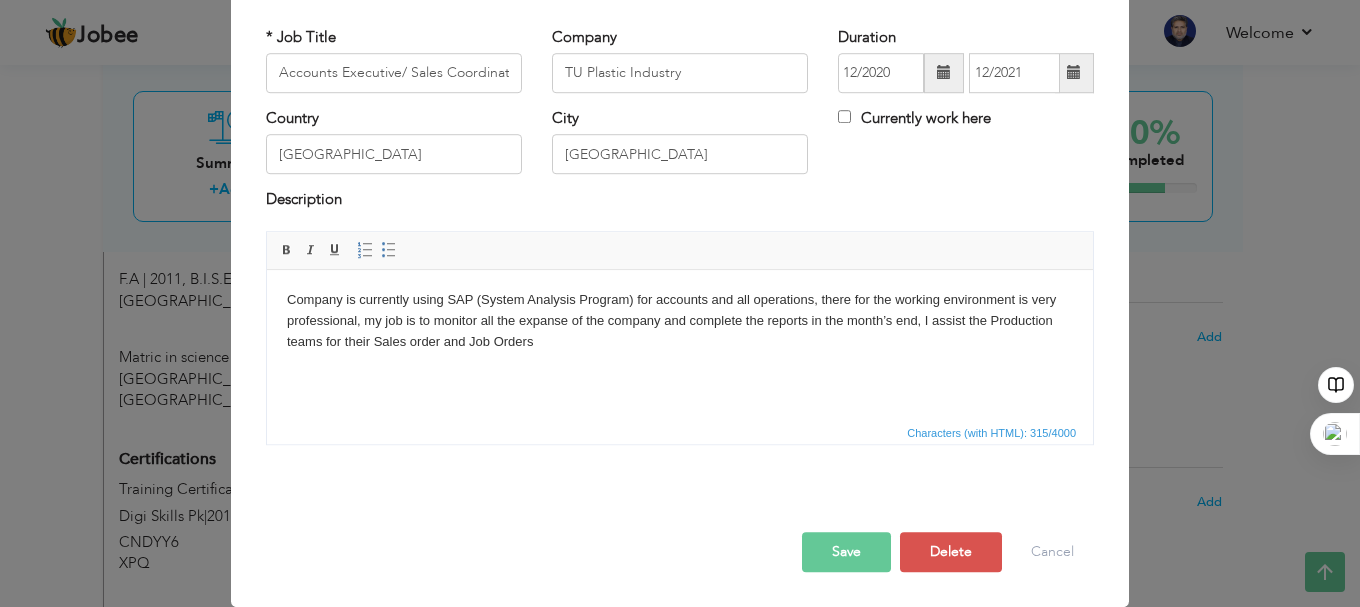 click on "Save" at bounding box center (846, 552) 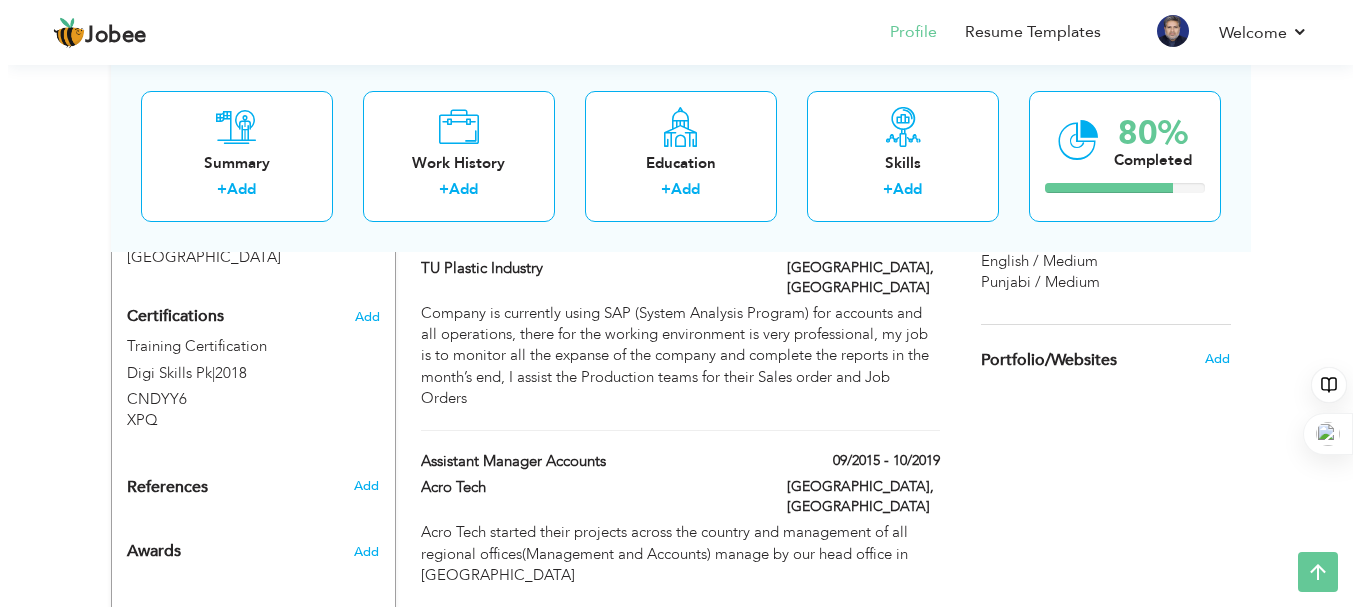 scroll, scrollTop: 1142, scrollLeft: 0, axis: vertical 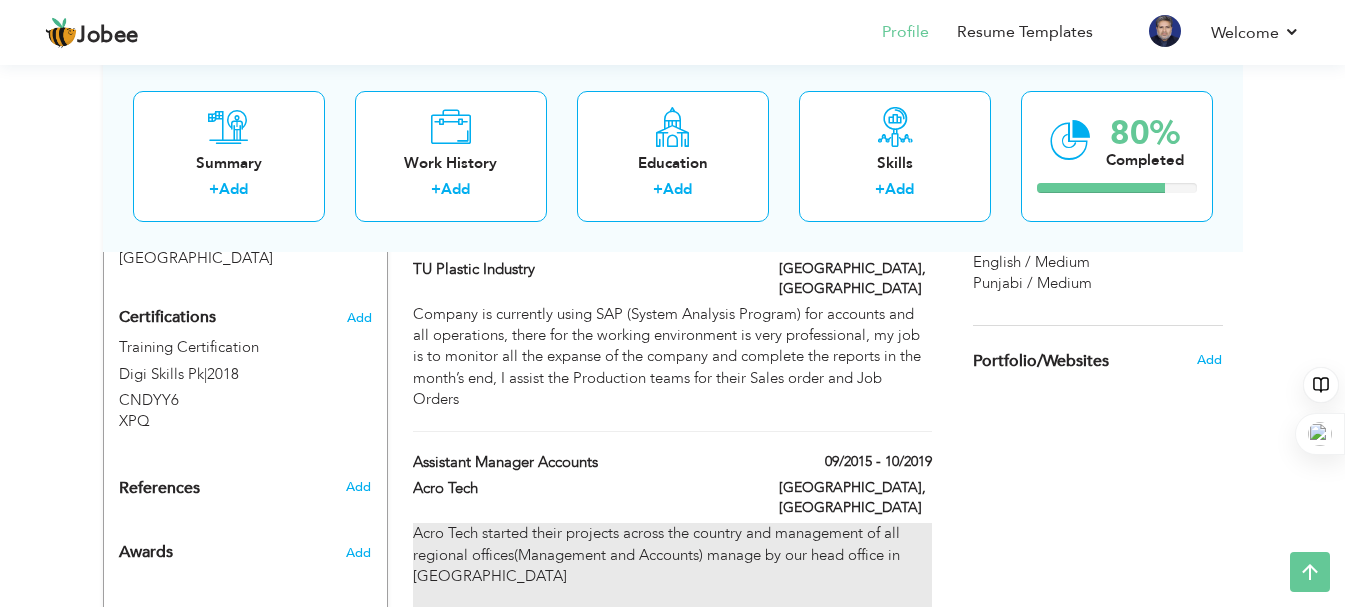 click on "Acro Tech started their projects across the country and management of all regional offices(Management and Accounts) manage by our head office in [GEOGRAPHIC_DATA]" at bounding box center (672, 576) 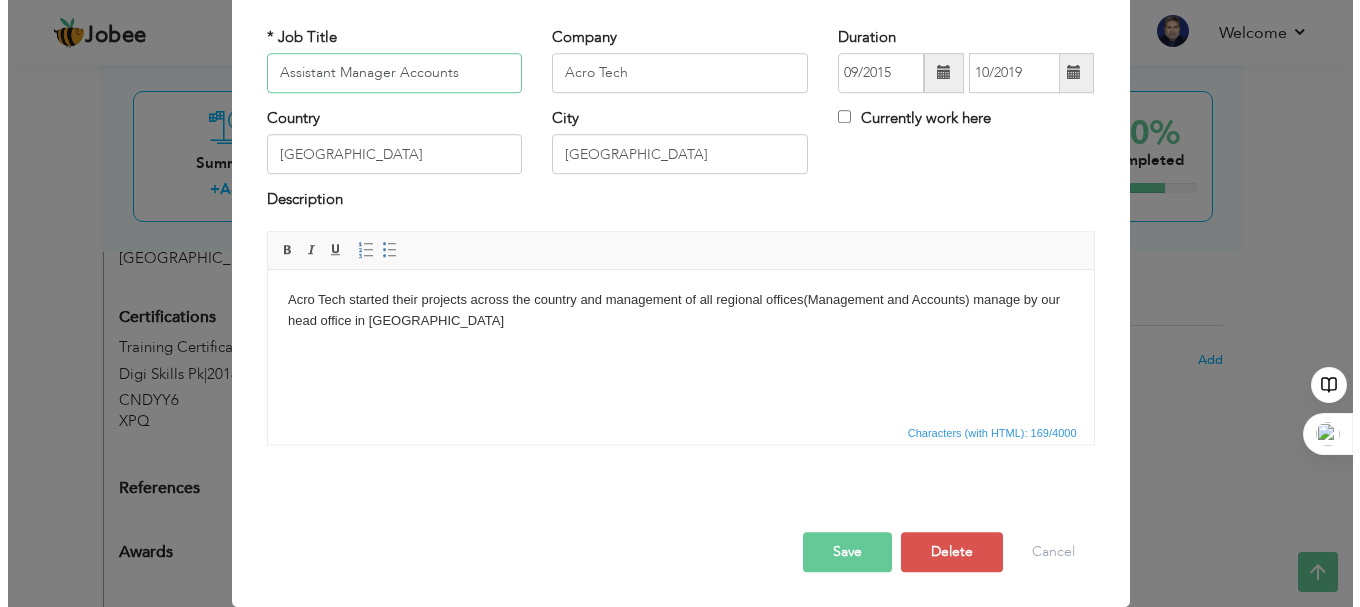 scroll, scrollTop: 0, scrollLeft: 0, axis: both 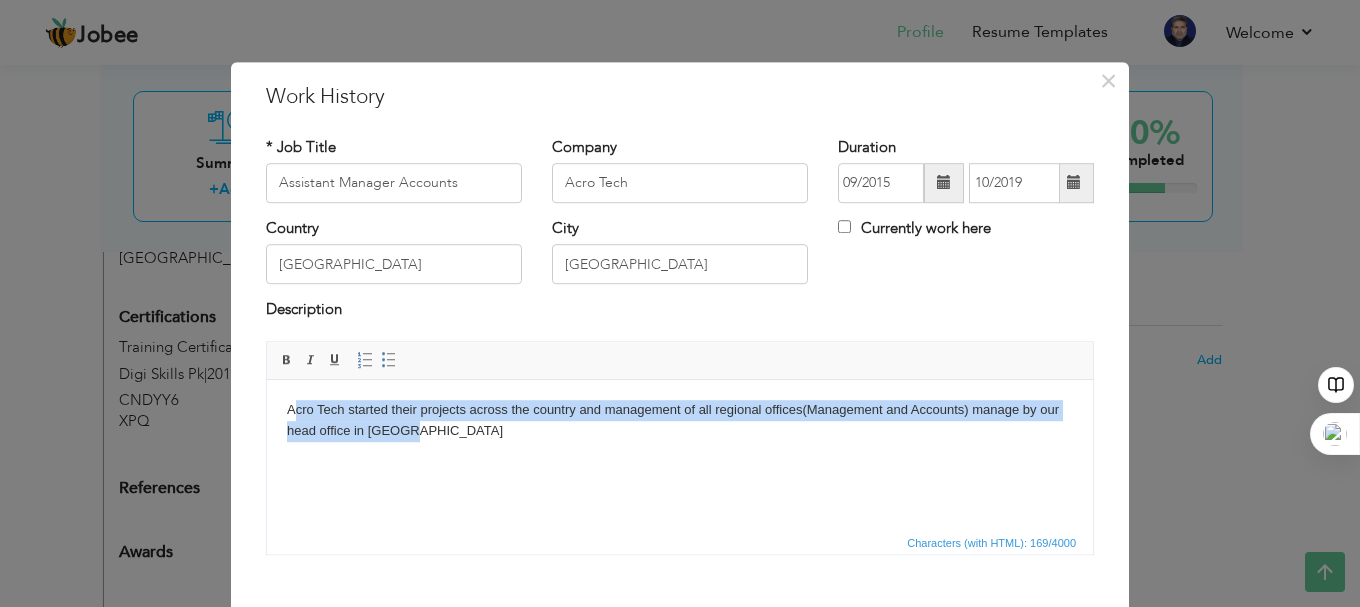 drag, startPoint x: 358, startPoint y: 421, endPoint x: 449, endPoint y: 436, distance: 92.22798 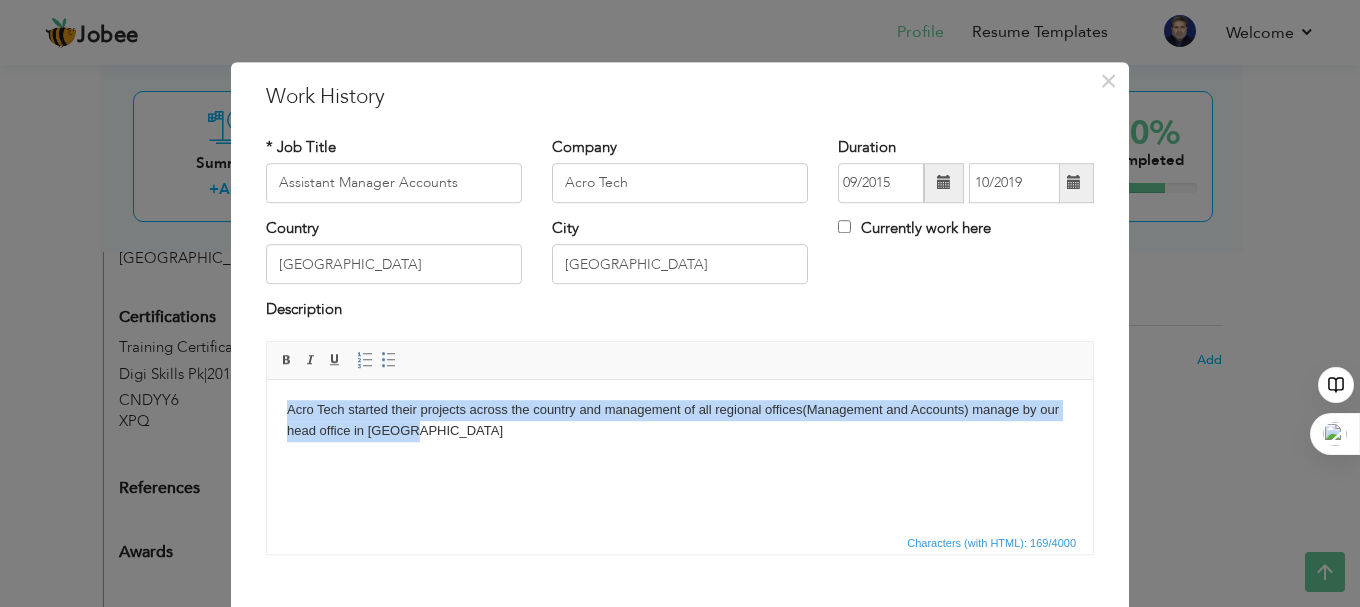 drag, startPoint x: 439, startPoint y: 432, endPoint x: 276, endPoint y: 406, distance: 165.0606 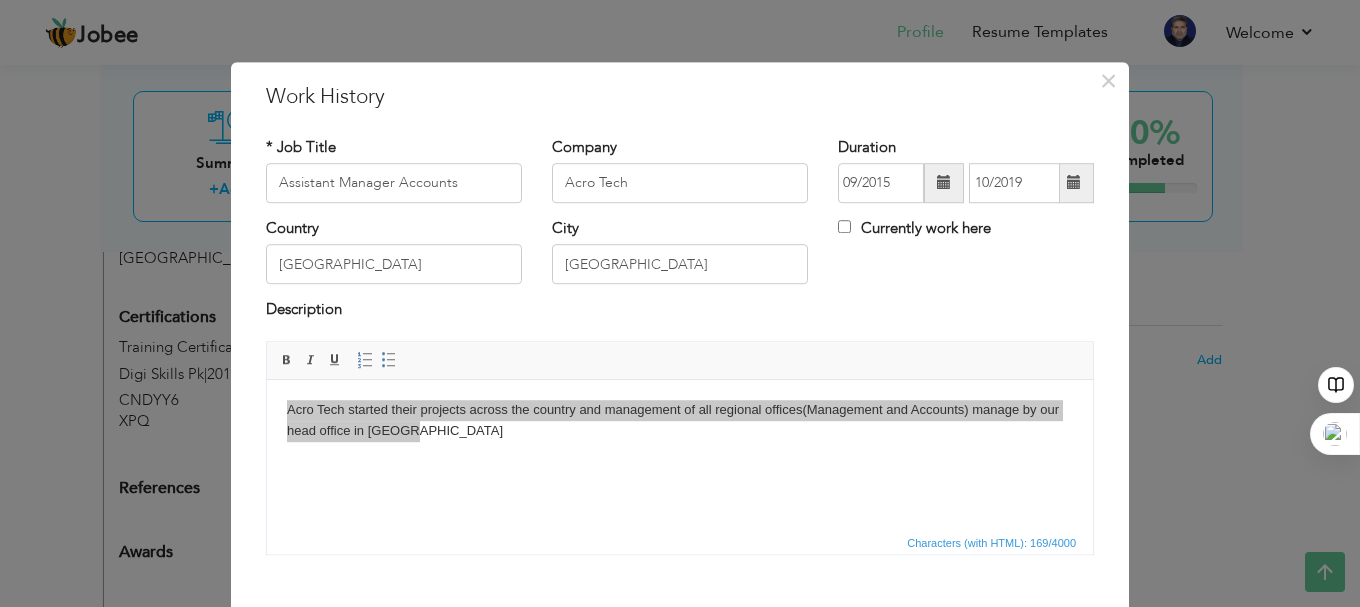scroll, scrollTop: 0, scrollLeft: 0, axis: both 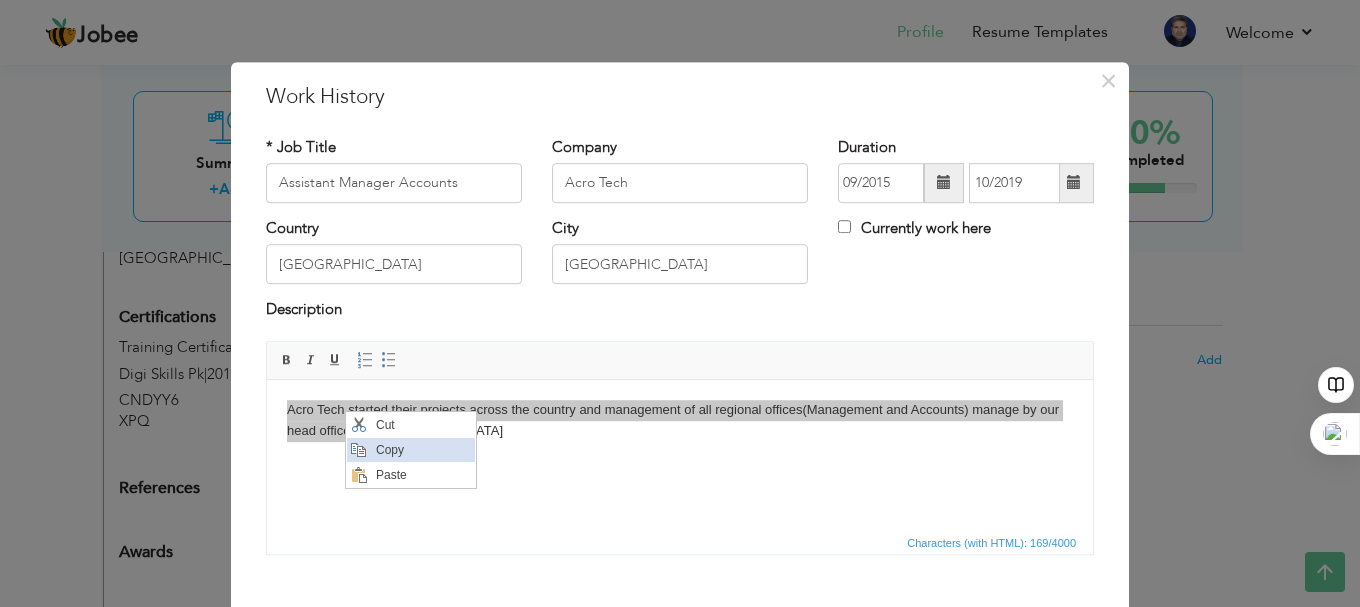 click on "Copy" at bounding box center (422, 449) 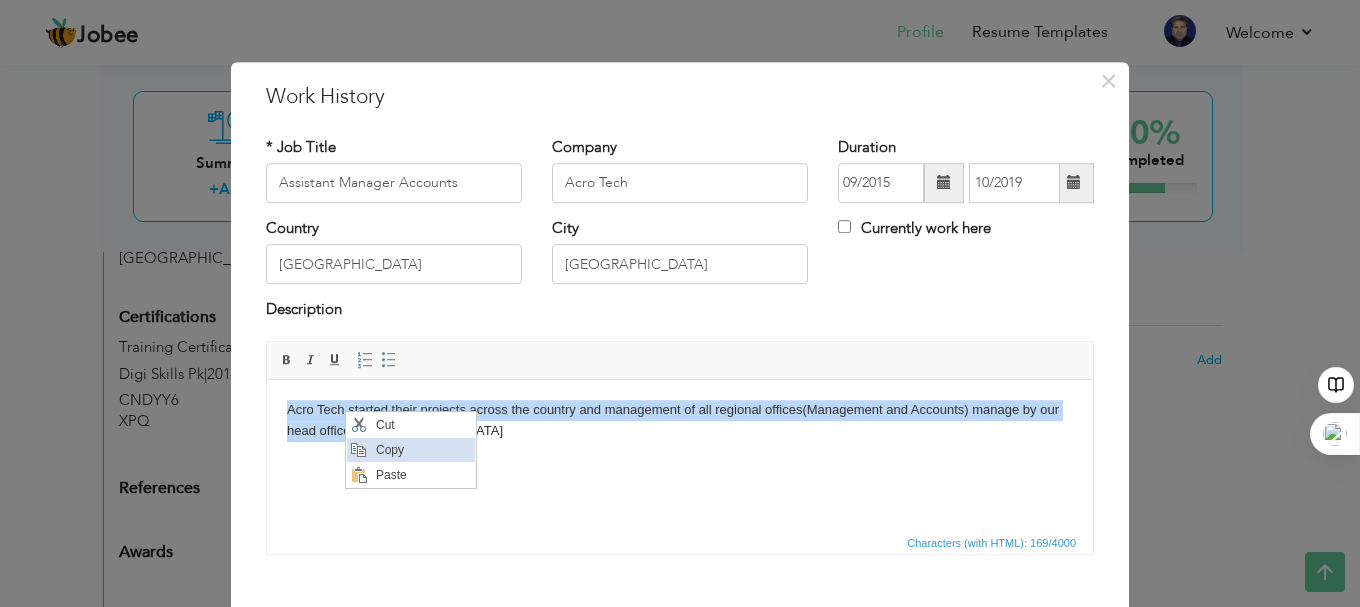 copy on "Acro Tech started their projects across the country and management of all regional offices(Management and Accounts) manage by our head office in [GEOGRAPHIC_DATA]" 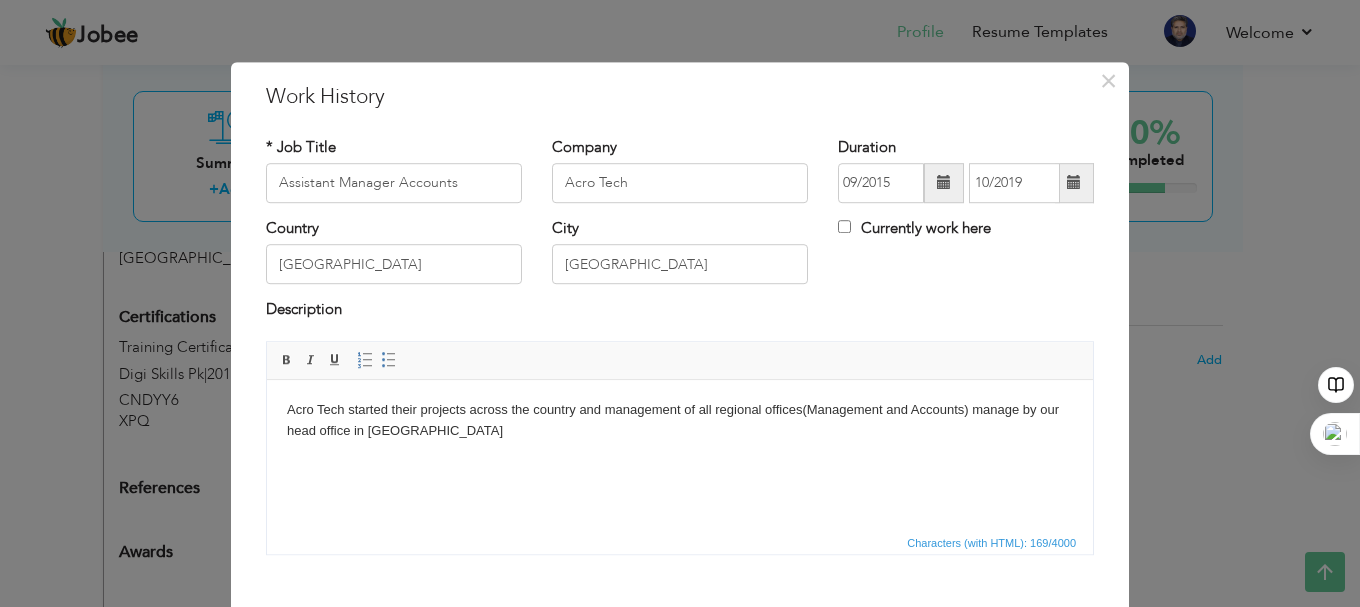 click on "Acro Tech started their projects across the country and management of all regional offices(Management and Accounts) manage by our head office in [GEOGRAPHIC_DATA]" at bounding box center [680, 440] 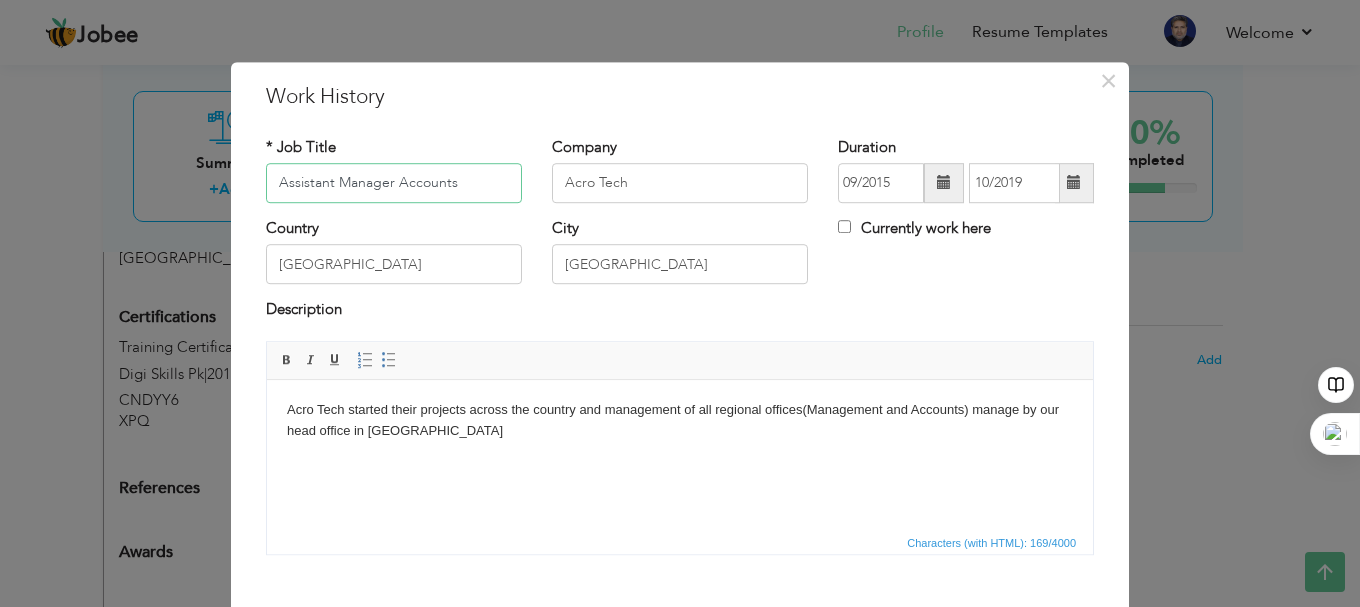 click on "Assistant Manager Accounts" at bounding box center (394, 183) 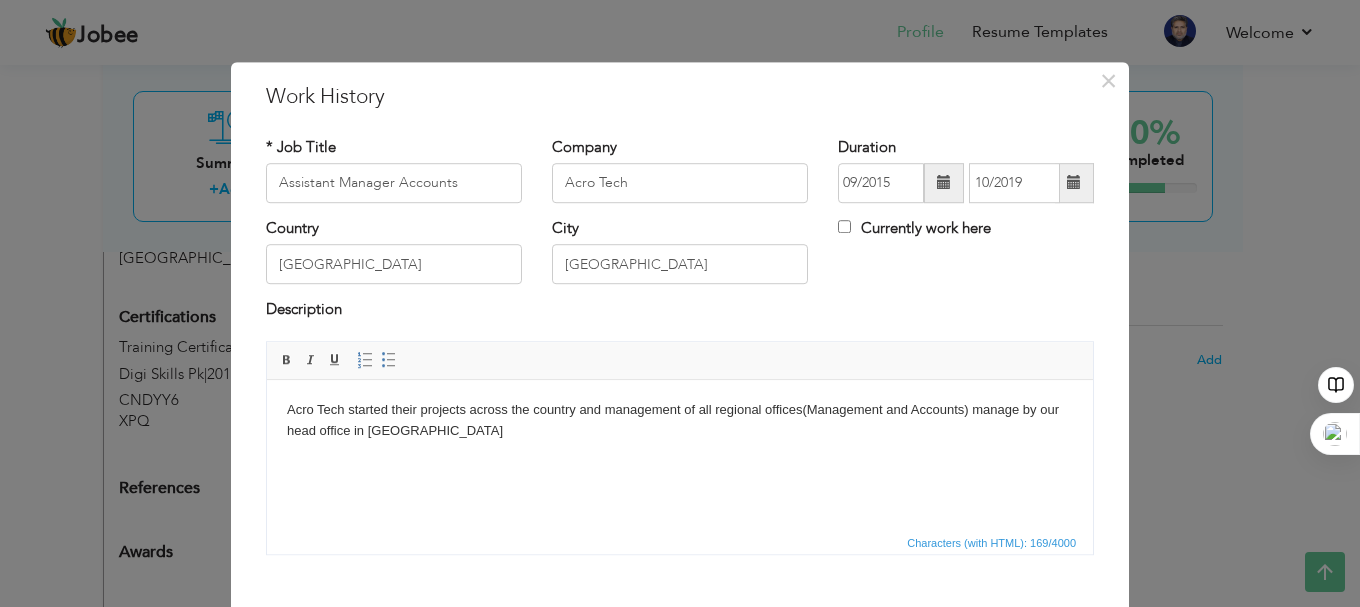 click on "×
Work History
* Job Title
Assistant Manager Accounts
Company
Acro Tech" at bounding box center [680, 303] 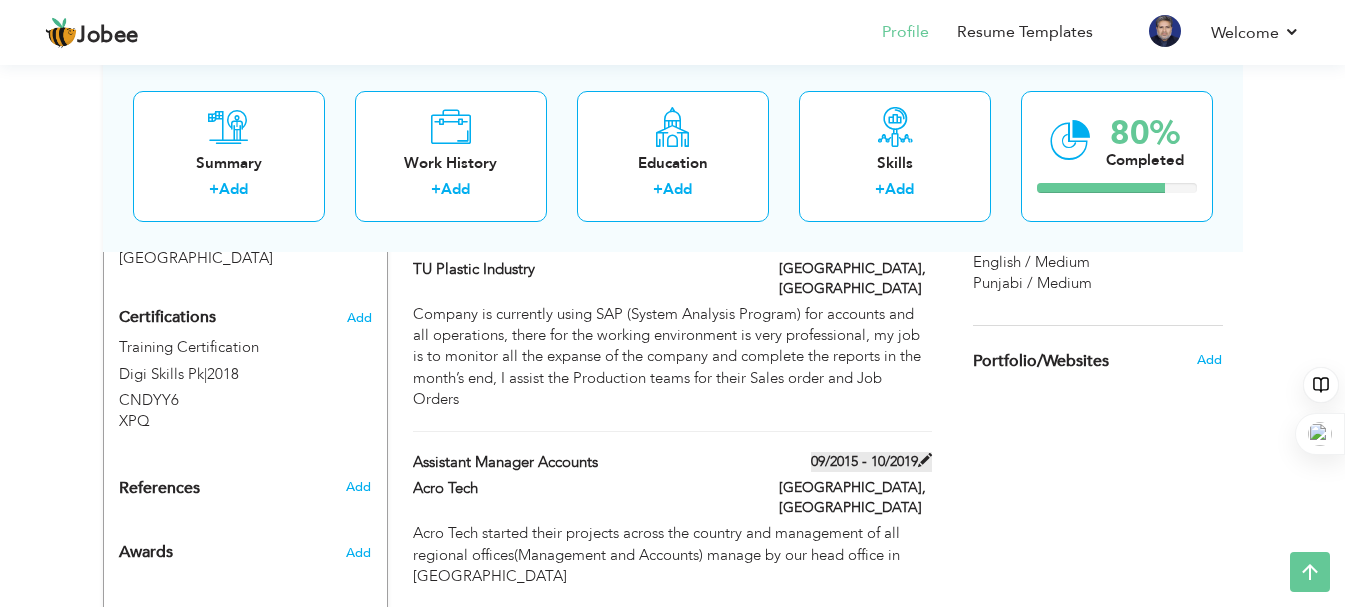 click at bounding box center [925, 460] 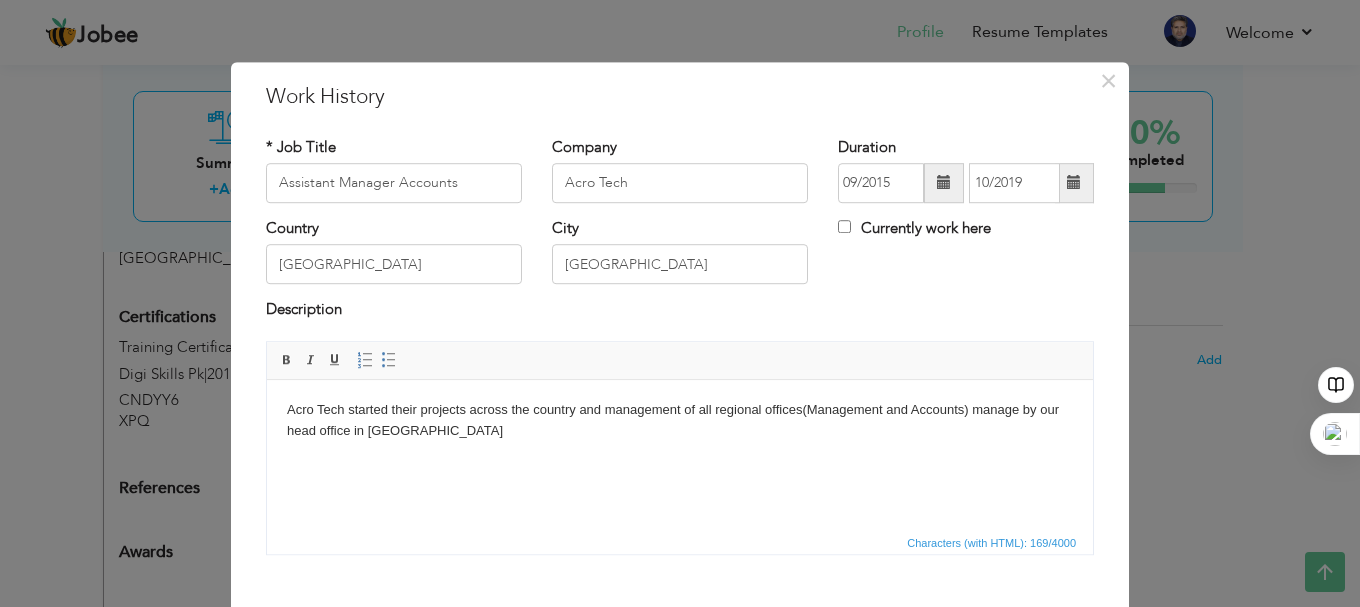 click on "Acro Tech started their projects across the country and management of all regional offices(Management and Accounts) manage by our head office in [GEOGRAPHIC_DATA]" at bounding box center [680, 440] 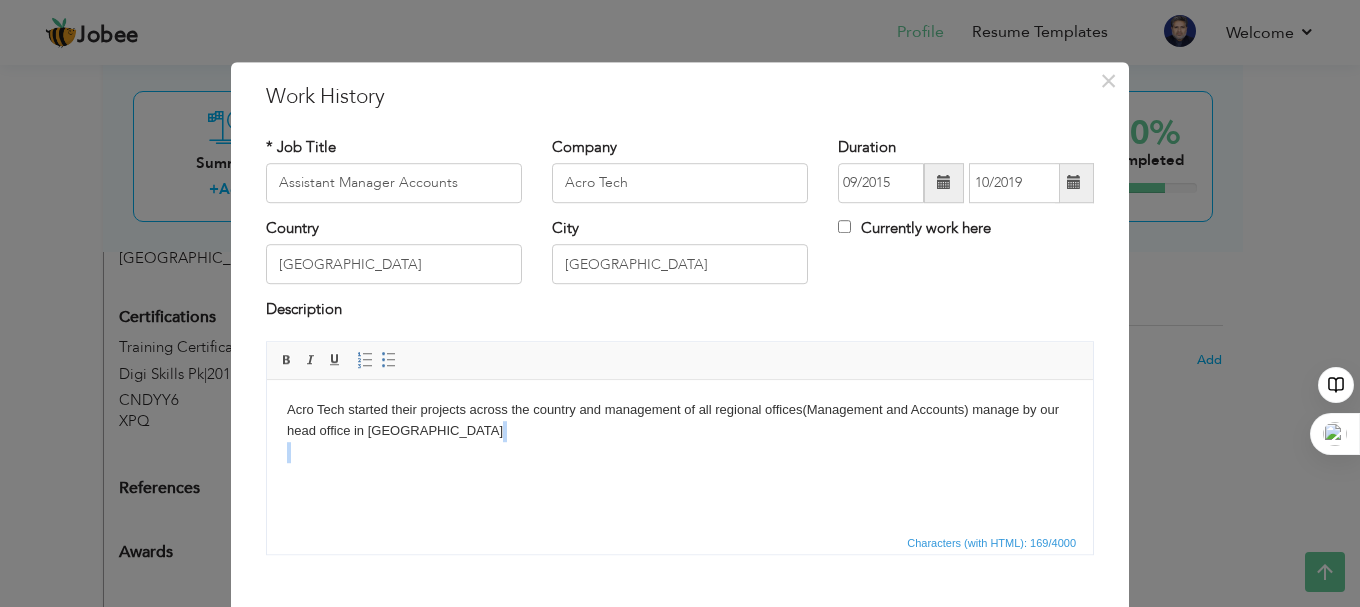 click on "Acro Tech started their projects across the country and management of all regional offices(Management and Accounts) manage by our head office in [GEOGRAPHIC_DATA]" at bounding box center [680, 440] 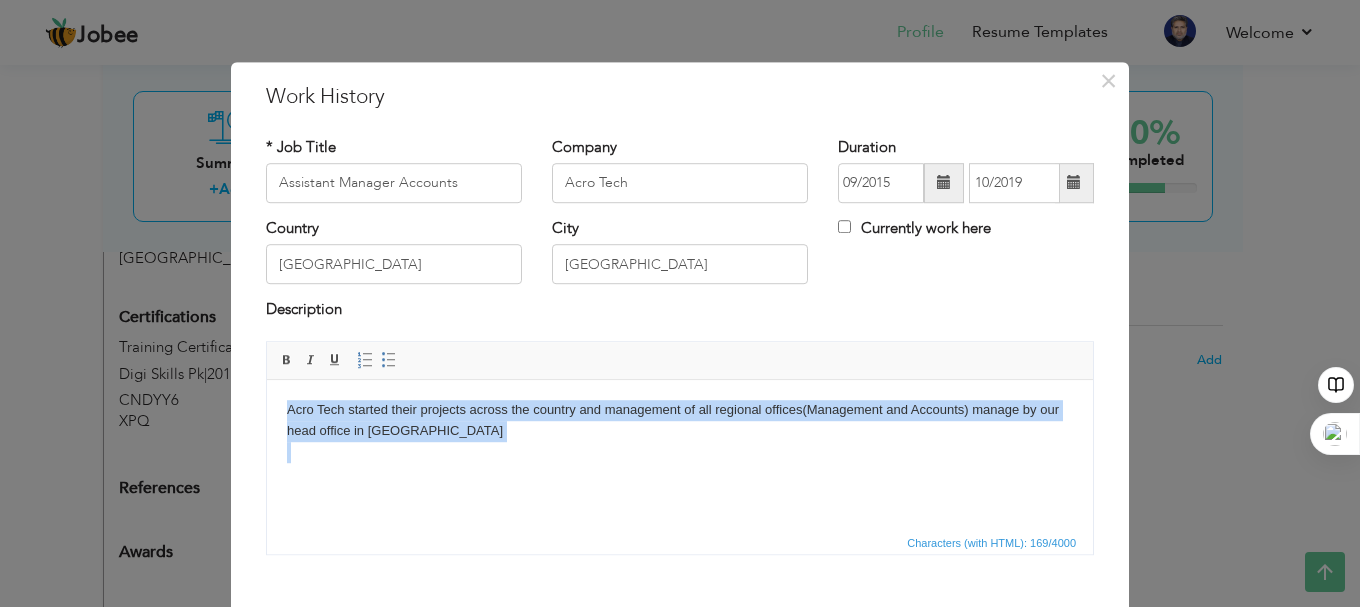 drag, startPoint x: 451, startPoint y: 522, endPoint x: 273, endPoint y: 350, distance: 247.52374 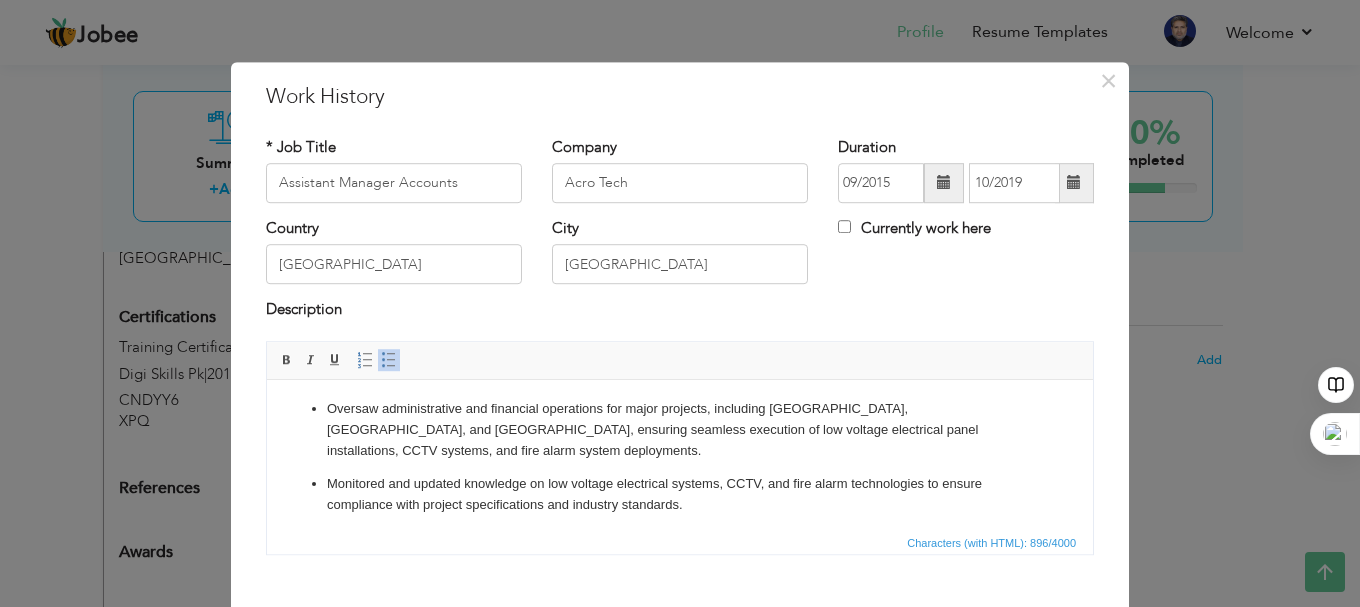 scroll, scrollTop: 0, scrollLeft: 0, axis: both 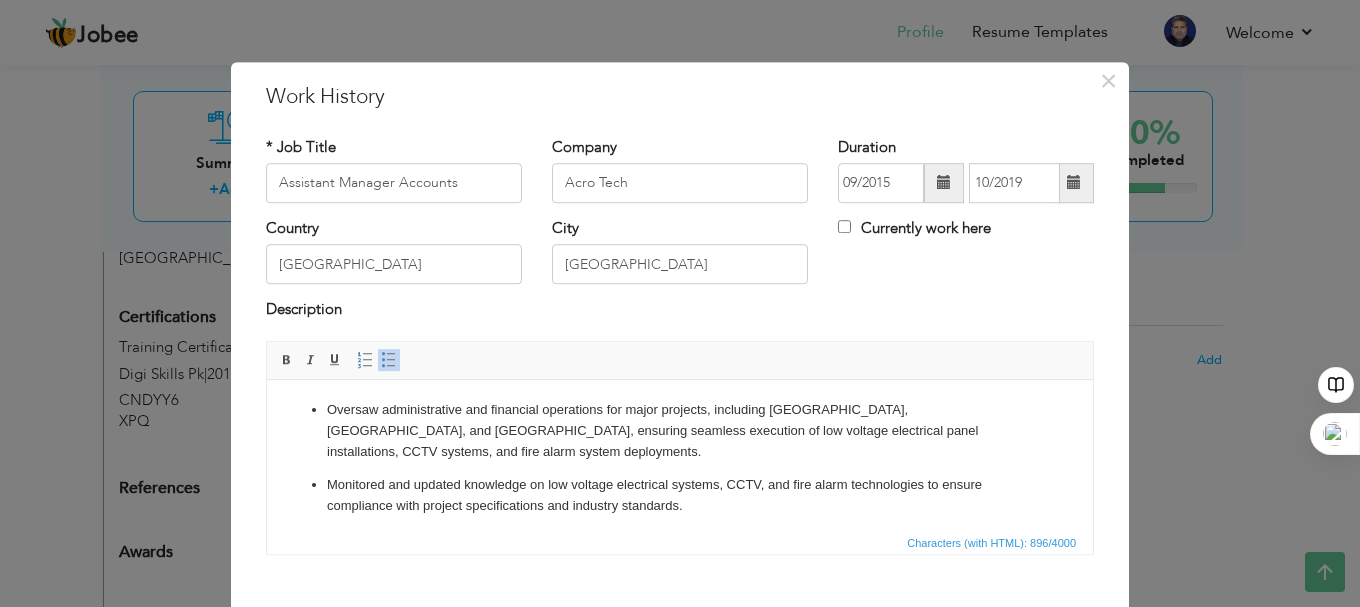 click on "Oversaw administrative and financial operations for major projects, including [GEOGRAPHIC_DATA], [GEOGRAPHIC_DATA], and [GEOGRAPHIC_DATA], ensuring seamless execution of low voltage electrical panel installations, CCTV systems, and fire alarm system deployments." at bounding box center (680, 430) 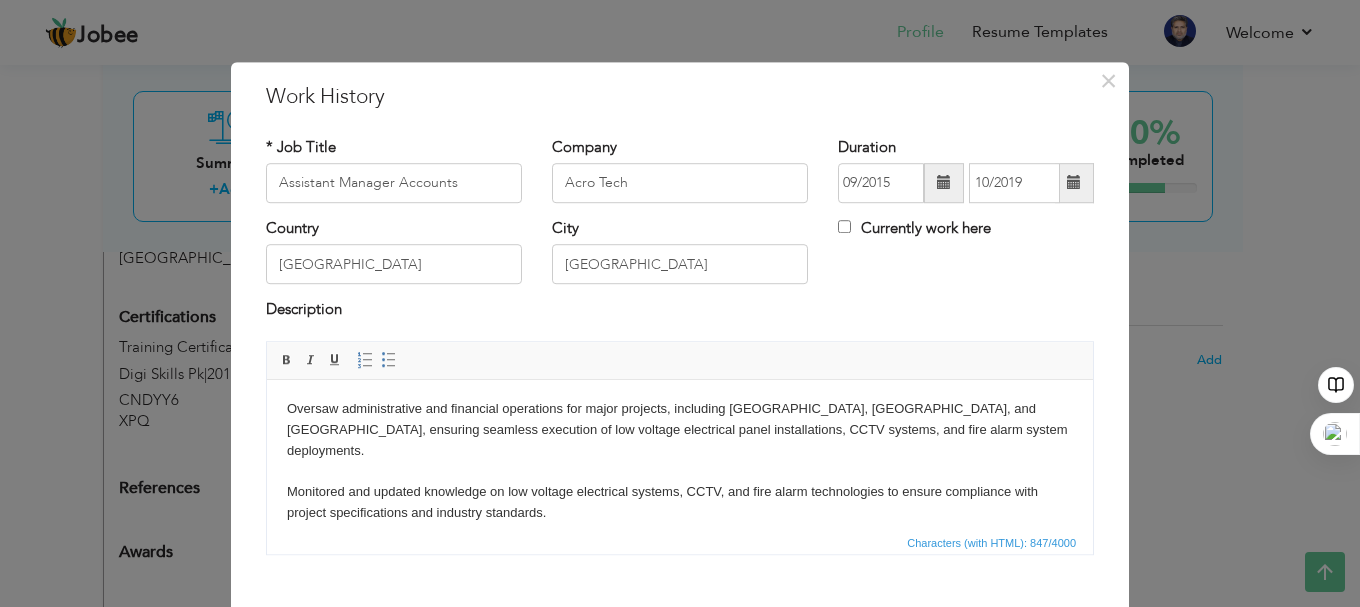 scroll, scrollTop: 0, scrollLeft: 0, axis: both 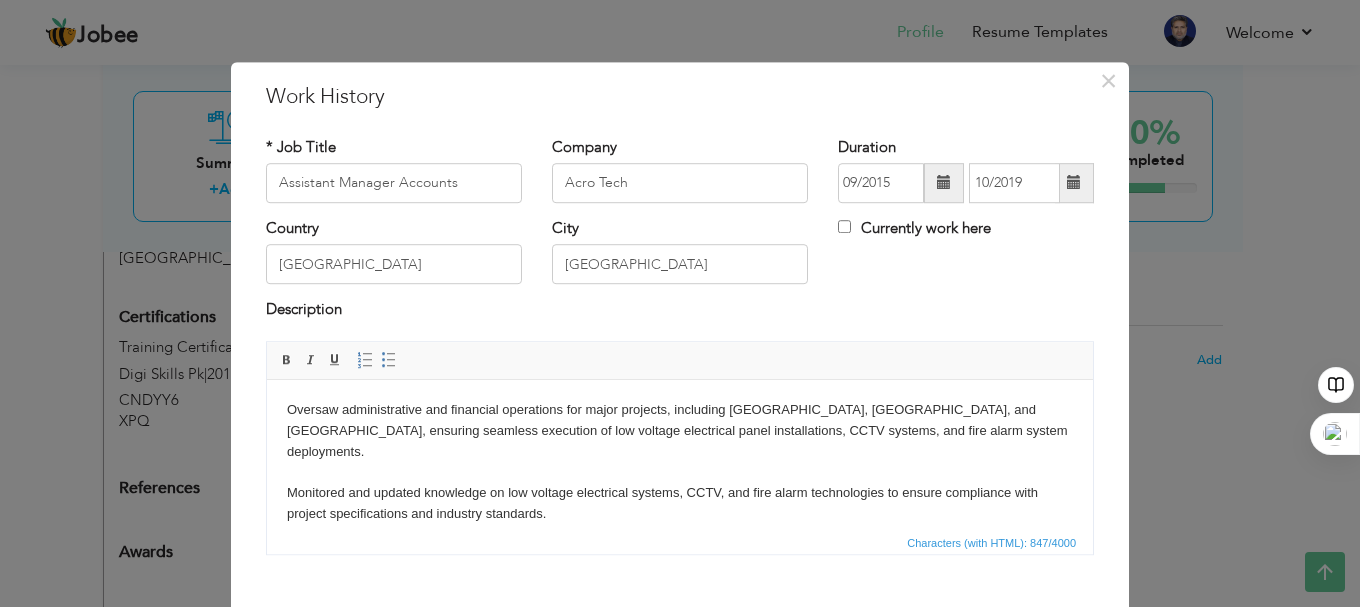 click on "Oversaw administrative and financial operations for major projects, including [GEOGRAPHIC_DATA], [GEOGRAPHIC_DATA], and [GEOGRAPHIC_DATA], ensuring seamless execution of low voltage electrical panel installations, CCTV systems, and fire alarm system deployments. Monitored and updated knowledge on low voltage electrical systems, CCTV, and fire alarm technologies to ensure compliance with project specifications and industry standards." at bounding box center [680, 461] 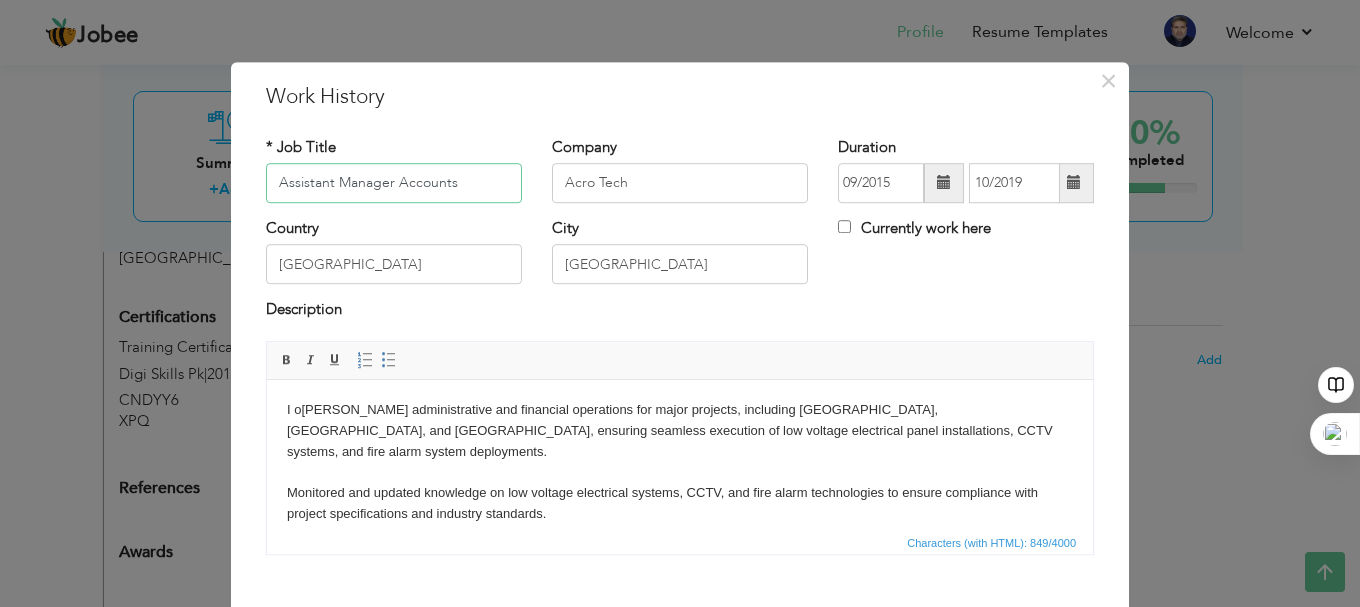 click on "Assistant Manager Accounts" at bounding box center (394, 183) 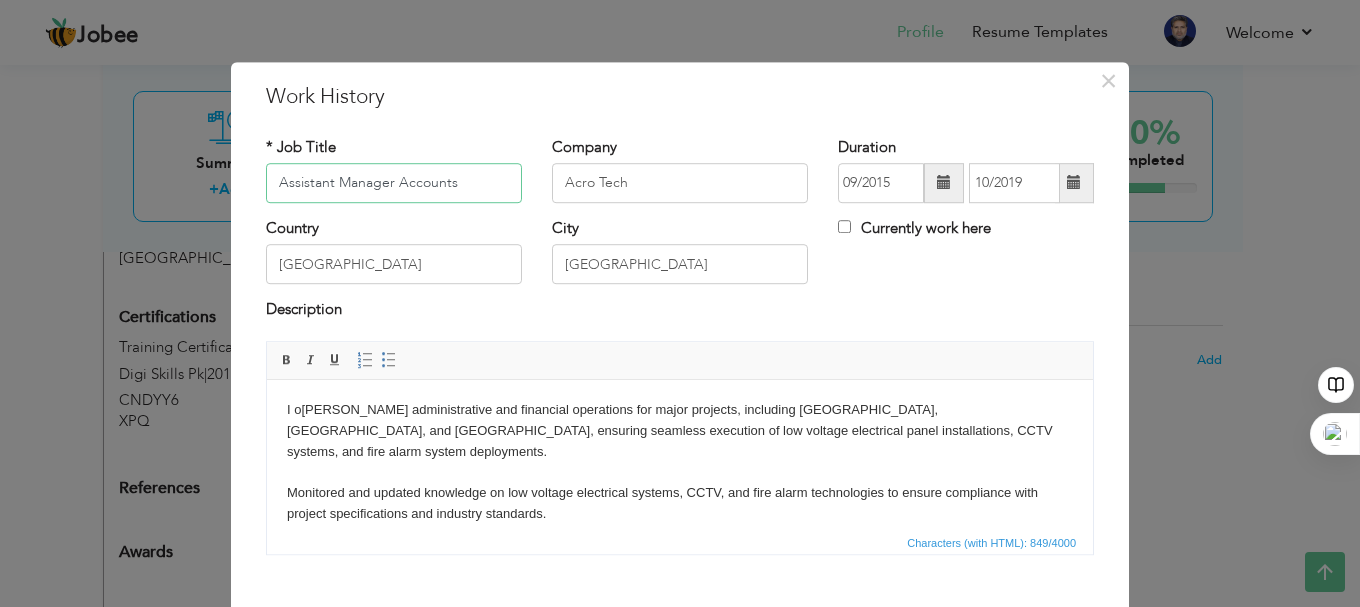 click on "Assistant Manager Accounts" at bounding box center [394, 183] 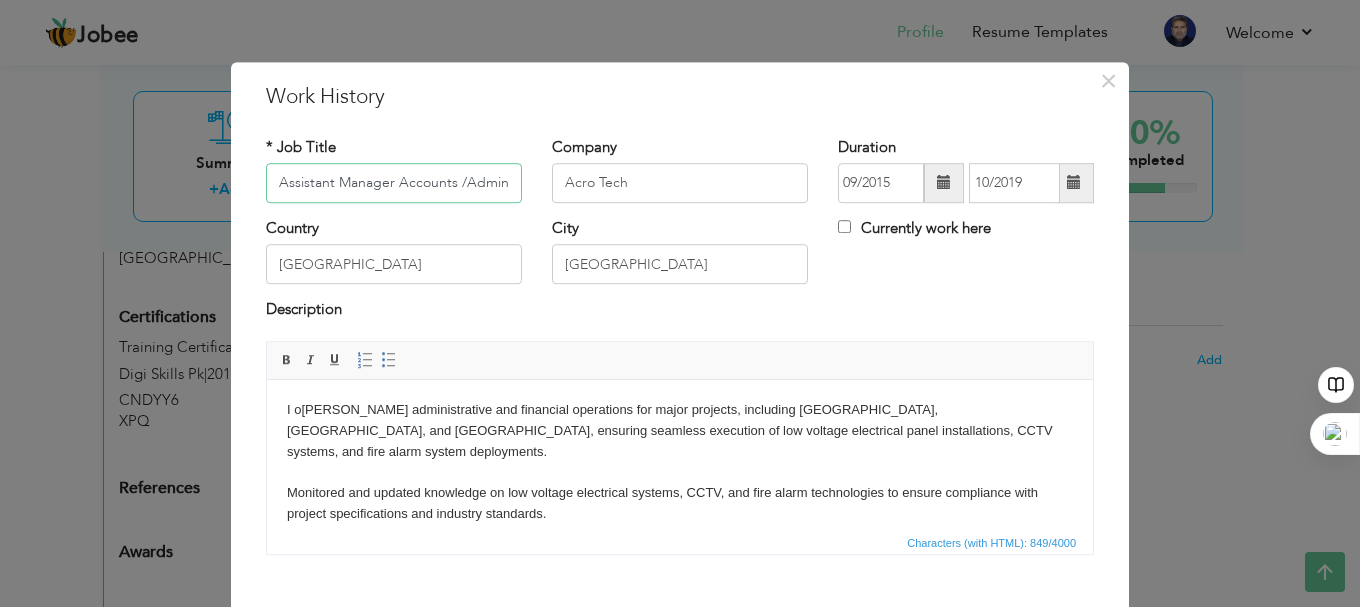 type on "Assistant Manager Accounts /Admin" 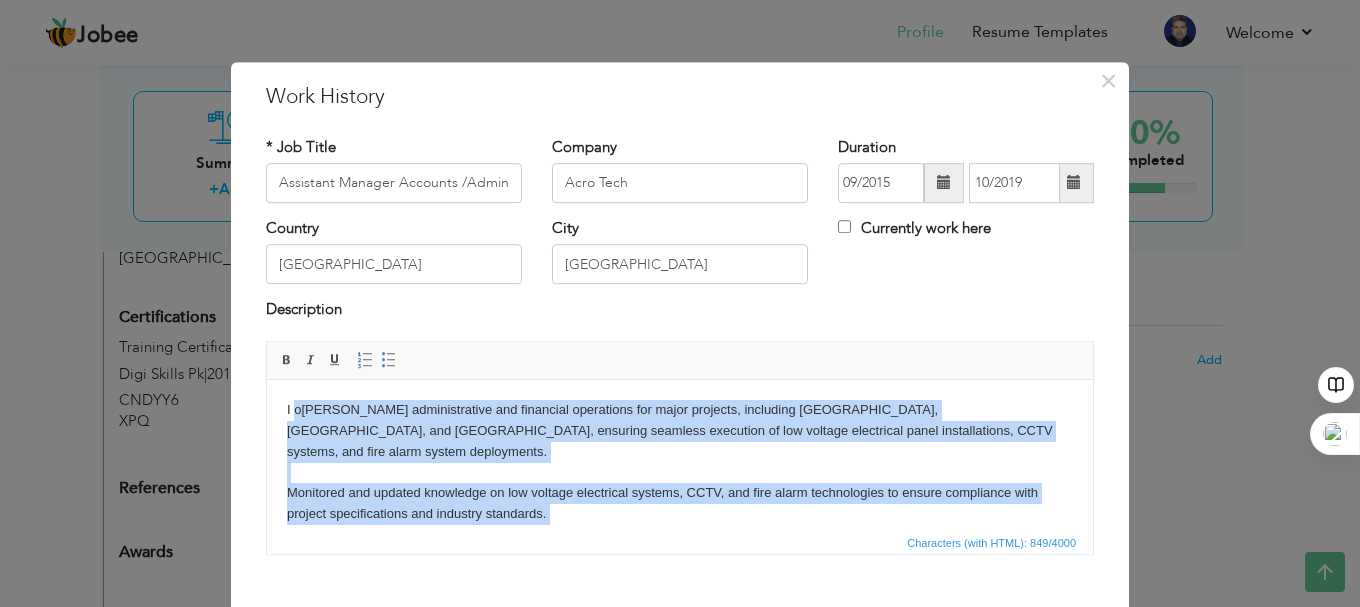scroll, scrollTop: 171, scrollLeft: 0, axis: vertical 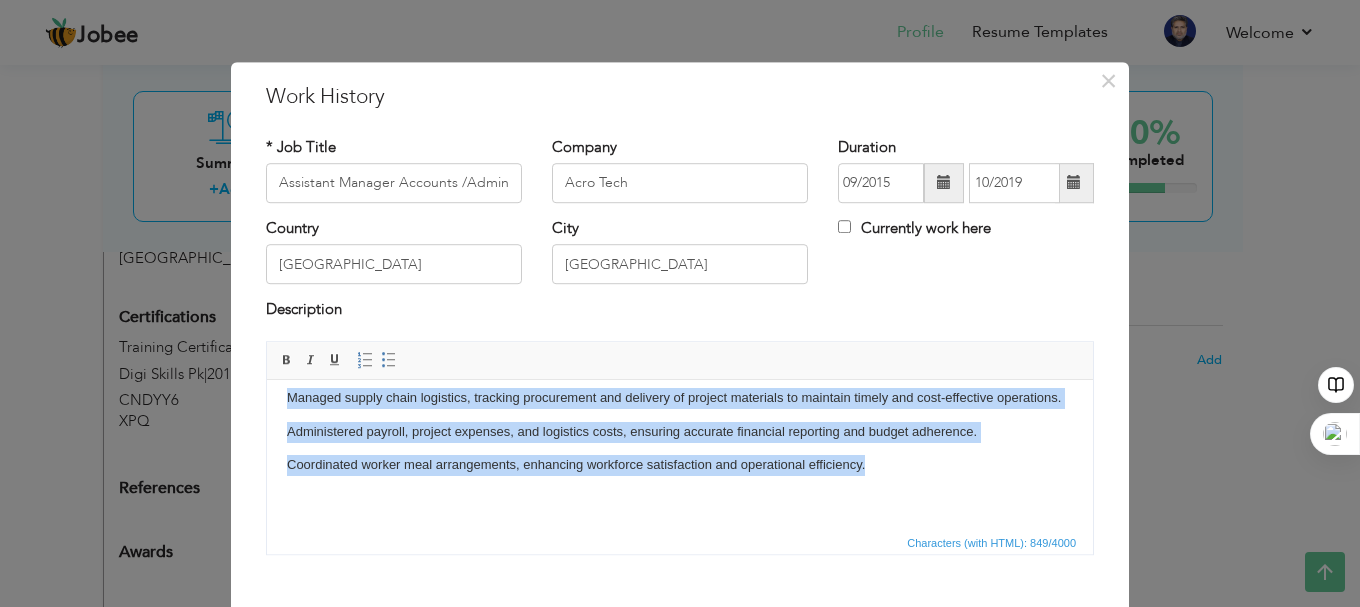 drag, startPoint x: 295, startPoint y: 412, endPoint x: 804, endPoint y: 910, distance: 712.099 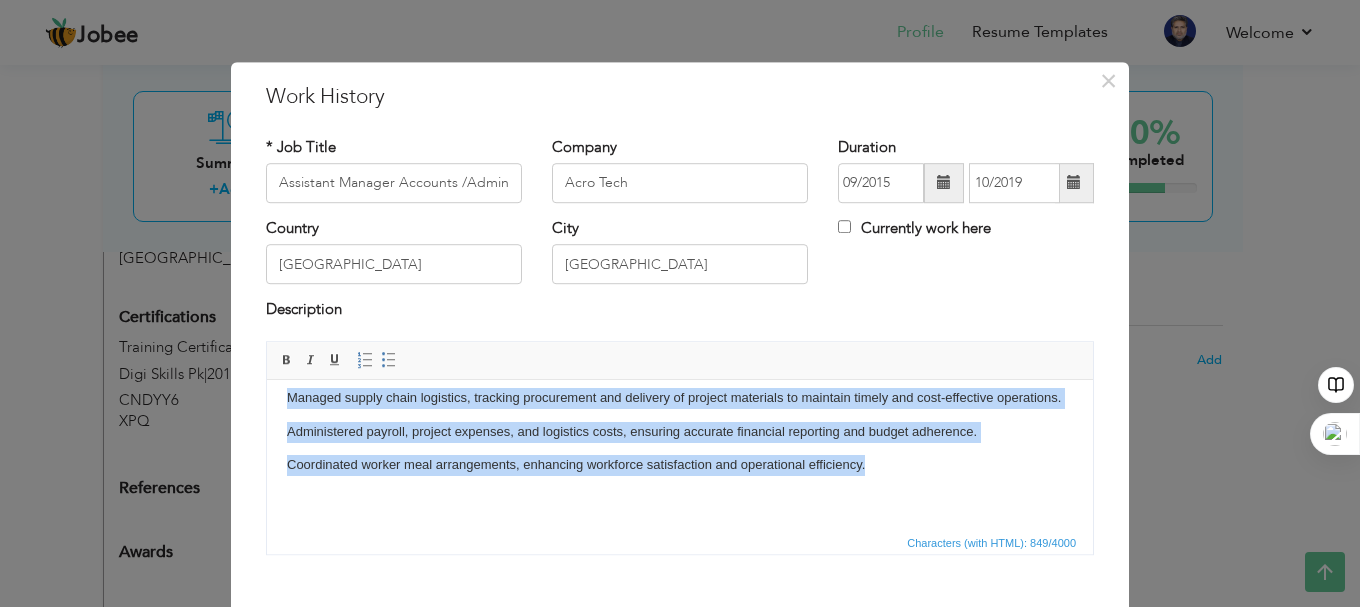 scroll, scrollTop: 0, scrollLeft: 0, axis: both 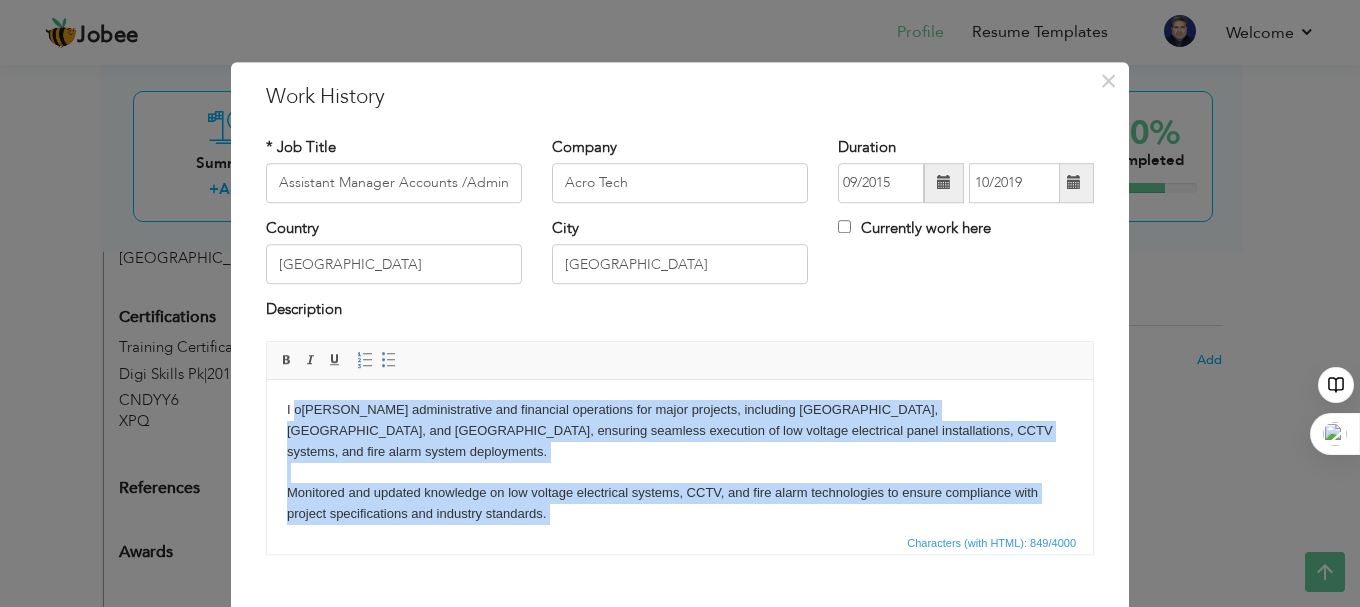 click on "[PERSON_NAME] administrative and financial operations for major projects, including [GEOGRAPHIC_DATA], [GEOGRAPHIC_DATA], and [GEOGRAPHIC_DATA], ensuring seamless execution of low voltage electrical panel installations, CCTV systems, and fire alarm system deployments. Monitored and updated knowledge on low voltage electrical systems, CCTV, and fire alarm technologies to ensure compliance with project specifications and industry standards." at bounding box center [680, 461] 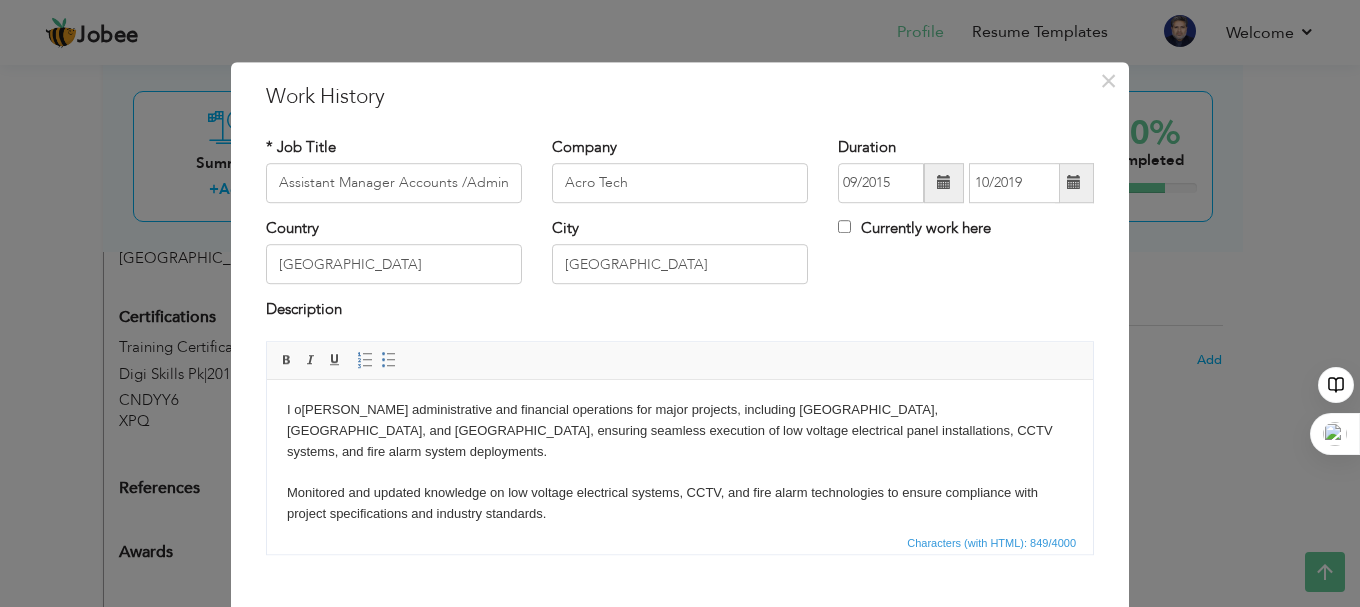 scroll, scrollTop: 171, scrollLeft: 0, axis: vertical 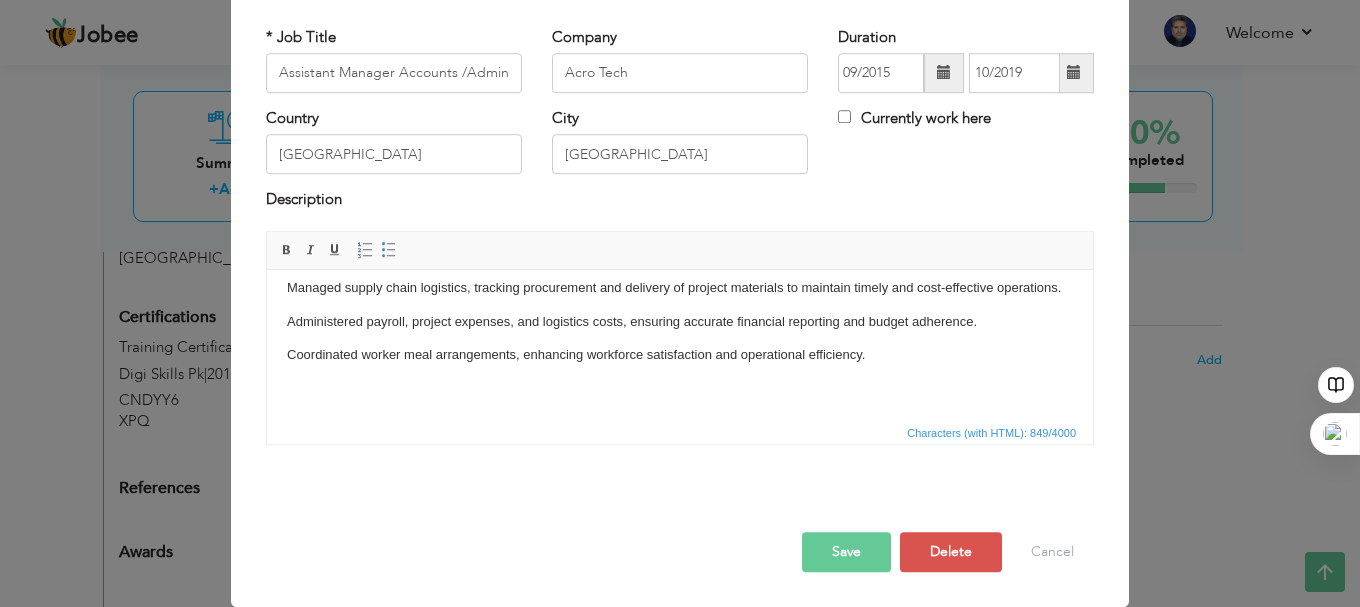 click on "Save" at bounding box center (846, 552) 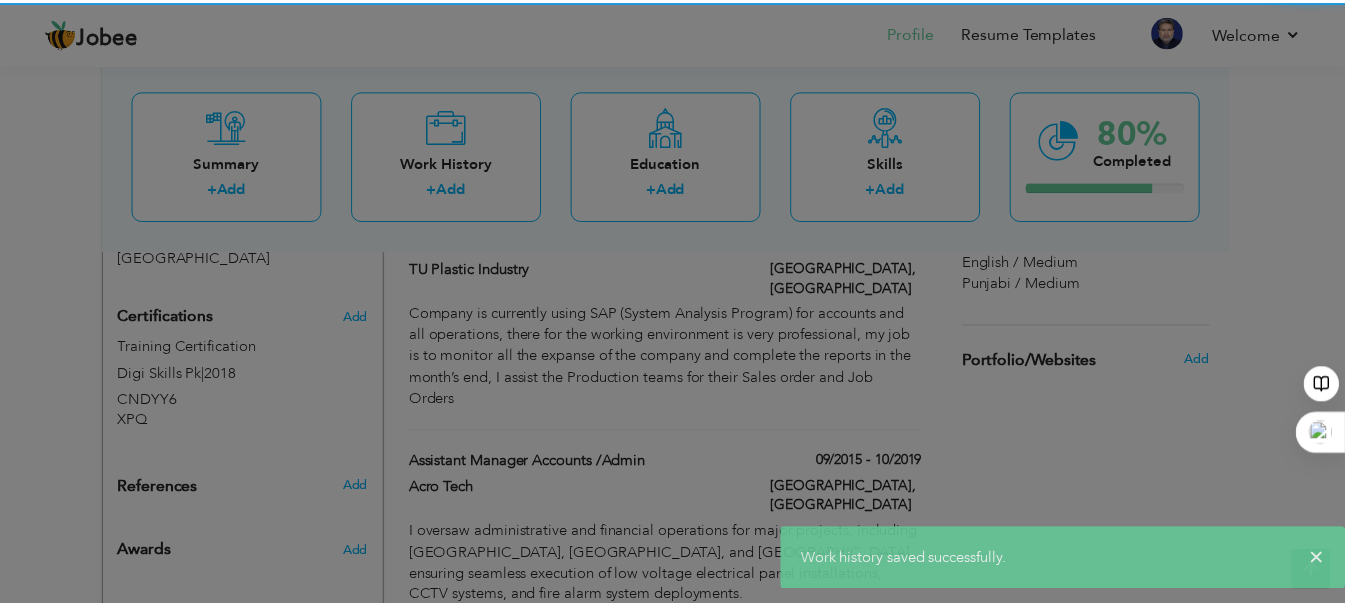 scroll, scrollTop: 0, scrollLeft: 0, axis: both 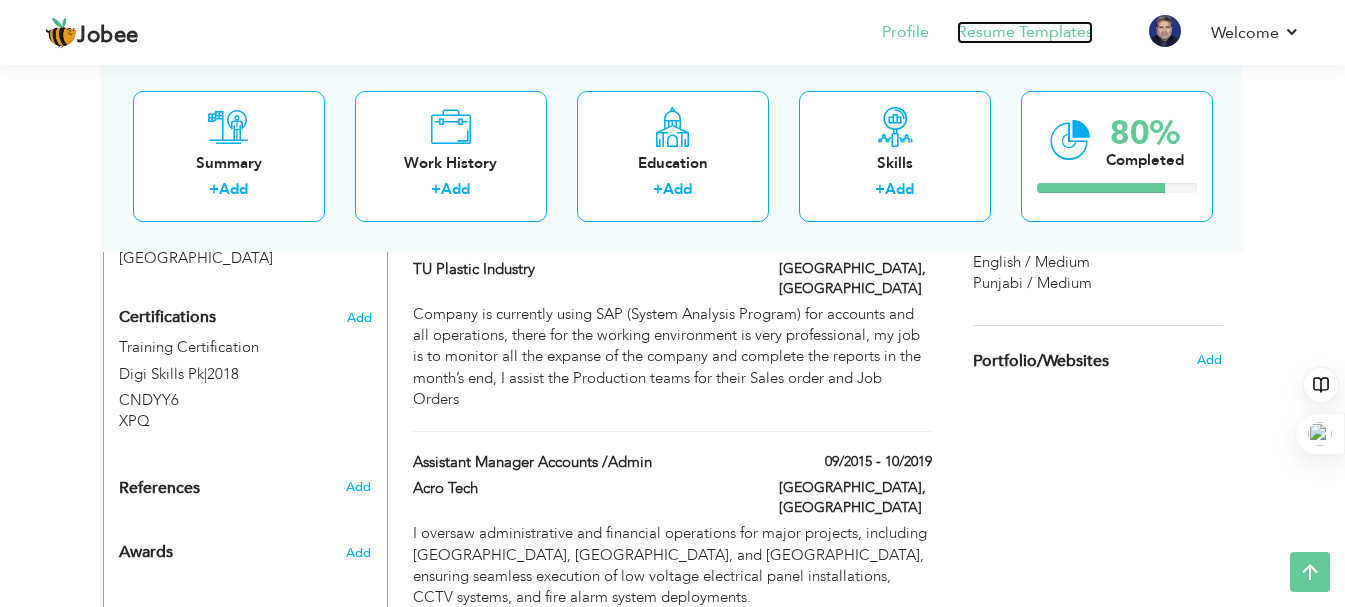 click on "Resume Templates" at bounding box center (1025, 32) 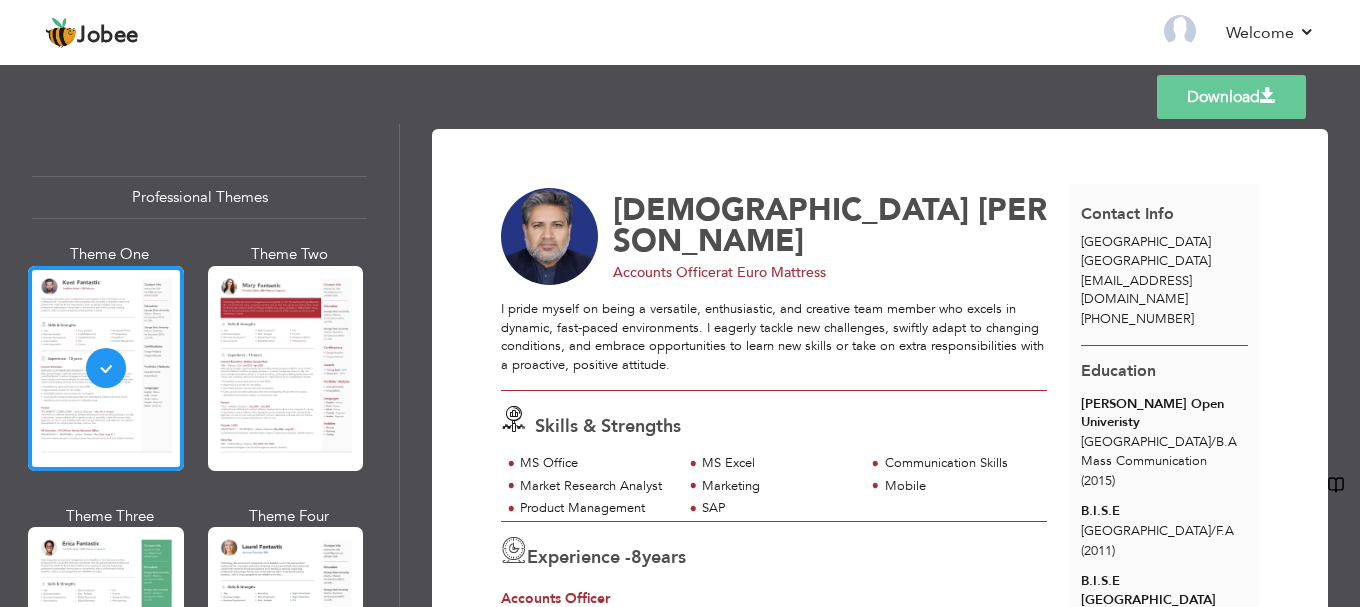 scroll, scrollTop: 0, scrollLeft: 0, axis: both 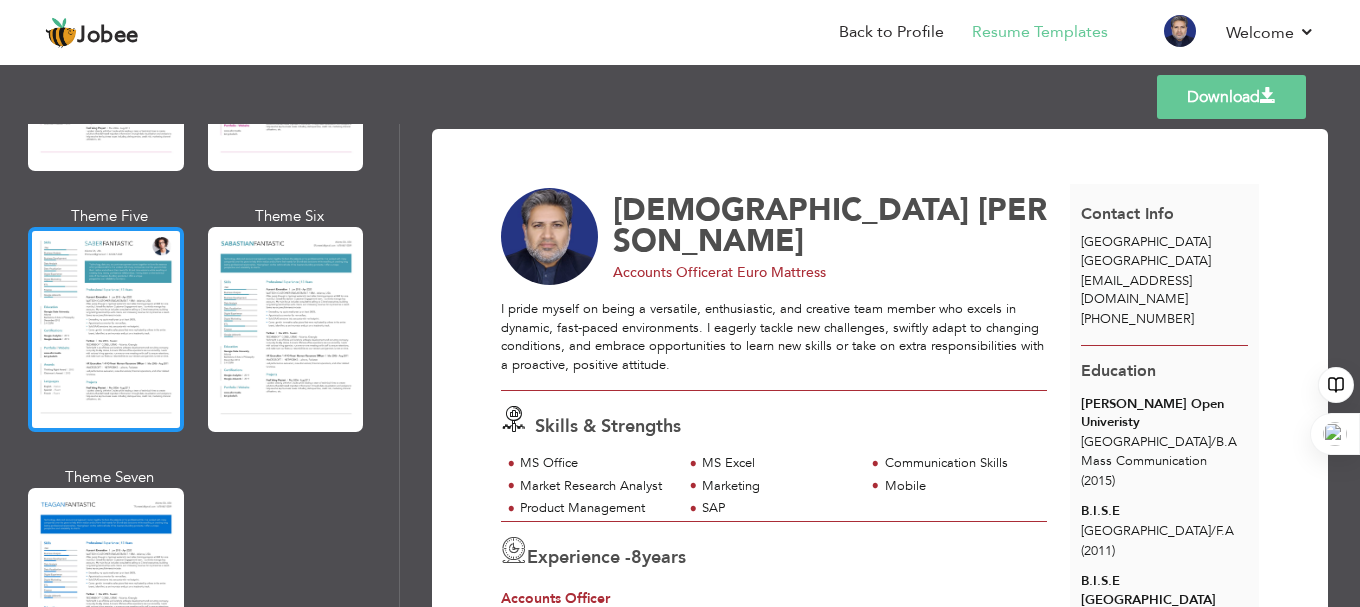 click at bounding box center (106, 329) 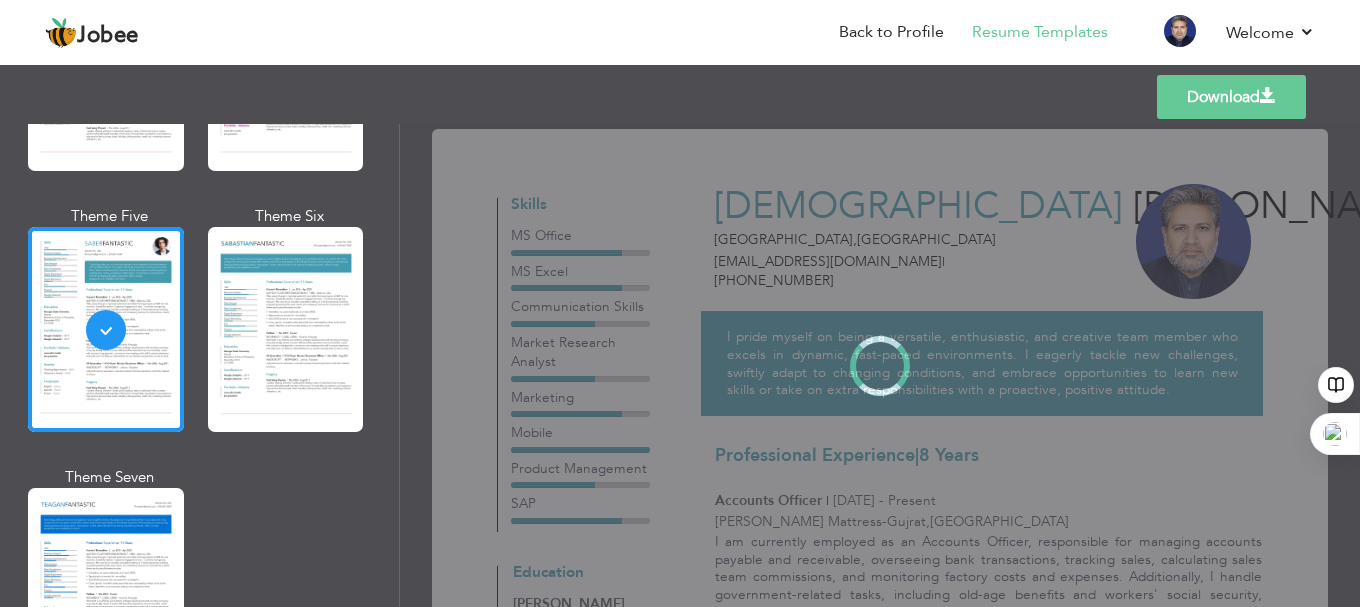 scroll, scrollTop: 2900, scrollLeft: 0, axis: vertical 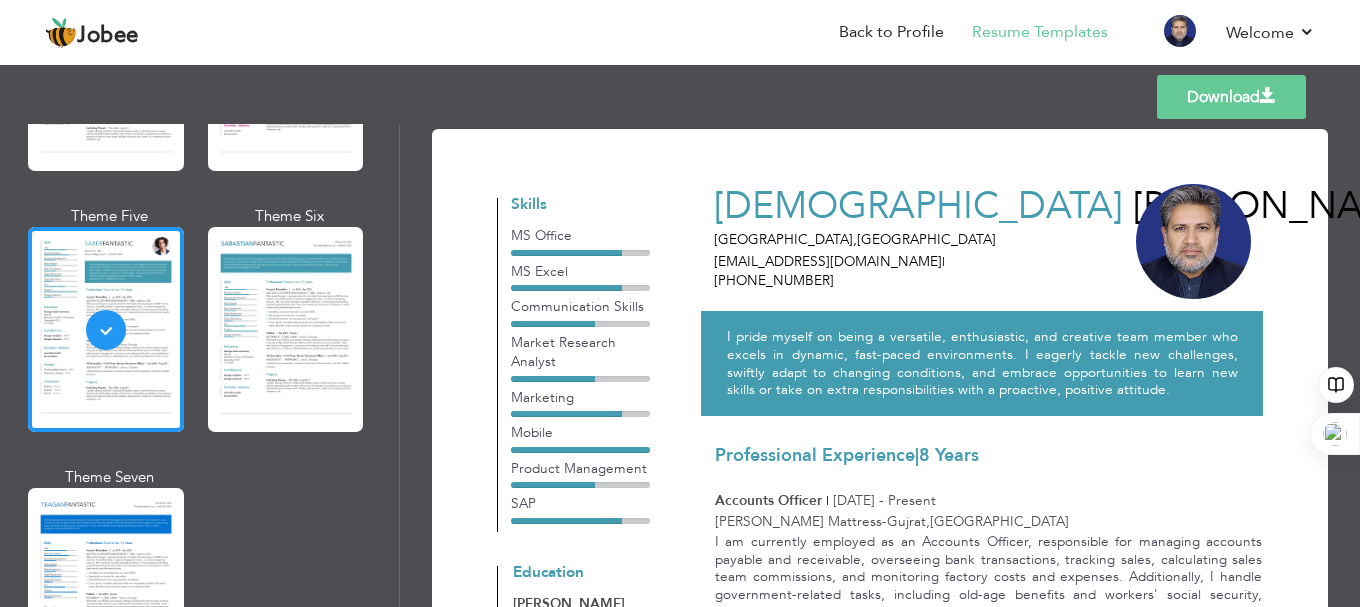 click on "Download" at bounding box center (1231, 97) 